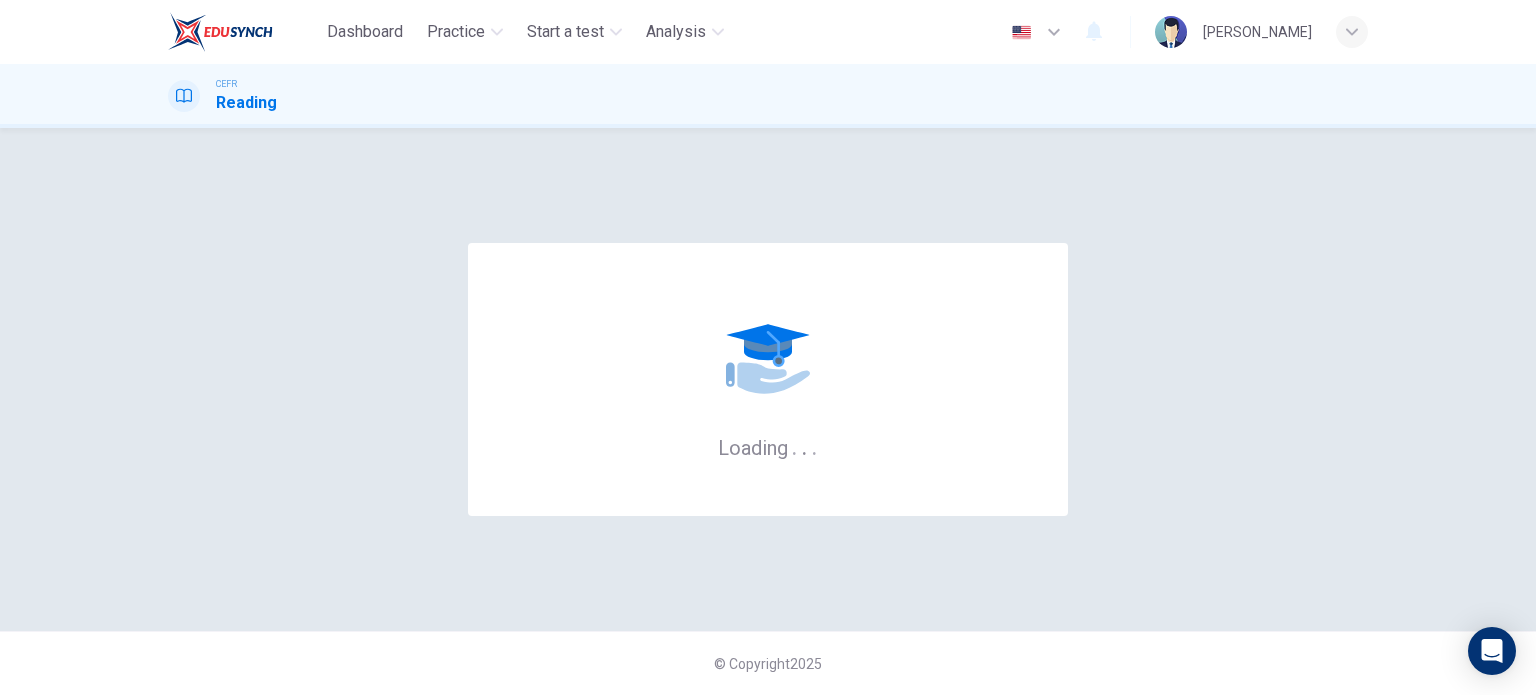 scroll, scrollTop: 0, scrollLeft: 0, axis: both 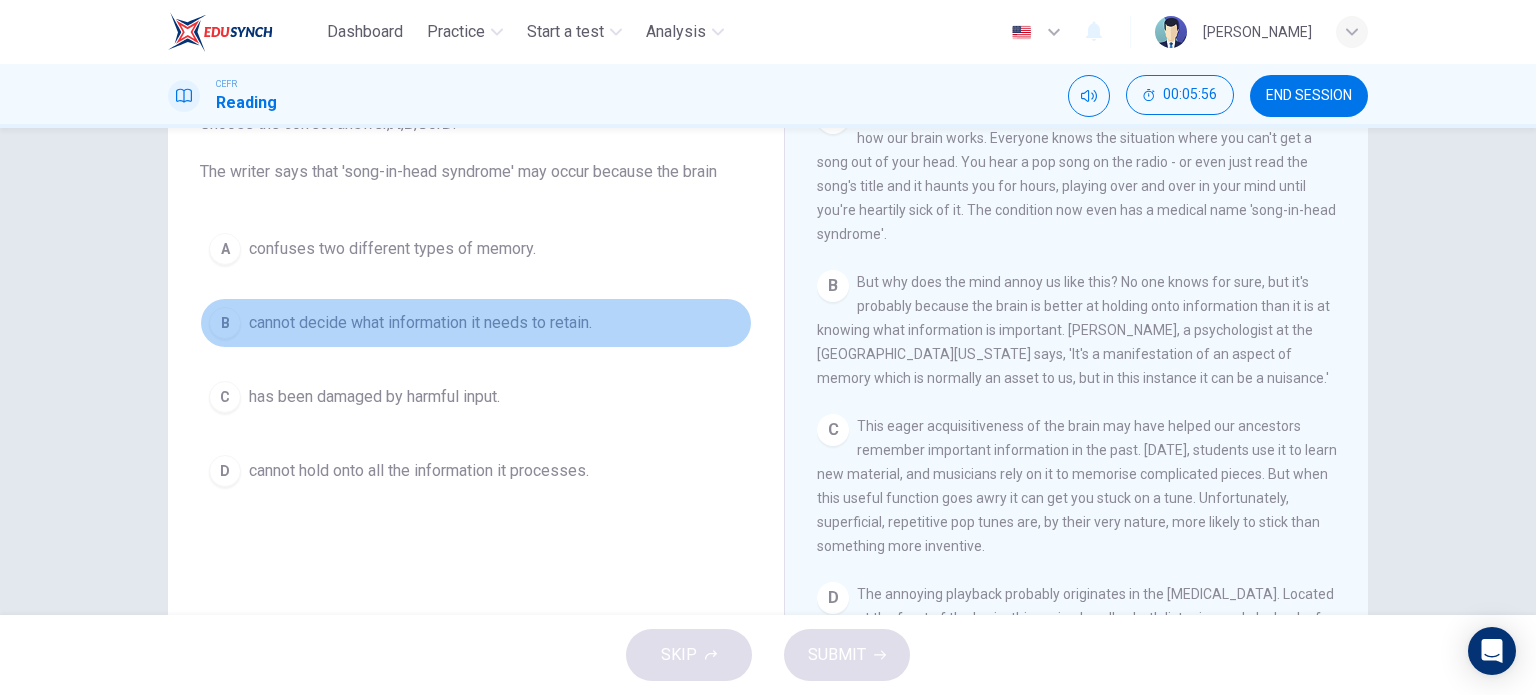 click on "B cannot decide what information it needs to retain." at bounding box center (476, 323) 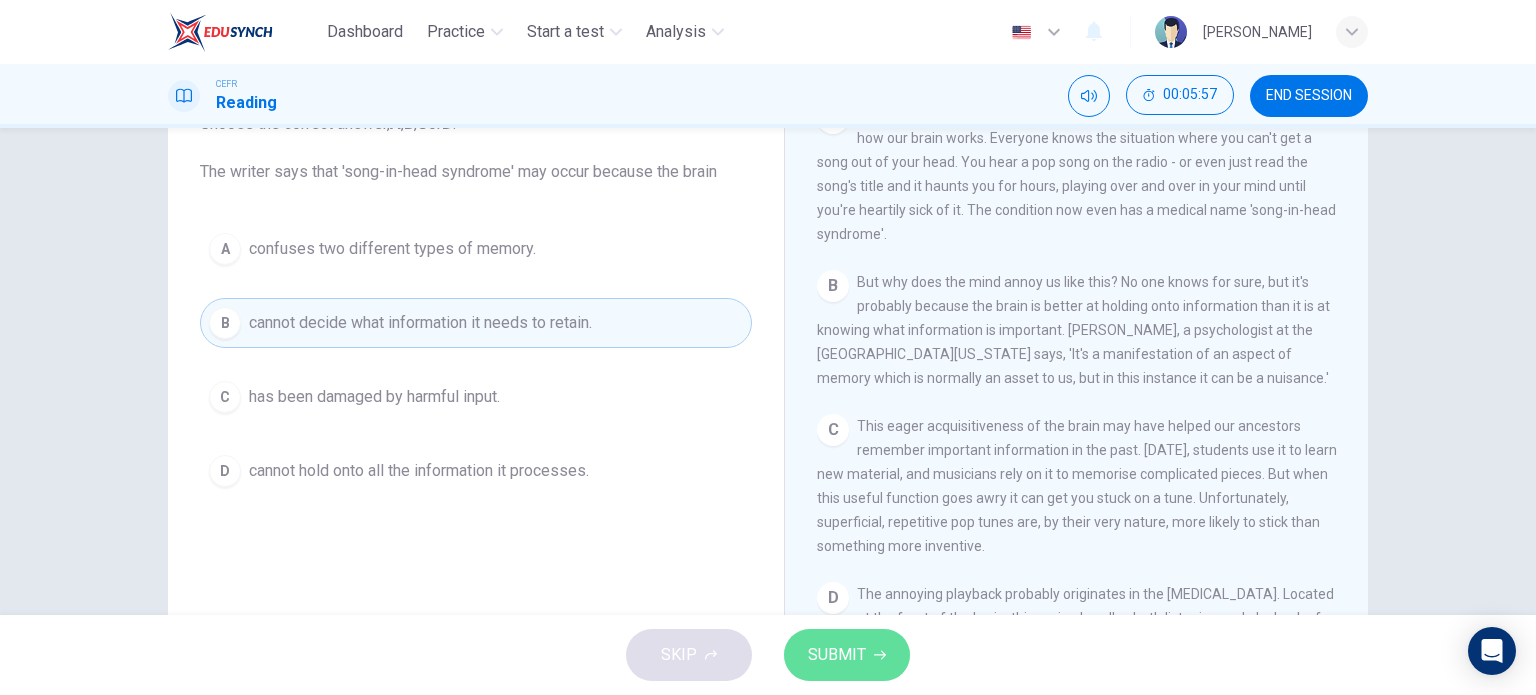 click on "SUBMIT" at bounding box center [837, 655] 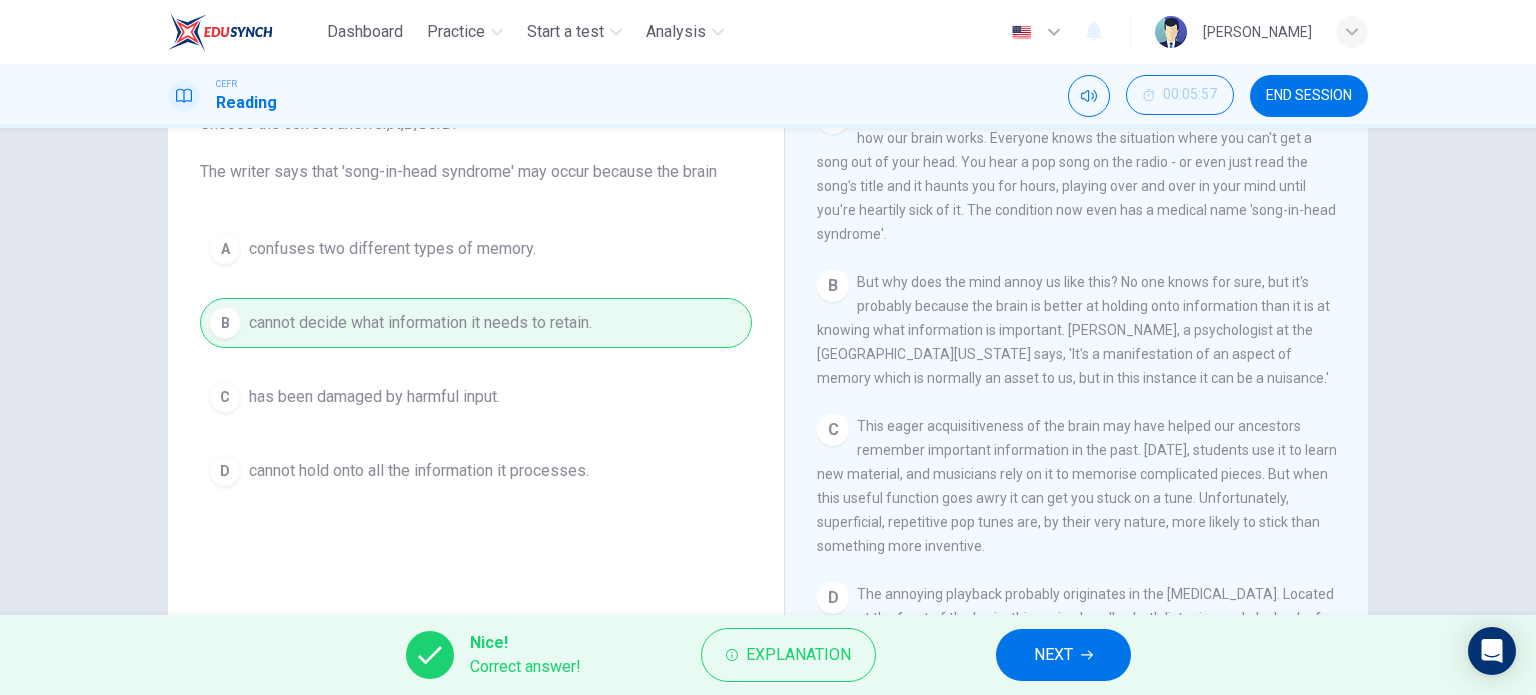 click on "NEXT" at bounding box center [1053, 655] 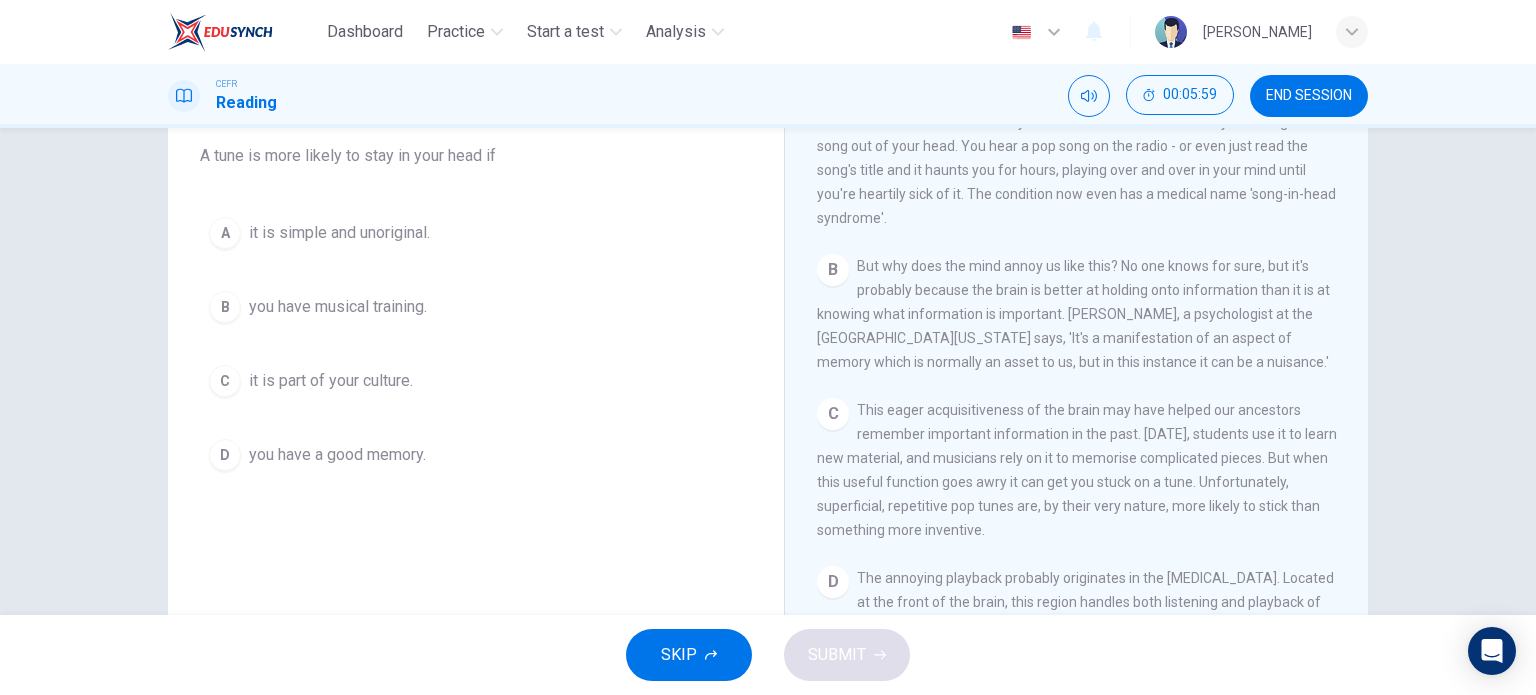 scroll, scrollTop: 172, scrollLeft: 0, axis: vertical 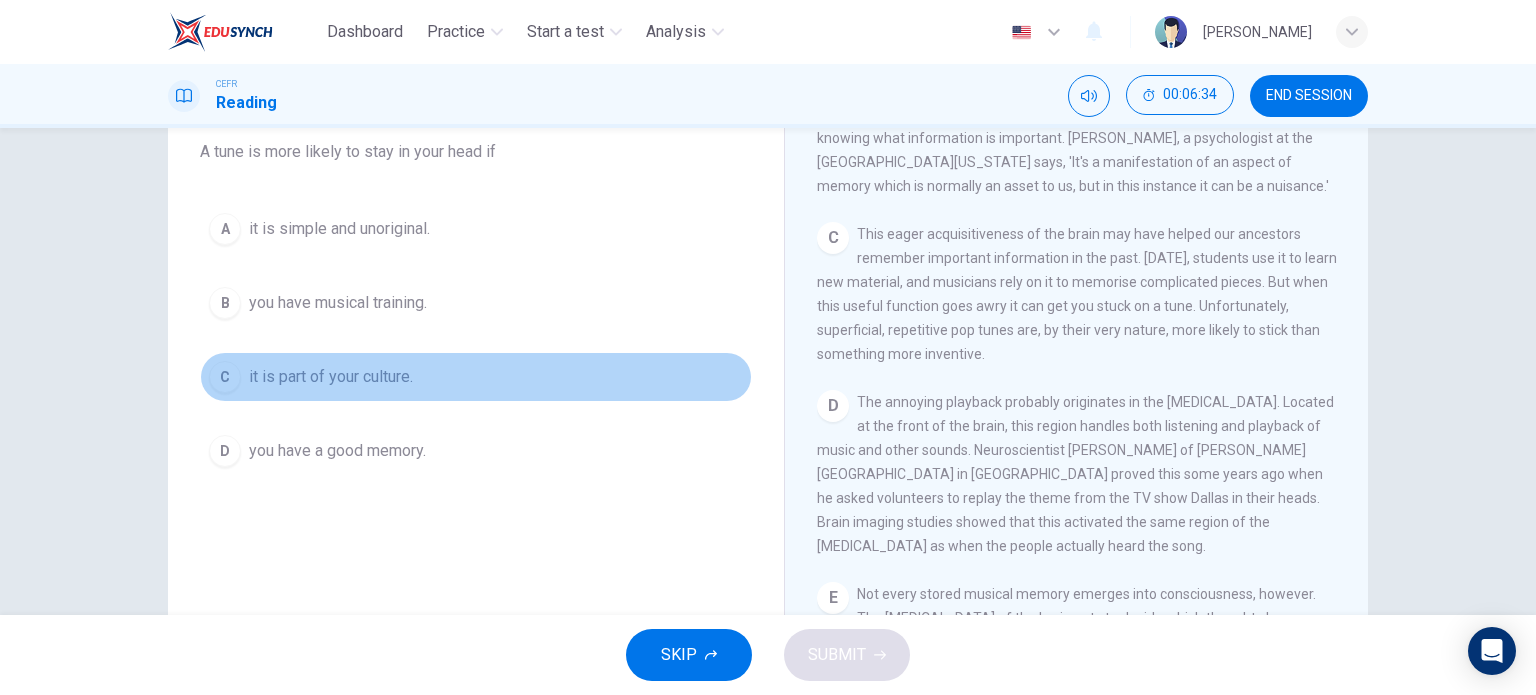 click on "C it is part of your culture." at bounding box center (476, 377) 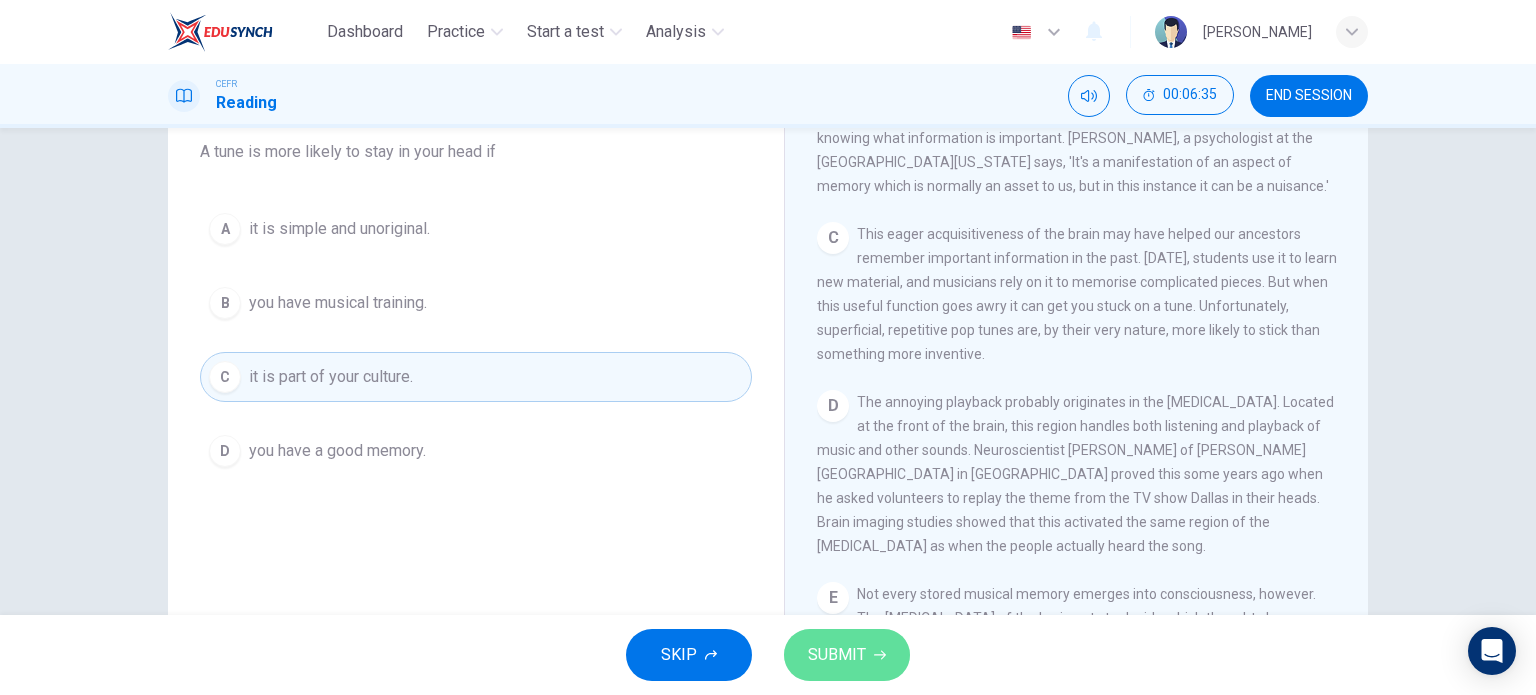 click on "SUBMIT" at bounding box center (837, 655) 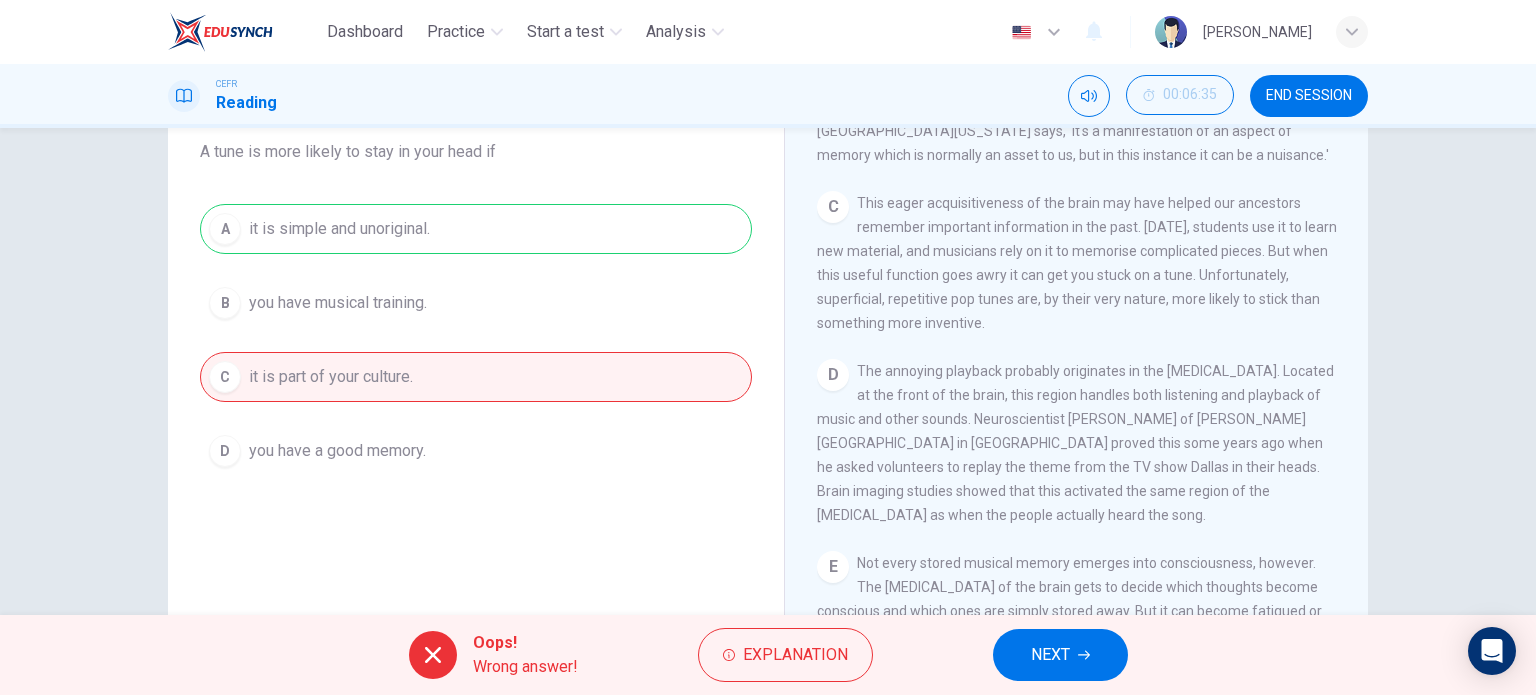 scroll, scrollTop: 630, scrollLeft: 0, axis: vertical 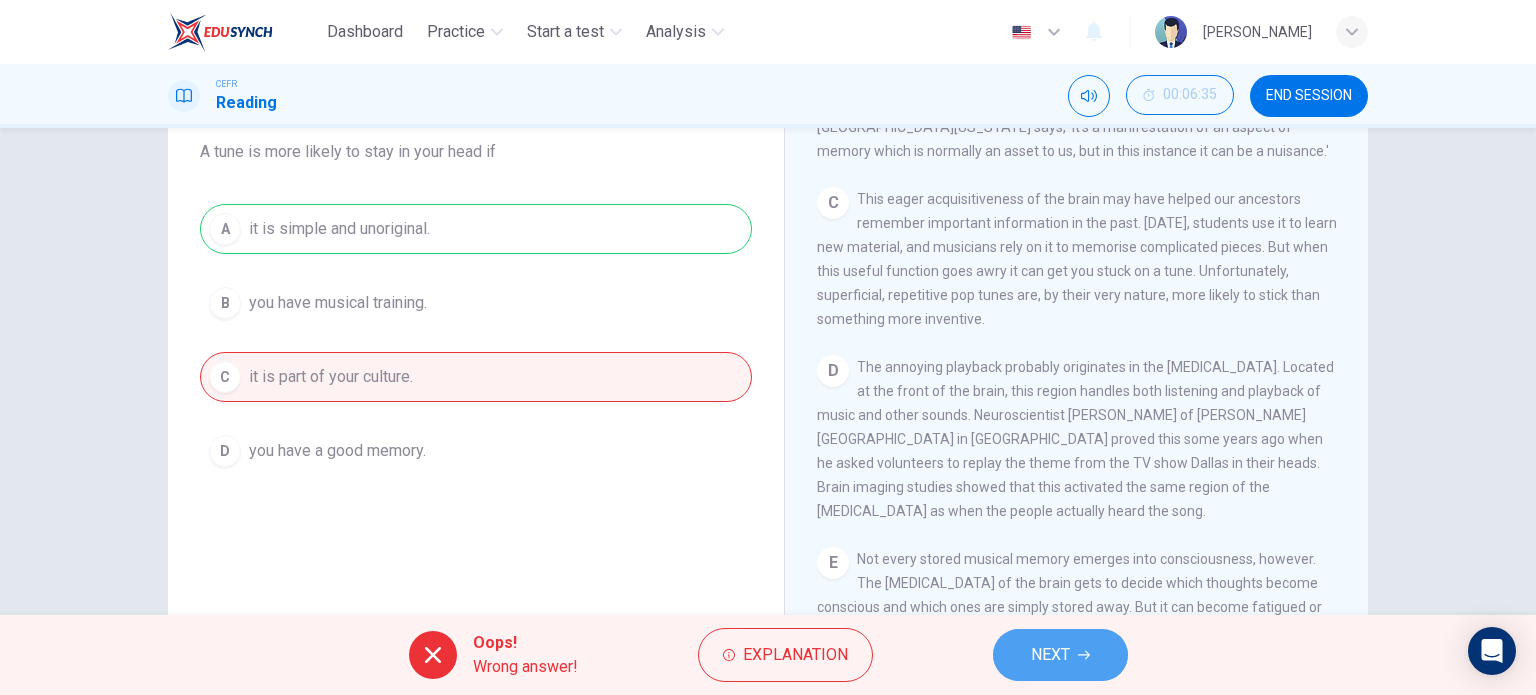 click on "NEXT" at bounding box center [1060, 655] 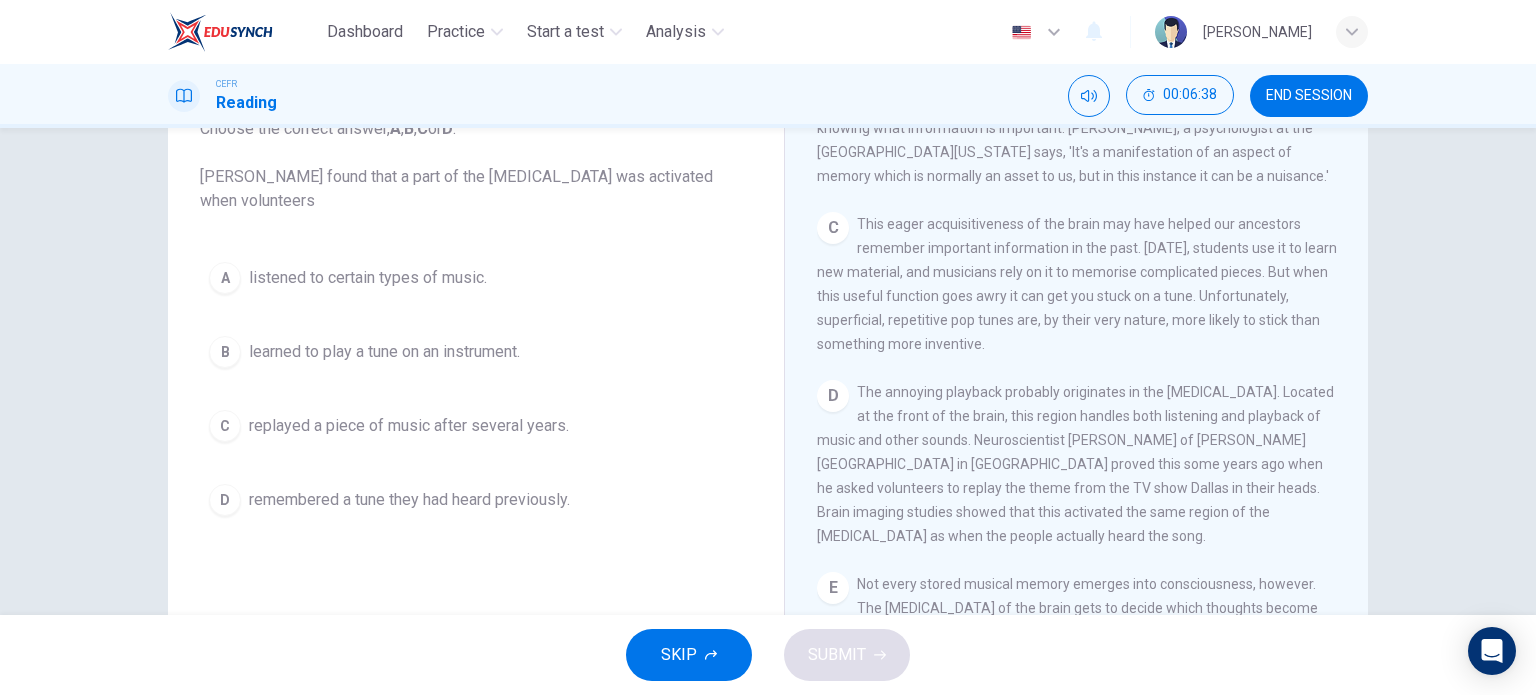 scroll, scrollTop: 148, scrollLeft: 0, axis: vertical 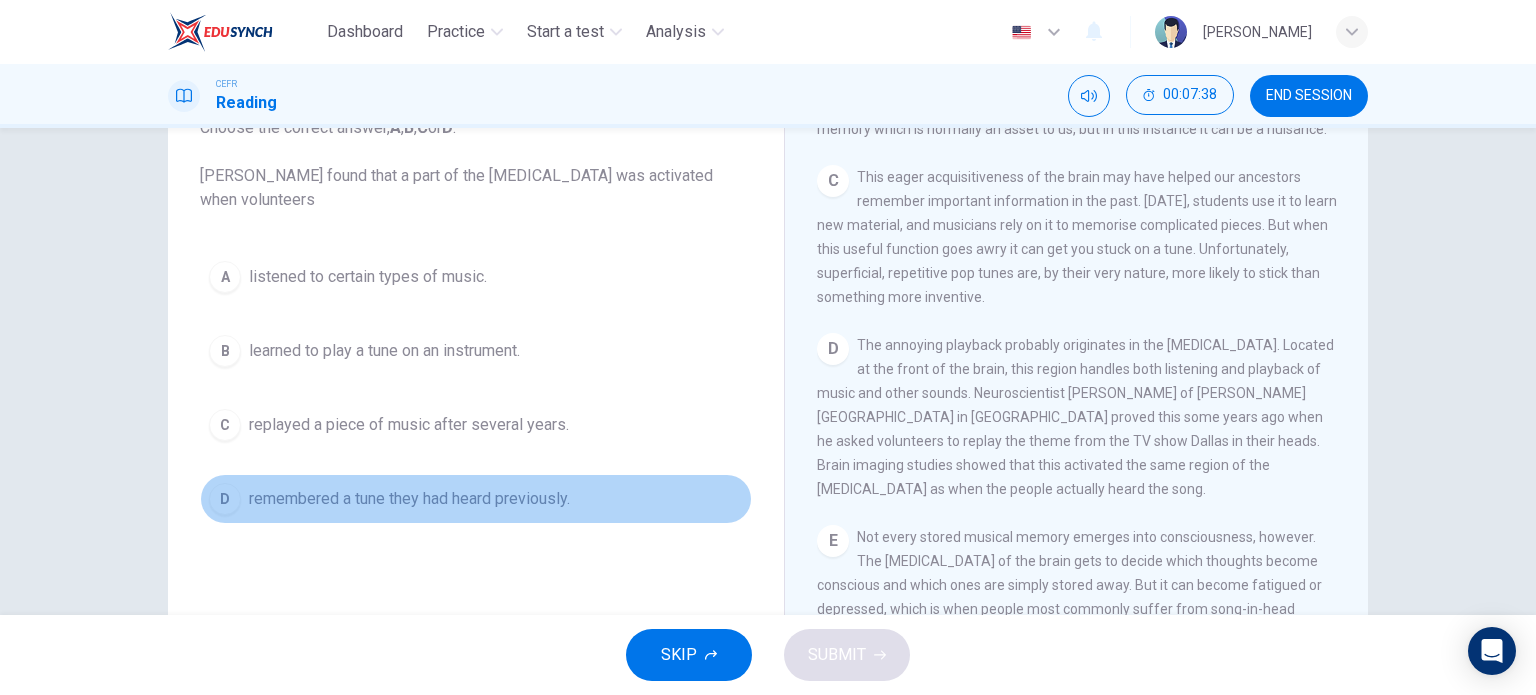 click on "D remembered a tune they had heard previously." at bounding box center [476, 499] 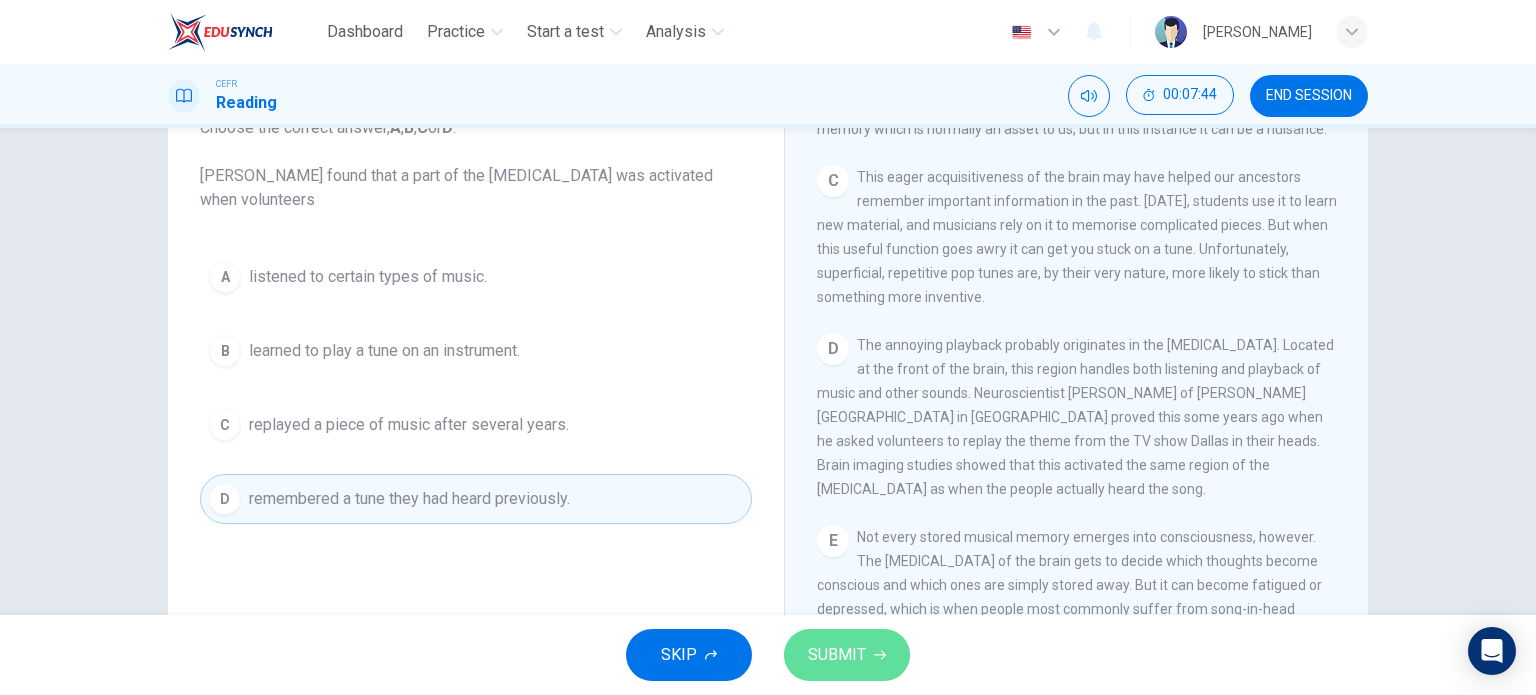 click on "SUBMIT" at bounding box center [837, 655] 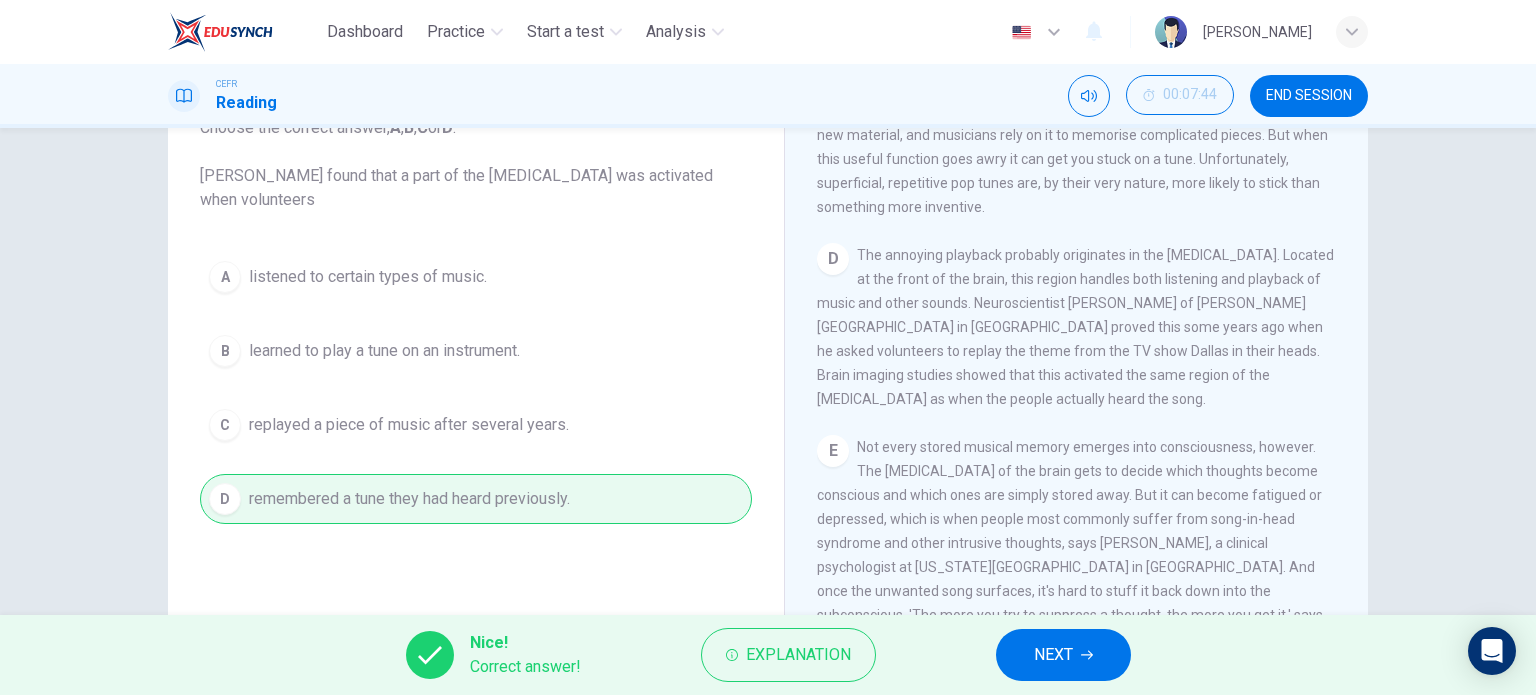 scroll, scrollTop: 764, scrollLeft: 0, axis: vertical 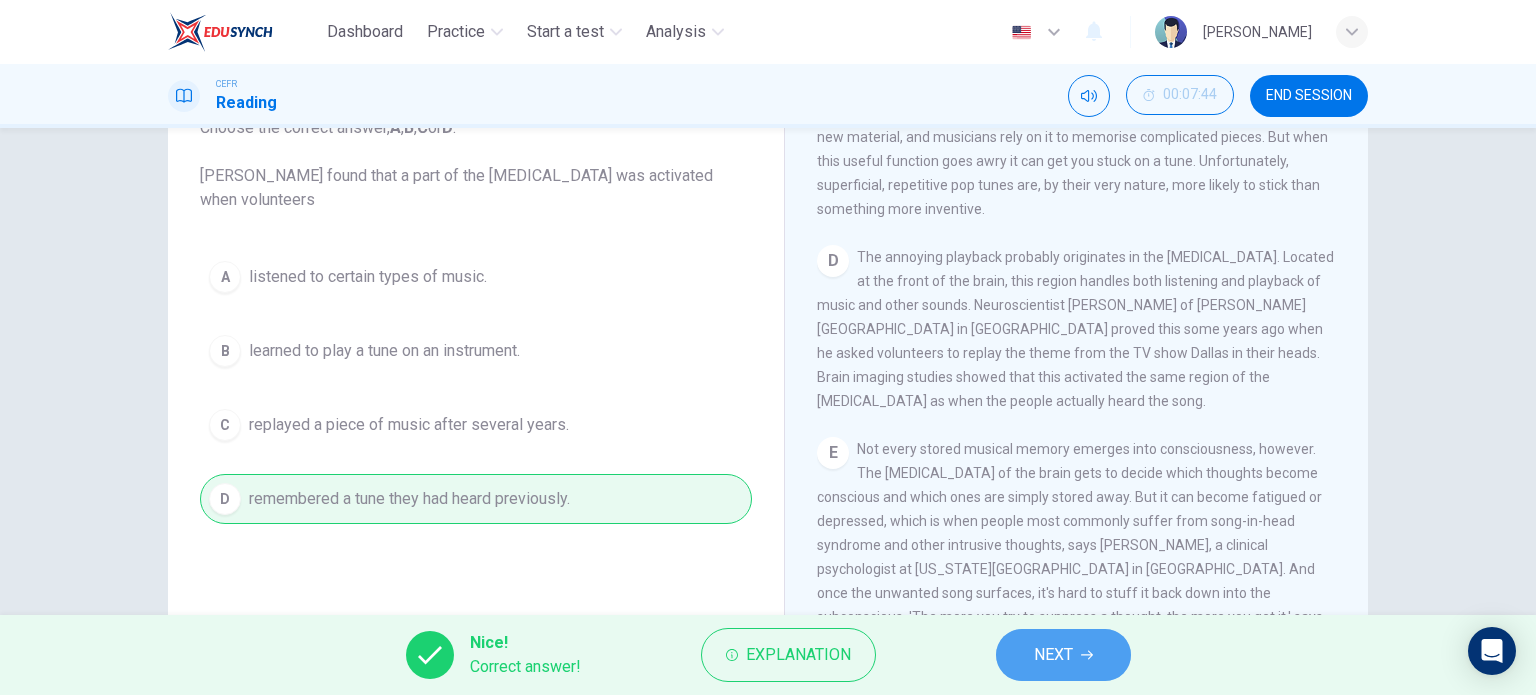 click on "NEXT" at bounding box center [1053, 655] 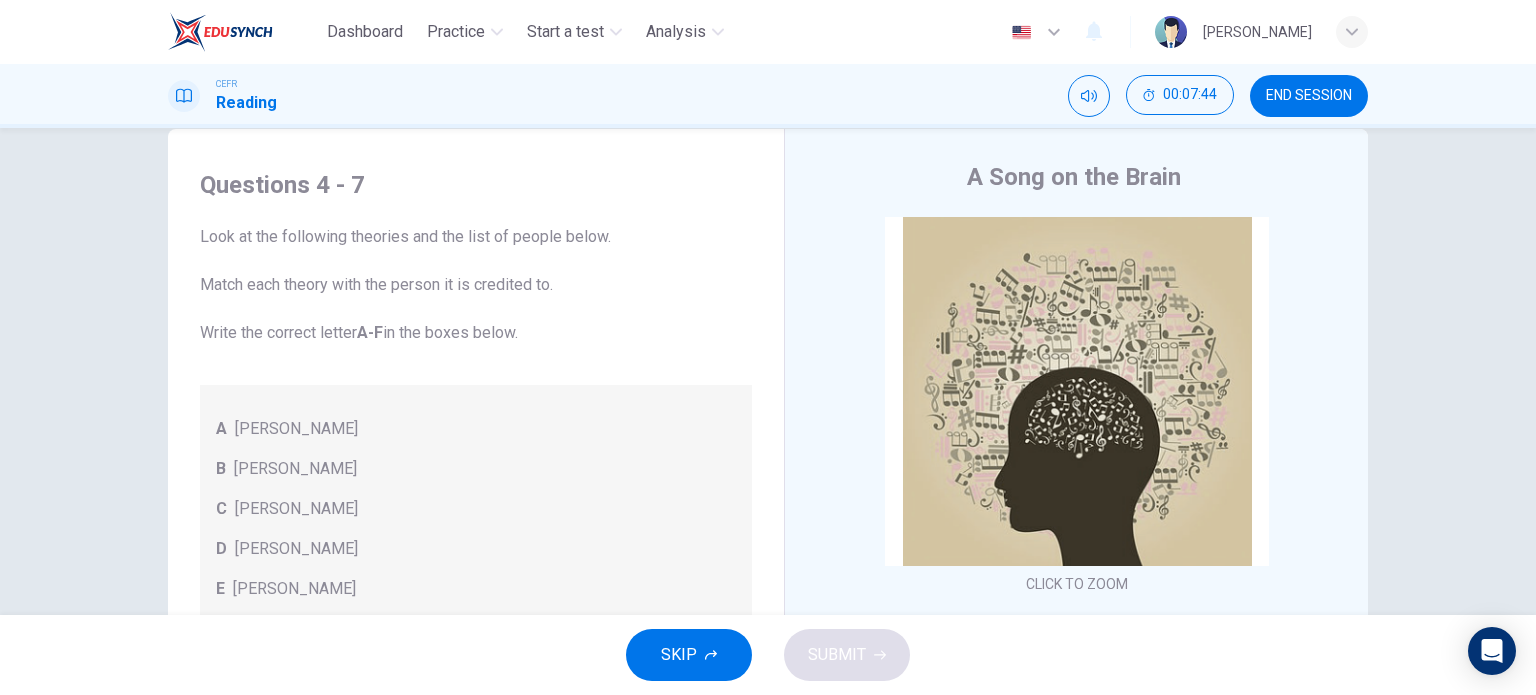 scroll, scrollTop: 35, scrollLeft: 0, axis: vertical 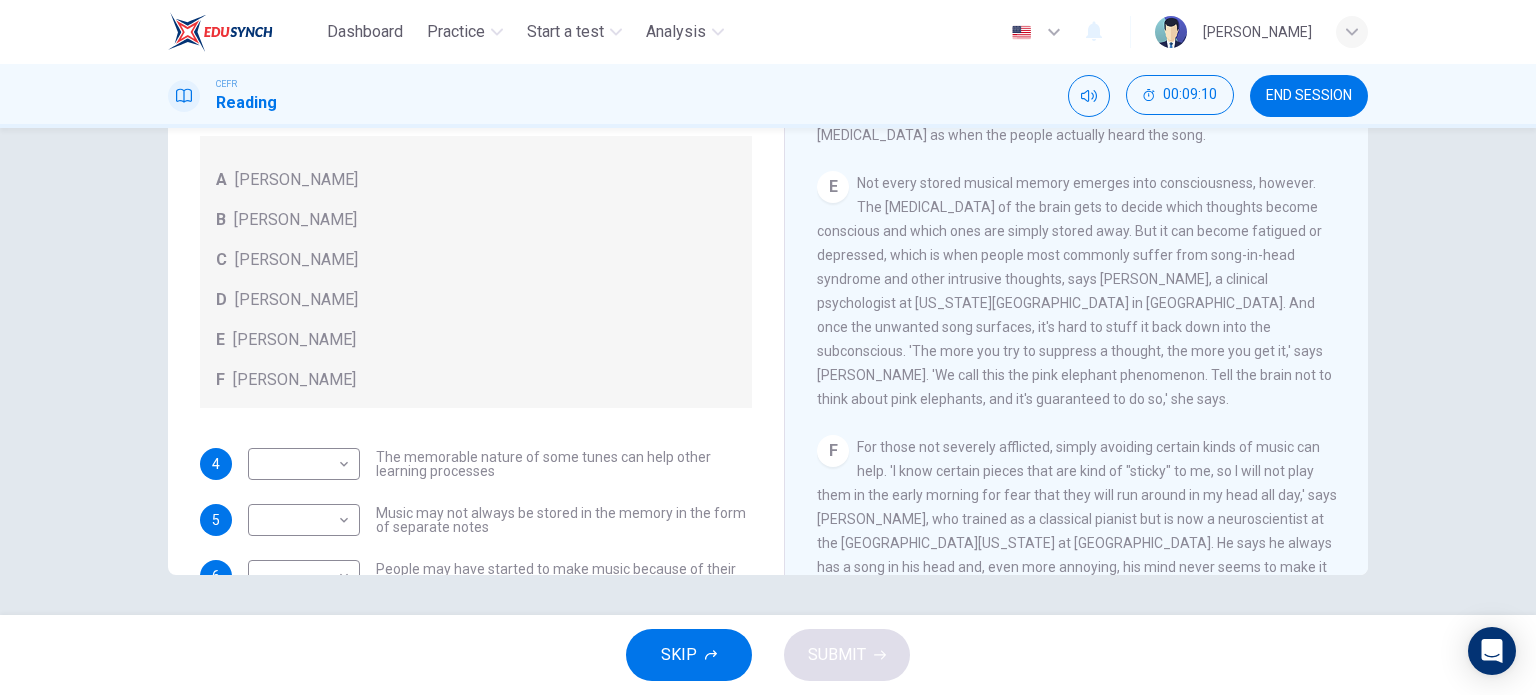 drag, startPoint x: 1115, startPoint y: 396, endPoint x: 744, endPoint y: 375, distance: 371.59387 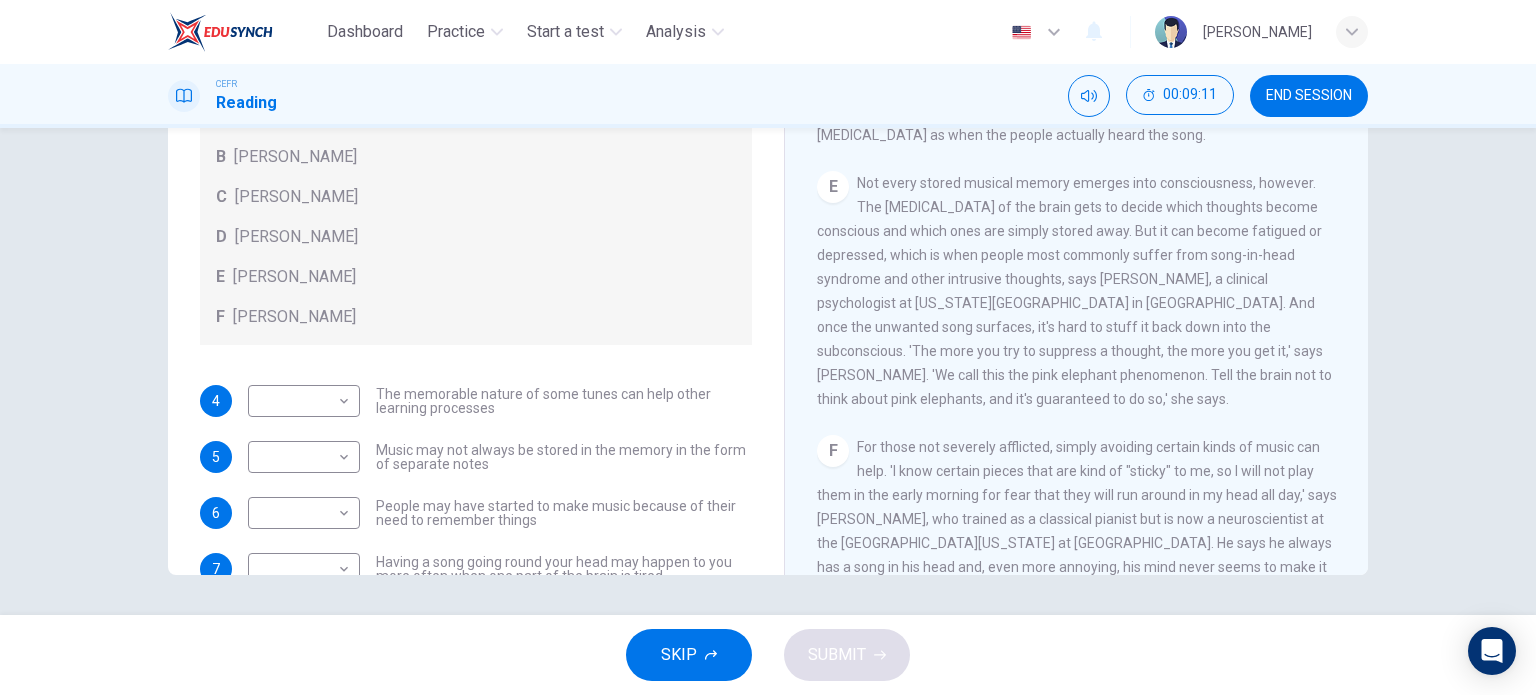 scroll, scrollTop: 112, scrollLeft: 0, axis: vertical 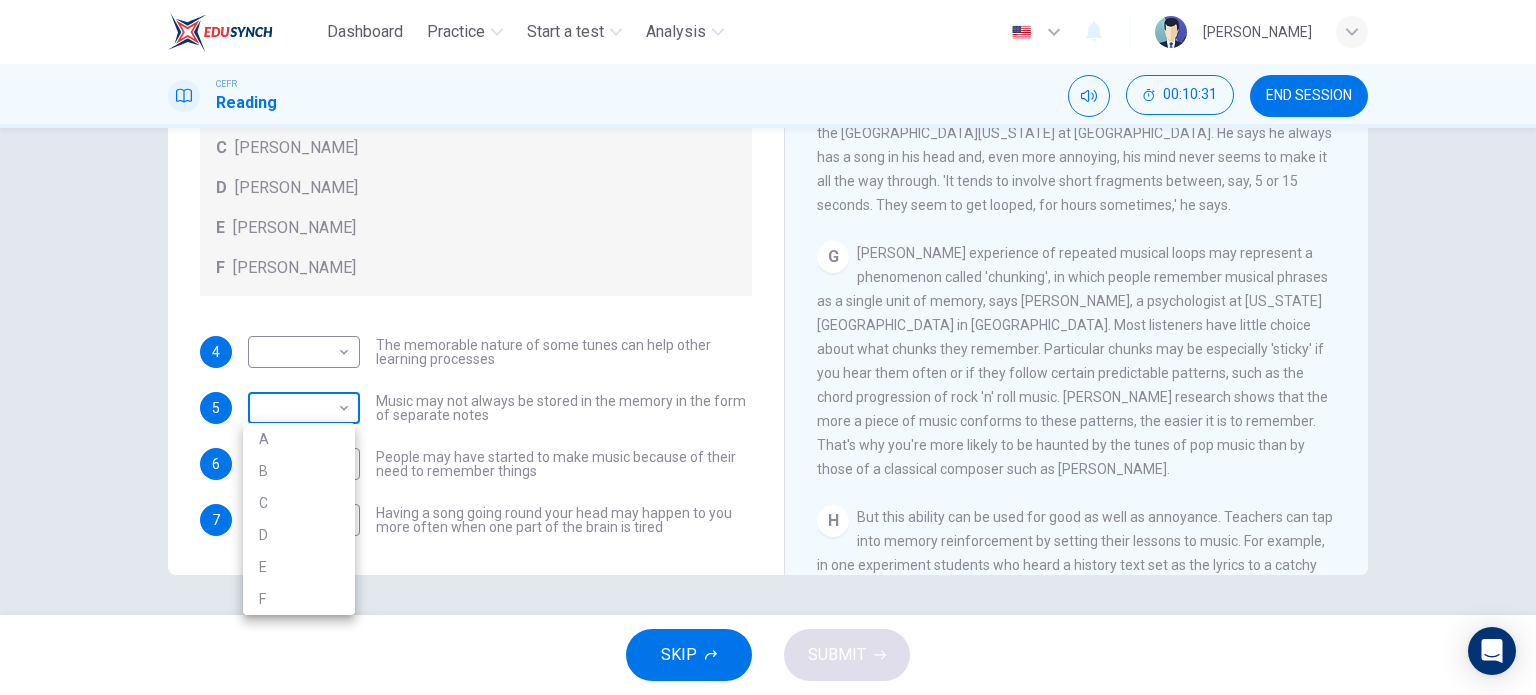 click on "Dashboard Practice Start a test Analysis English en ​ [PERSON_NAME] BIN ZU CEFR Reading 00:10:31 END SESSION Questions 4 - 7 Look at the following theories and the list of people below.
Match each theory with the person it is credited to.
Write the correct letter  A-F  in the boxes below. A [PERSON_NAME] B [PERSON_NAME] C [PERSON_NAME] D [PERSON_NAME] E [PERSON_NAME] F [PERSON_NAME] 4 ​ ​ The memorable nature of some tunes can help other learning processes 5 ​ ​ Music may not always be stored in the memory in the form of separate notes 6 ​ ​ People may have started to make music because of their need to remember things 7 ​ ​ Having a song going round your head may happen to you more often when one part of the brain is tired A Song on the Brain CLICK TO ZOOM Click to Zoom A B C D E F G H I SKIP SUBMIT EduSynch - Online Language Proficiency Testing
Dashboard Practice Start a test Analysis Notifications © Copyright  2025 A B C D E F" at bounding box center (768, 347) 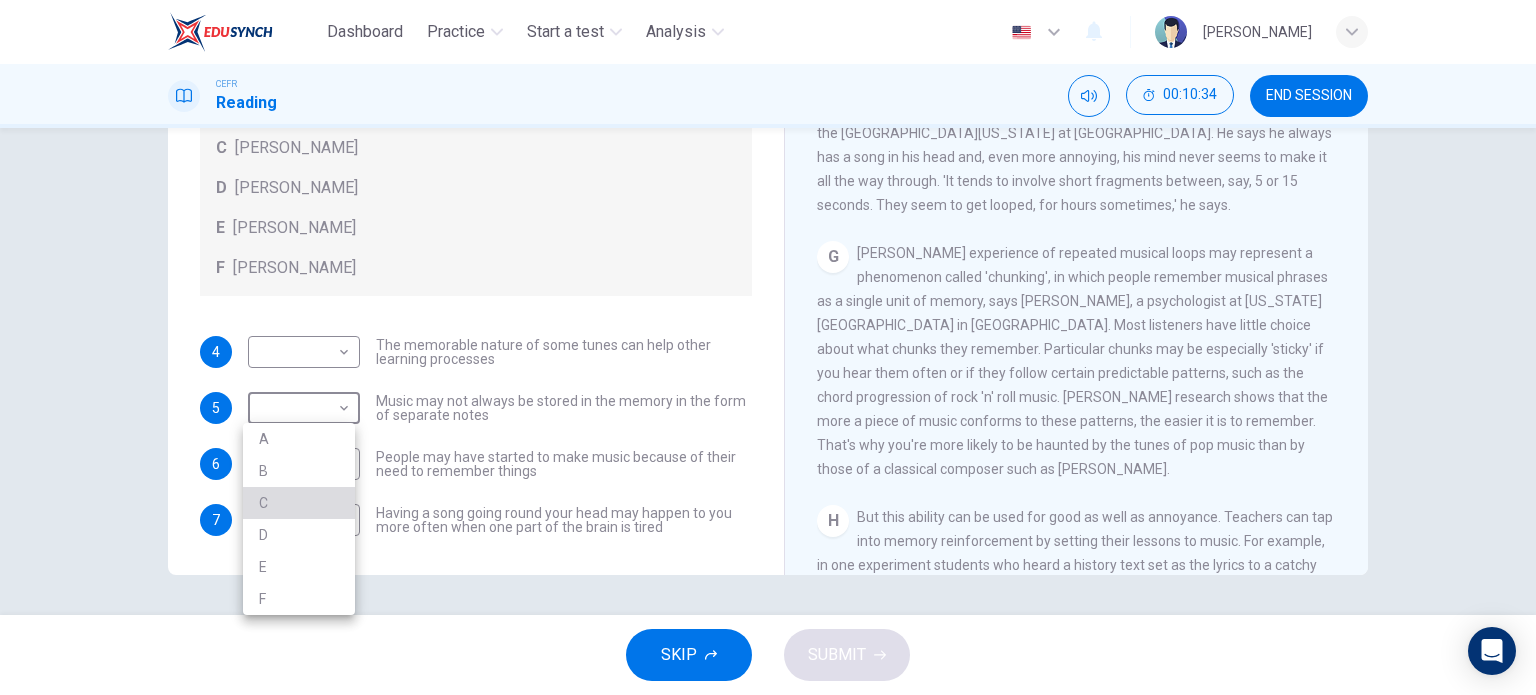 click on "C" at bounding box center (299, 503) 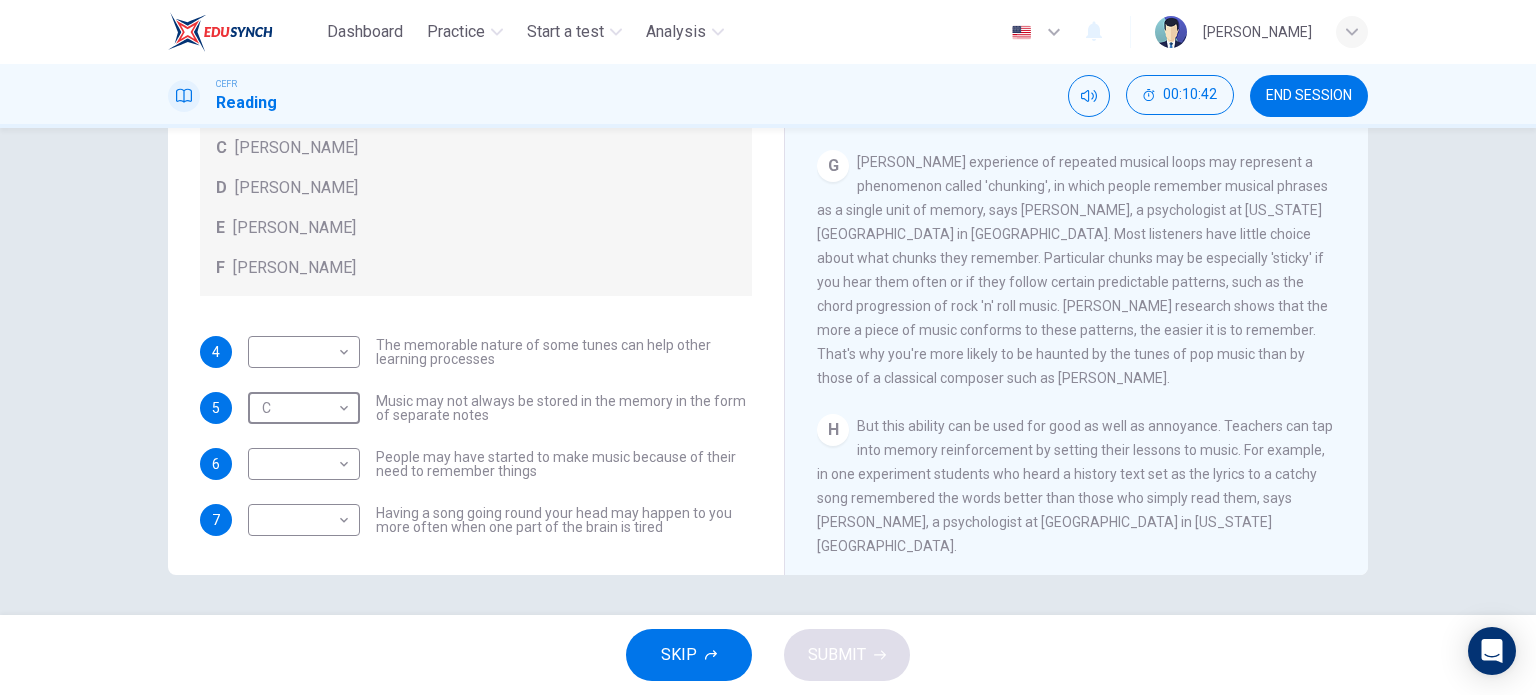 scroll, scrollTop: 1392, scrollLeft: 0, axis: vertical 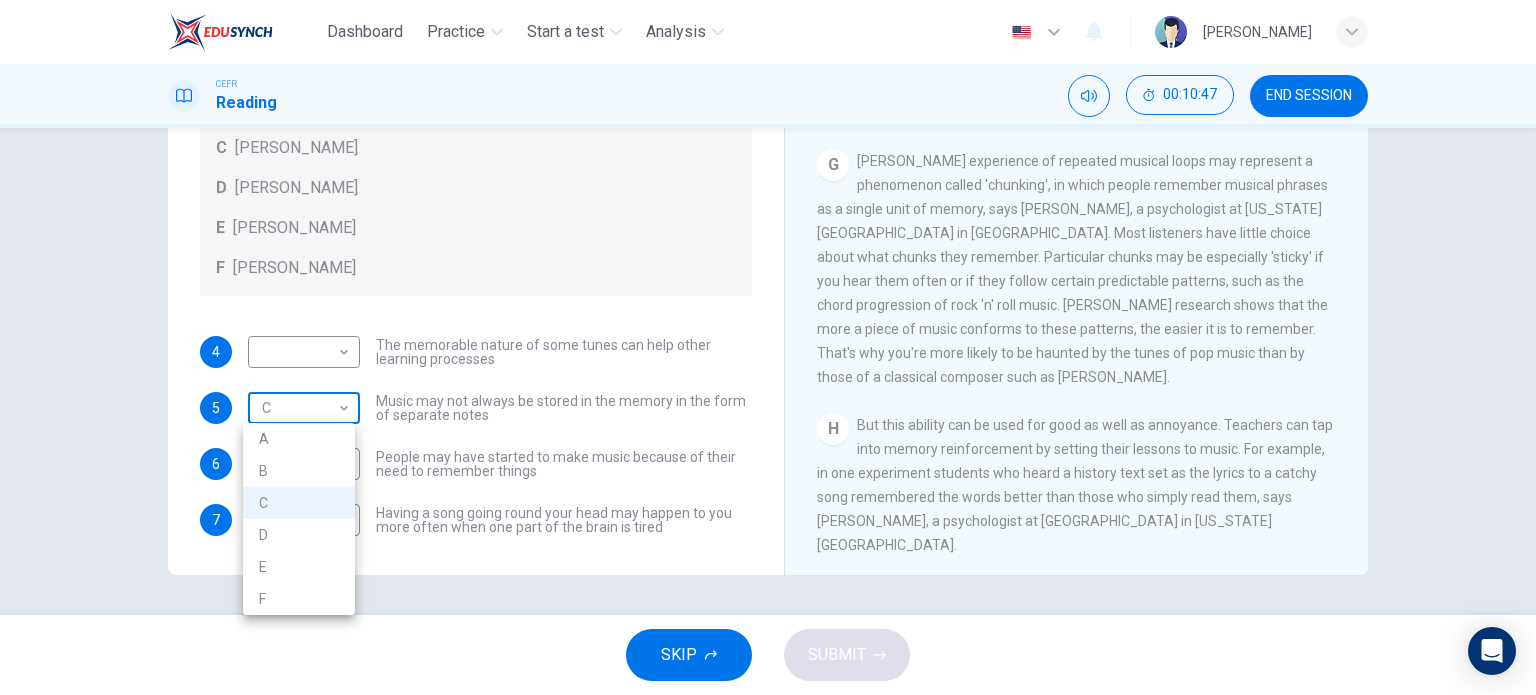 click on "Dashboard Practice Start a test Analysis English en ​ [PERSON_NAME] BIN ZU CEFR Reading 00:10:47 END SESSION Questions 4 - 7 Look at the following theories and the list of people below.
Match each theory with the person it is credited to.
Write the correct letter  A-F  in the boxes below. A [PERSON_NAME] B [PERSON_NAME] C [PERSON_NAME] D [PERSON_NAME] E [PERSON_NAME] F [PERSON_NAME] 4 ​ ​ The memorable nature of some tunes can help other learning processes 5 C C ​ Music may not always be stored in the memory in the form of separate notes 6 ​ ​ People may have started to make music because of their need to remember things 7 ​ ​ Having a song going round your head may happen to you more often when one part of the brain is tired A Song on the Brain CLICK TO ZOOM Click to Zoom A B C D E F G H I SKIP SUBMIT EduSynch - Online Language Proficiency Testing
Dashboard Practice Start a test Analysis Notifications © Copyright  2025 A B C D E F" at bounding box center [768, 347] 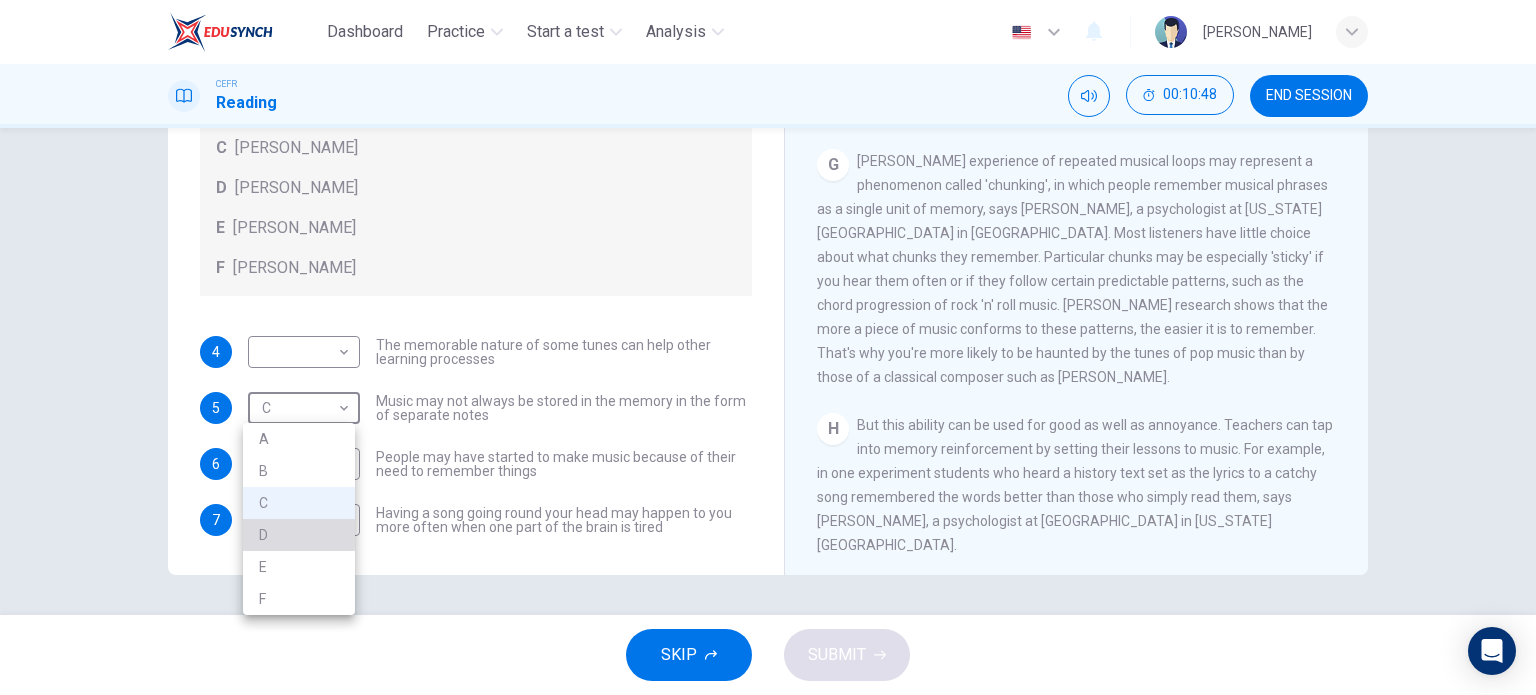 click on "D" at bounding box center (299, 535) 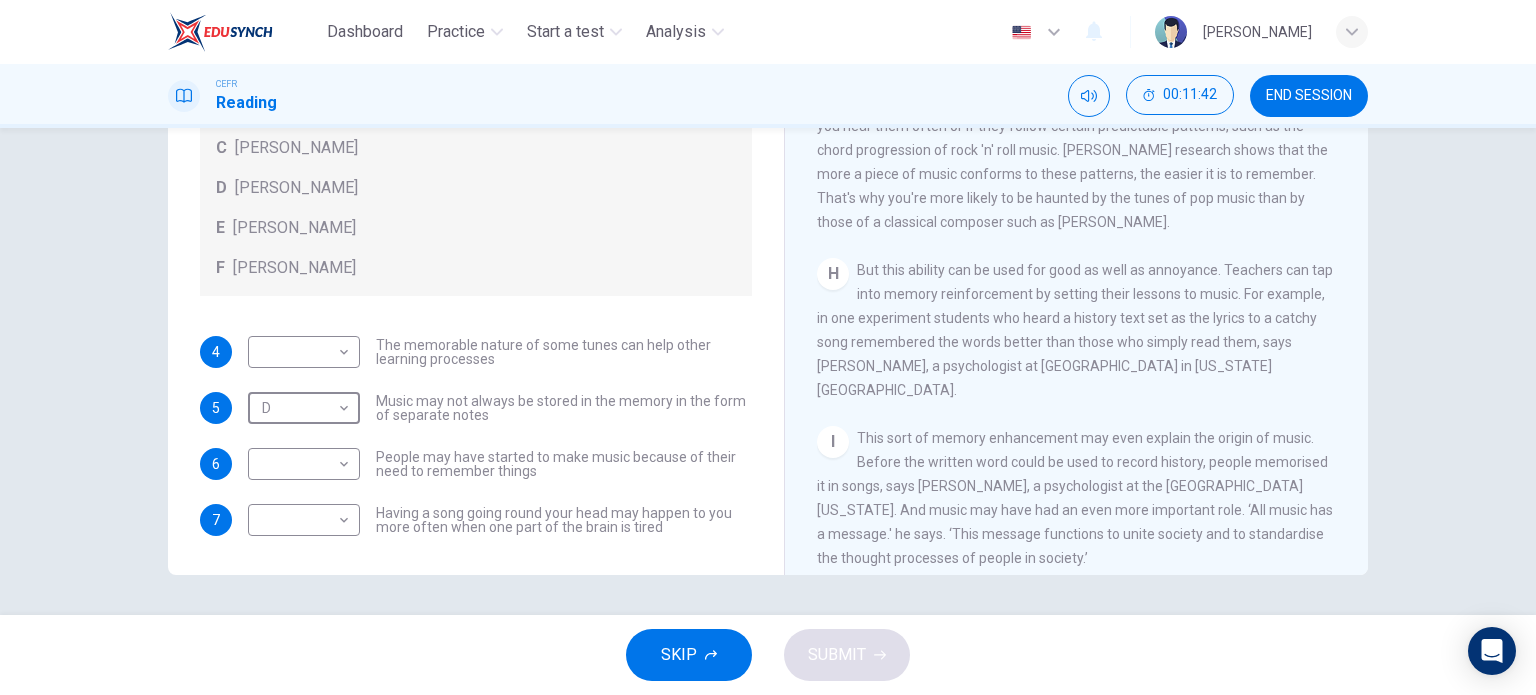 scroll, scrollTop: 1592, scrollLeft: 0, axis: vertical 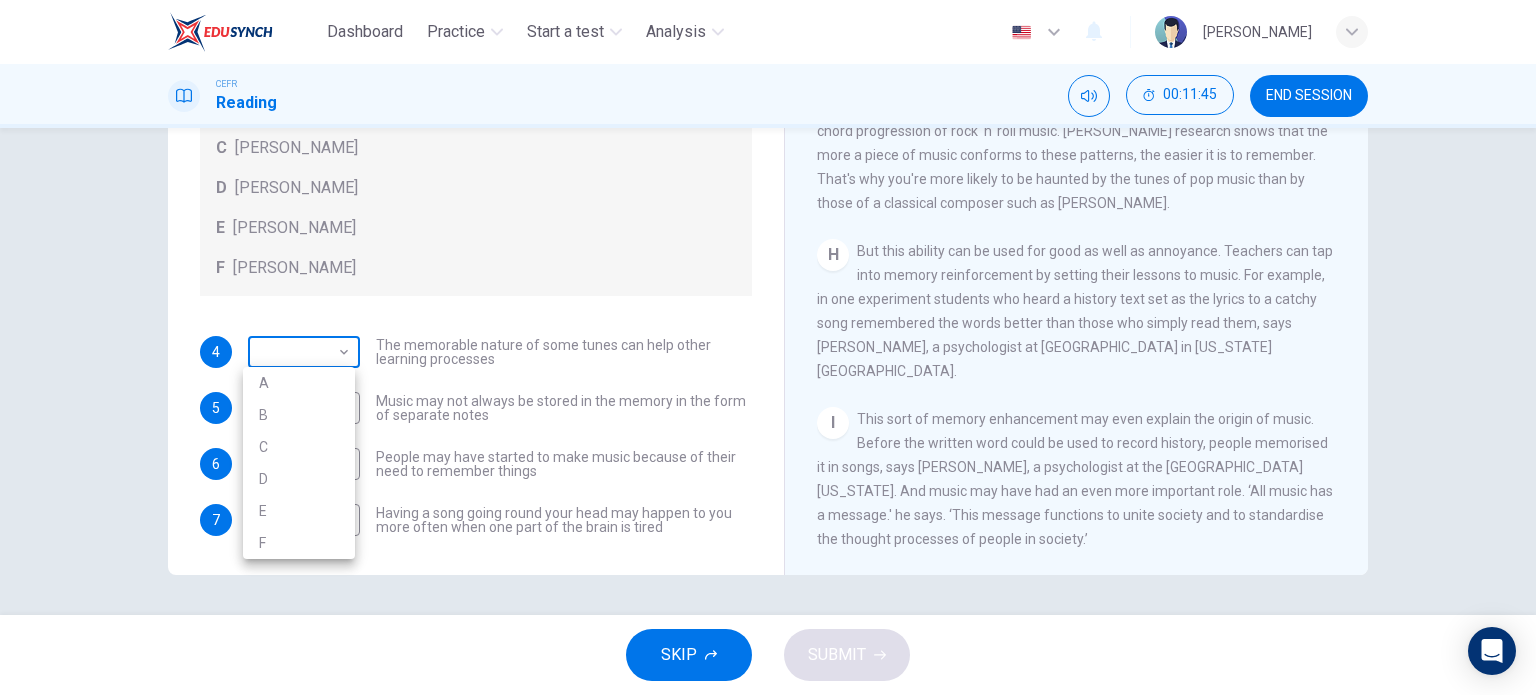 click on "Dashboard Practice Start a test Analysis English en ​ [PERSON_NAME] BIN ZU CEFR Reading 00:11:45 END SESSION Questions 4 - 7 Look at the following theories and the list of people below.
Match each theory with the person it is credited to.
Write the correct letter  A-F  in the boxes below. A [PERSON_NAME] B [PERSON_NAME] C [PERSON_NAME] D [PERSON_NAME] E [PERSON_NAME] F [PERSON_NAME] 4 ​ ​ The memorable nature of some tunes can help other learning processes 5 D D ​ Music may not always be stored in the memory in the form of separate notes 6 ​ ​ People may have started to make music because of their need to remember things 7 ​ ​ Having a song going round your head may happen to you more often when one part of the brain is tired A Song on the Brain CLICK TO ZOOM Click to Zoom A B C D E F G H I SKIP SUBMIT EduSynch - Online Language Proficiency Testing
Dashboard Practice Start a test Analysis Notifications © Copyright  2025 A B C D E F" at bounding box center (768, 347) 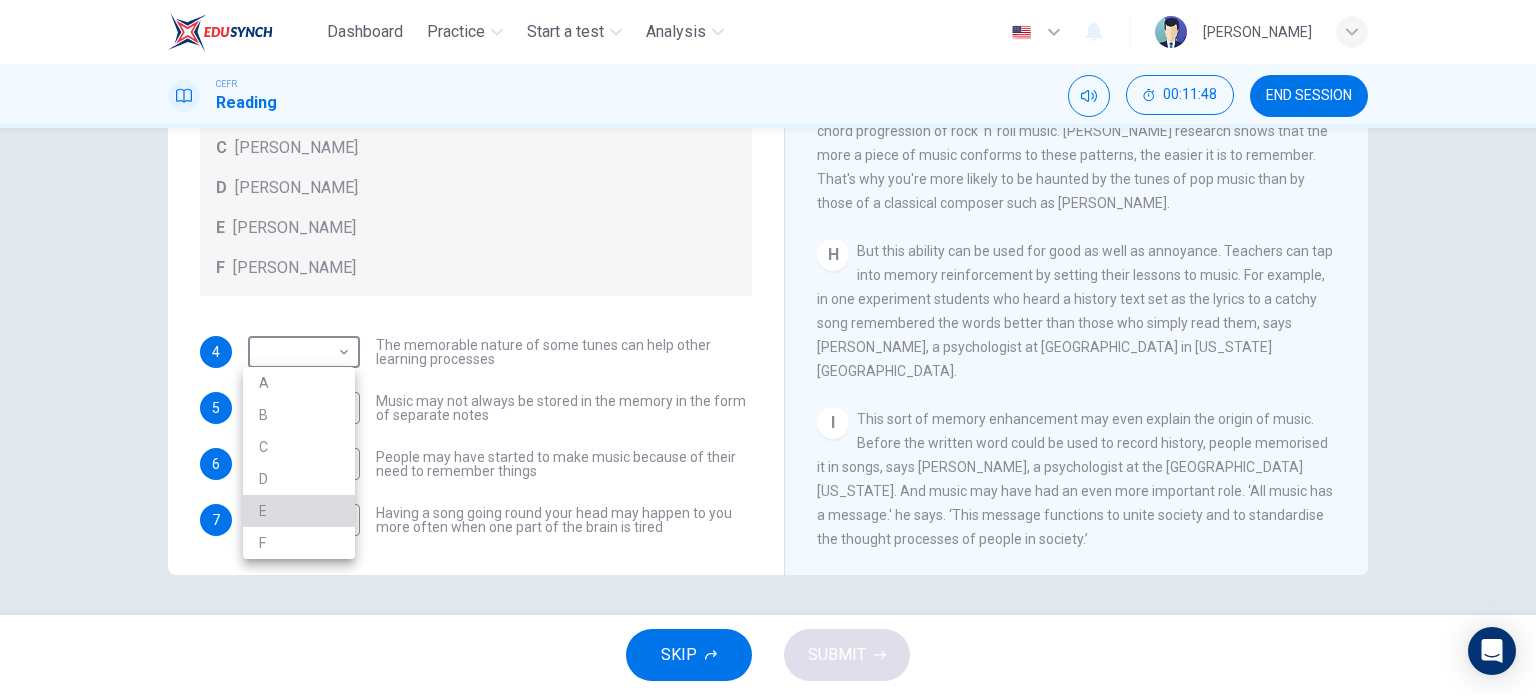 click on "E" at bounding box center [299, 511] 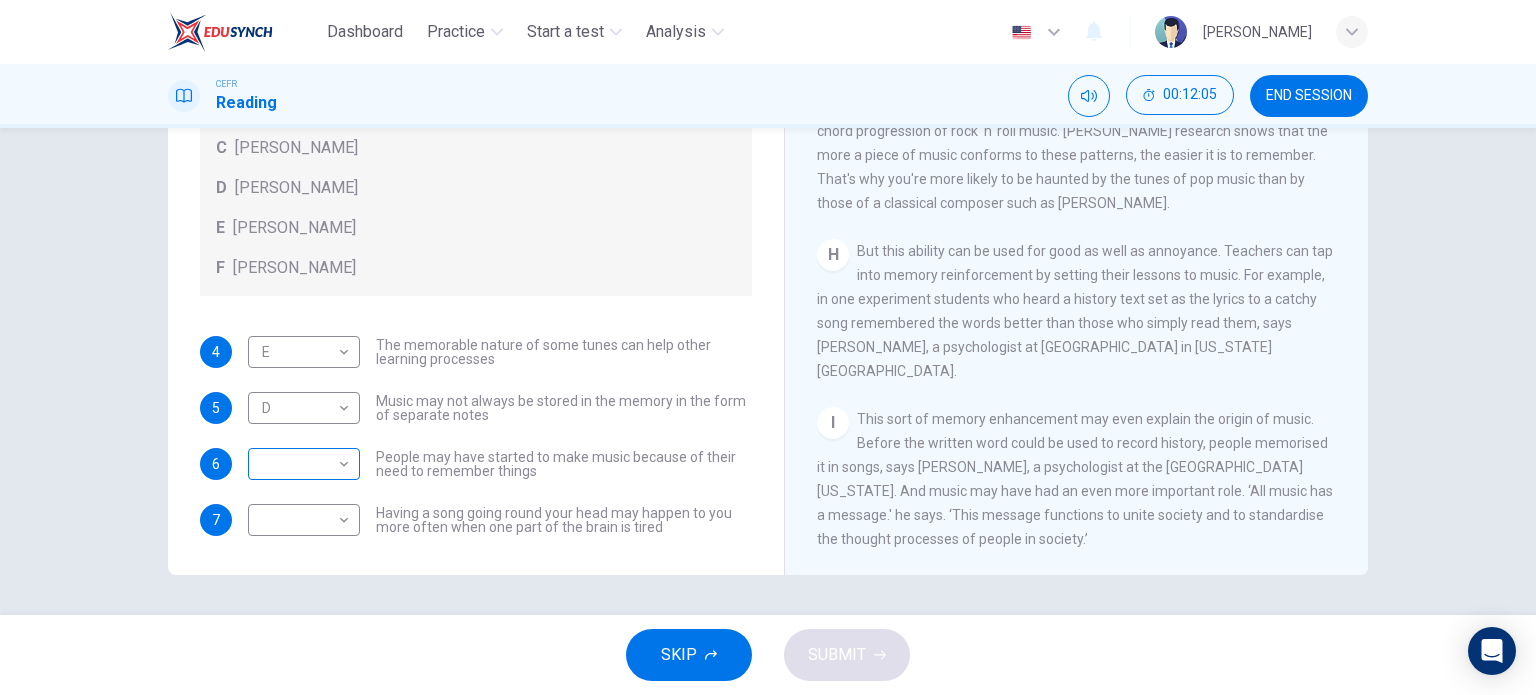 click on "​ ​" at bounding box center [304, 464] 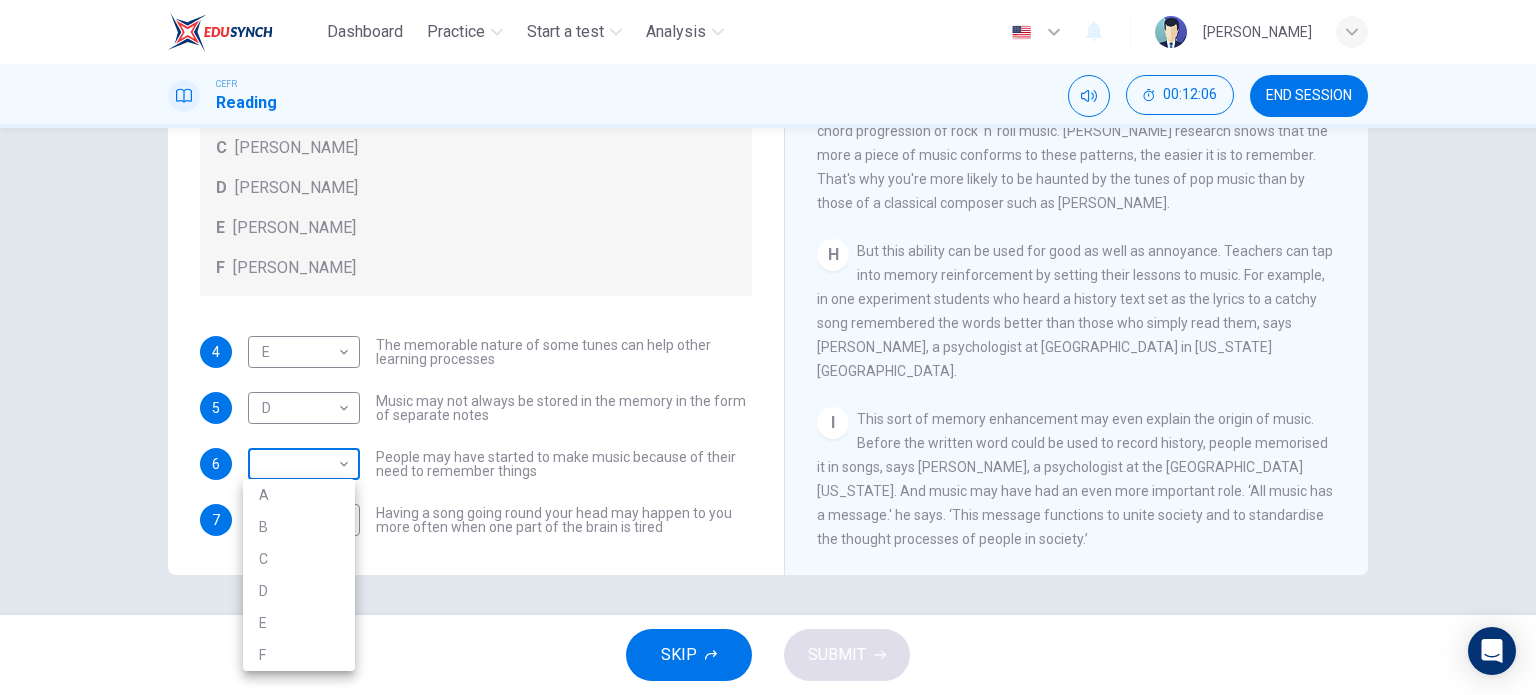 click on "Dashboard Practice Start a test Analysis English en ​ [PERSON_NAME] BIN ZU CEFR Reading 00:12:06 END SESSION Questions 4 - 7 Look at the following theories and the list of people below.
Match each theory with the person it is credited to.
Write the correct letter  A-F  in the boxes below. A [PERSON_NAME] B [PERSON_NAME] C [PERSON_NAME] D [PERSON_NAME] E [PERSON_NAME] F [PERSON_NAME] 4 E E ​ The memorable nature of some tunes can help other learning processes 5 D D ​ Music may not always be stored in the memory in the form of separate notes 6 ​ ​ People may have started to make music because of their need to remember things 7 ​ ​ Having a song going round your head may happen to you more often when one part of the brain is tired A Song on the Brain CLICK TO ZOOM Click to Zoom A B C D E F G H I SKIP SUBMIT EduSynch - Online Language Proficiency Testing
Dashboard Practice Start a test Analysis Notifications © Copyright  2025 A B C D E F" at bounding box center [768, 347] 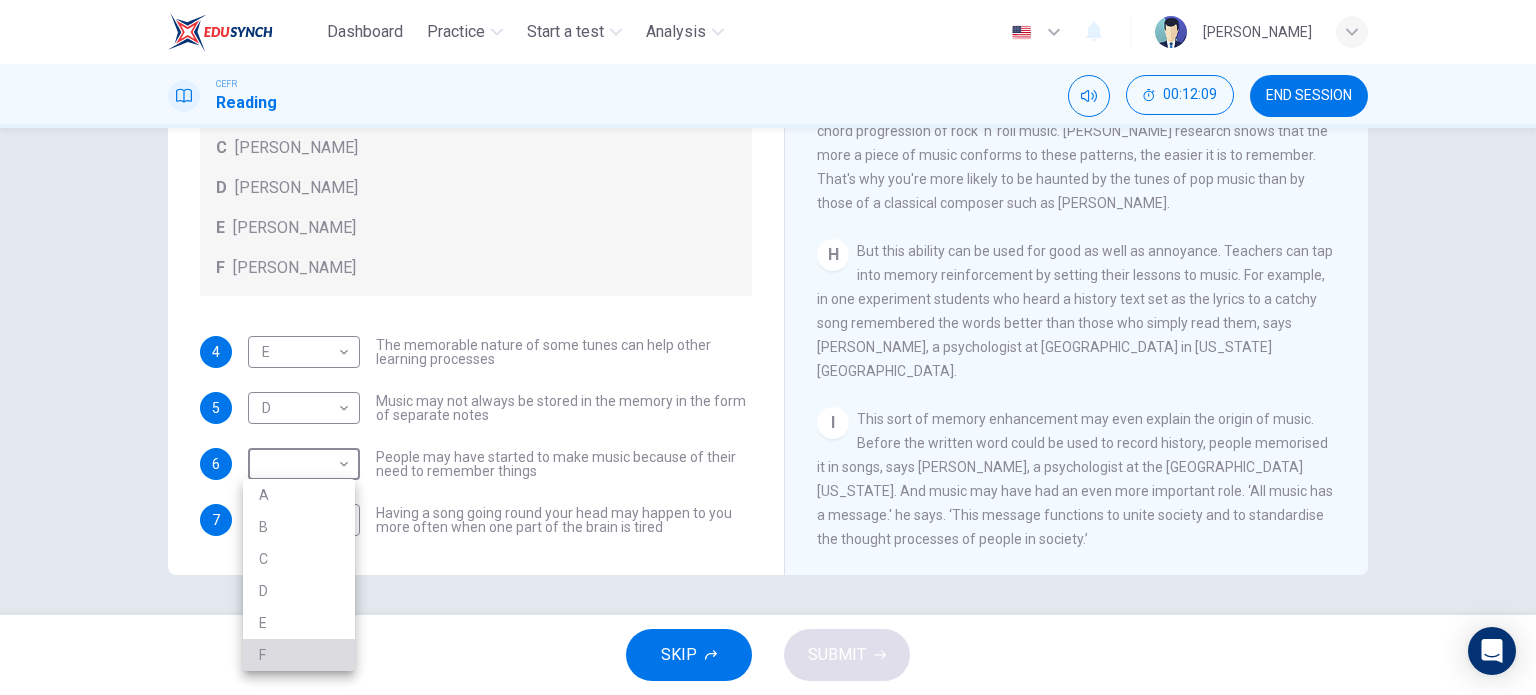 click on "F" at bounding box center (299, 655) 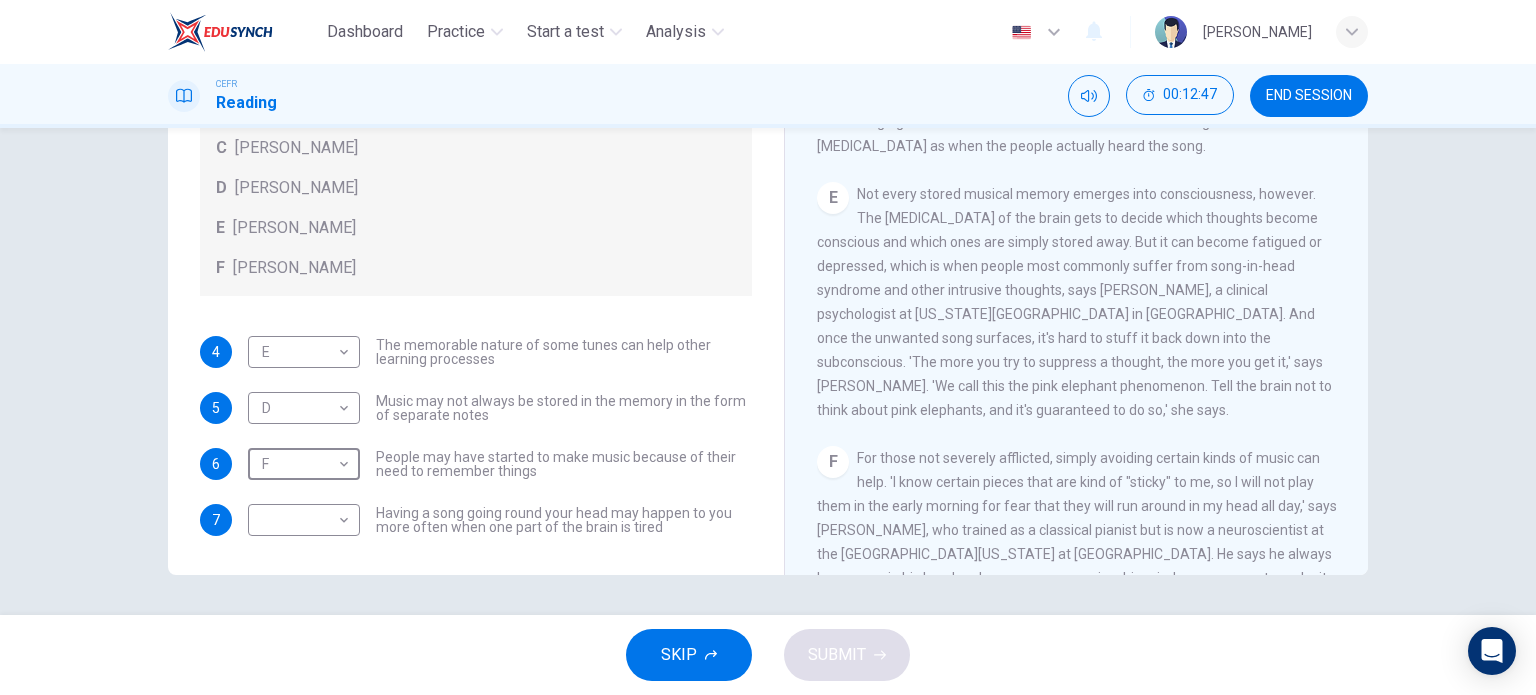scroll, scrollTop: 899, scrollLeft: 0, axis: vertical 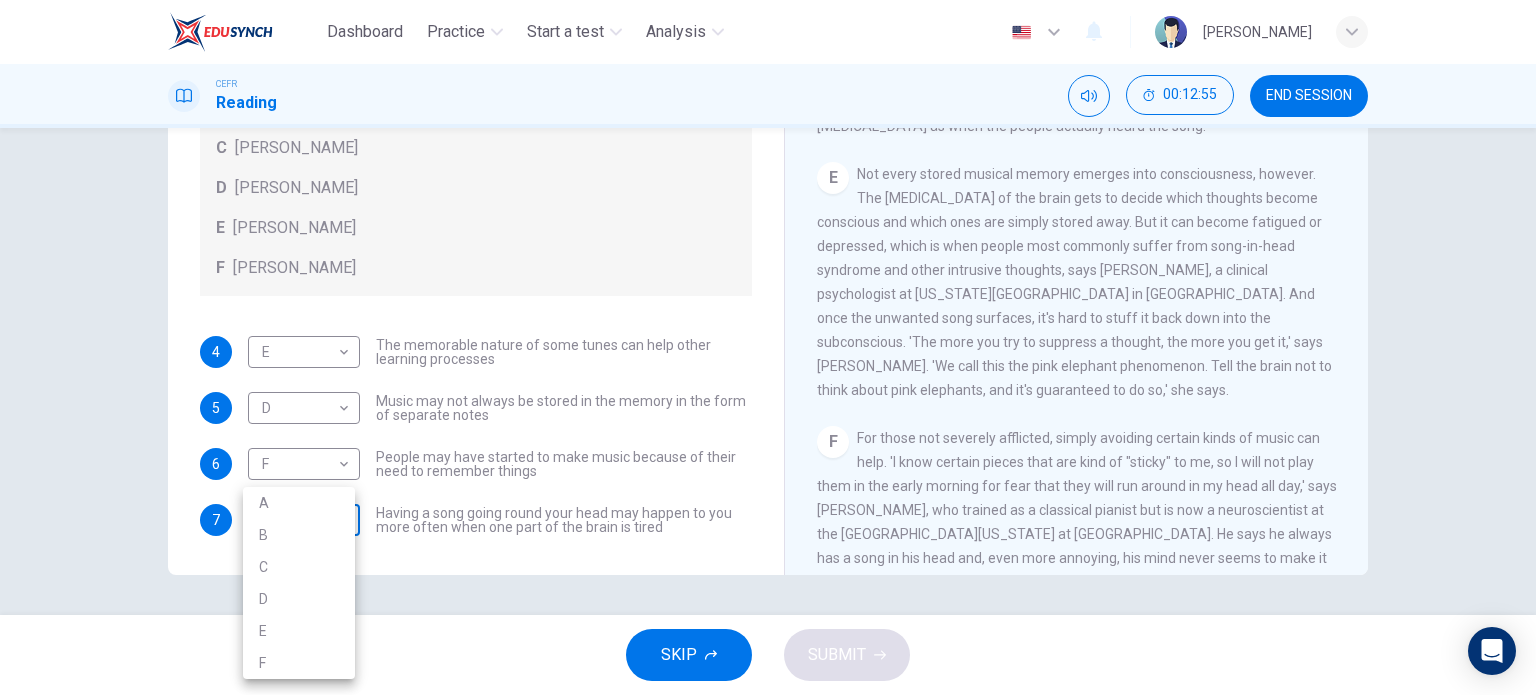 click on "Dashboard Practice Start a test Analysis English en ​ [PERSON_NAME] BIN ZU CEFR Reading 00:12:55 END SESSION Questions 4 - 7 Look at the following theories and the list of people below.
Match each theory with the person it is credited to.
Write the correct letter  A-F  in the boxes below. A [PERSON_NAME] B [PERSON_NAME] C [PERSON_NAME] D [PERSON_NAME] E [PERSON_NAME] F [PERSON_NAME] 4 E E ​ The memorable nature of some tunes can help other learning processes 5 D D ​ Music may not always be stored in the memory in the form of separate notes 6 F F ​ People may have started to make music because of their need to remember things 7 ​ ​ Having a song going round your head may happen to you more often when one part of the brain is tired A Song on the Brain CLICK TO ZOOM Click to Zoom A B C D E F G H I SKIP SUBMIT EduSynch - Online Language Proficiency Testing
Dashboard Practice Start a test Analysis Notifications © Copyright  2025 A B C D E F" at bounding box center [768, 347] 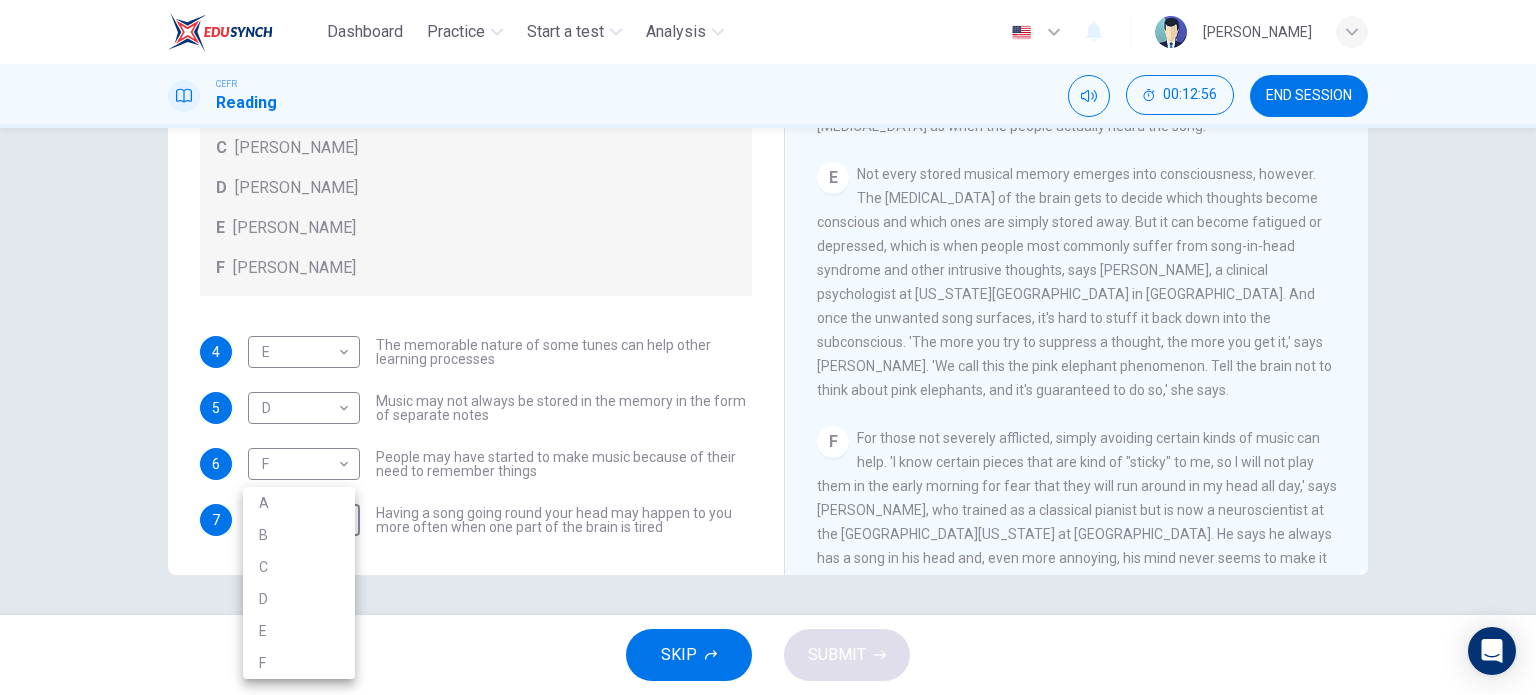 click on "B" at bounding box center [299, 535] 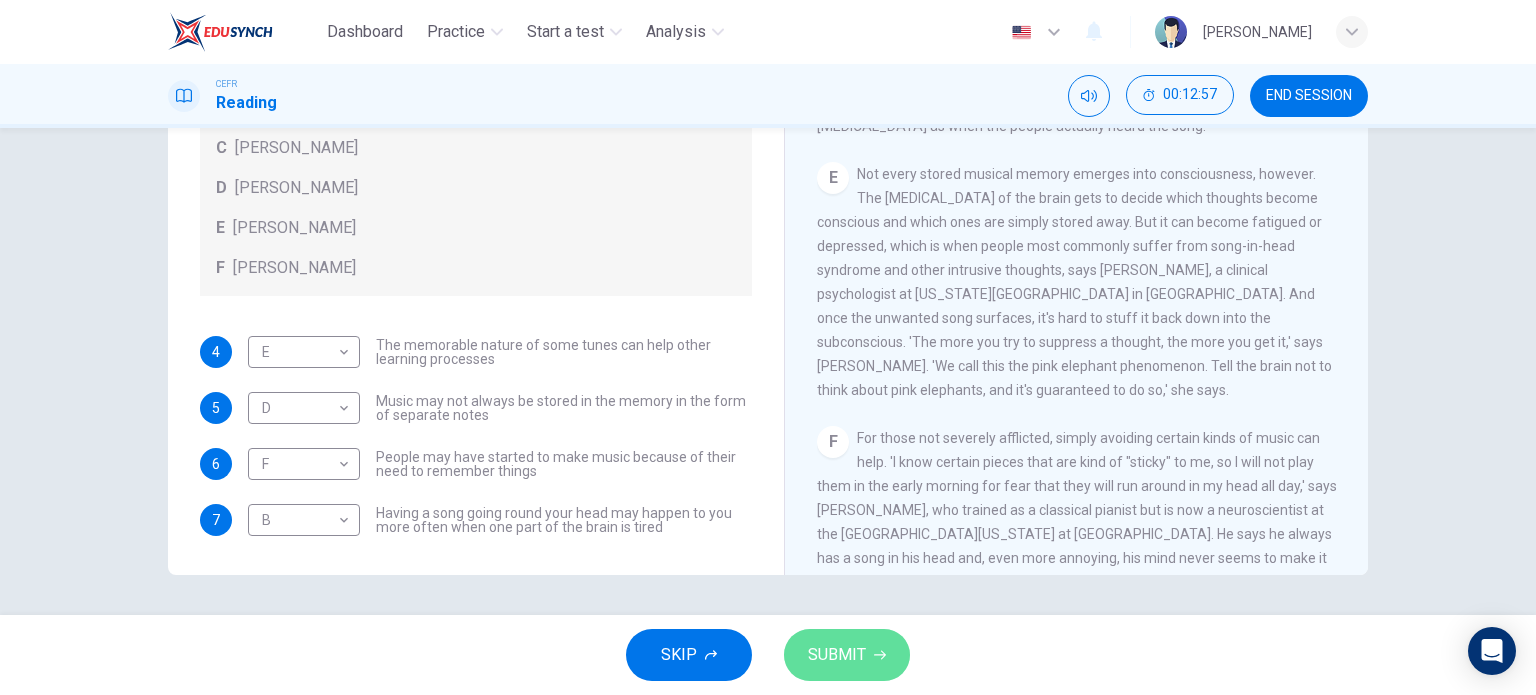click on "SUBMIT" at bounding box center [847, 655] 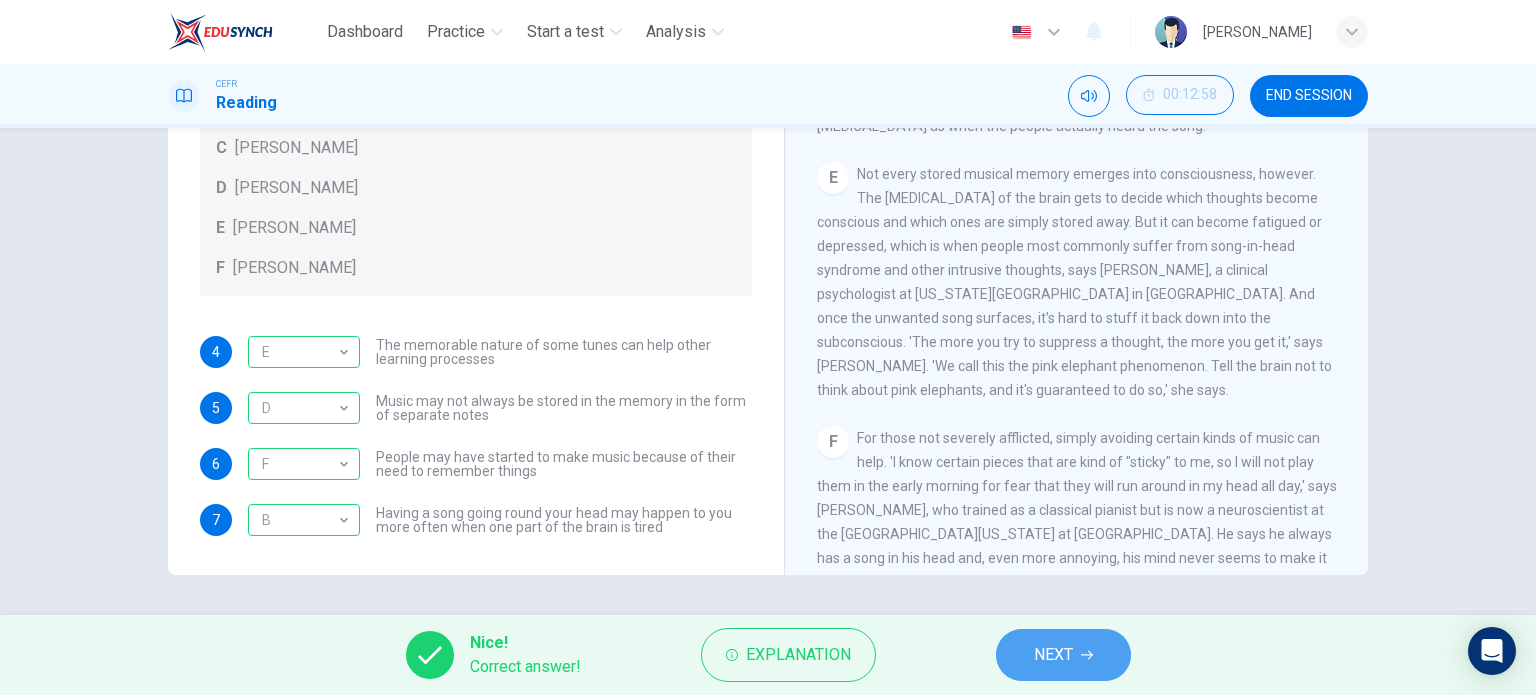 click on "NEXT" at bounding box center [1063, 655] 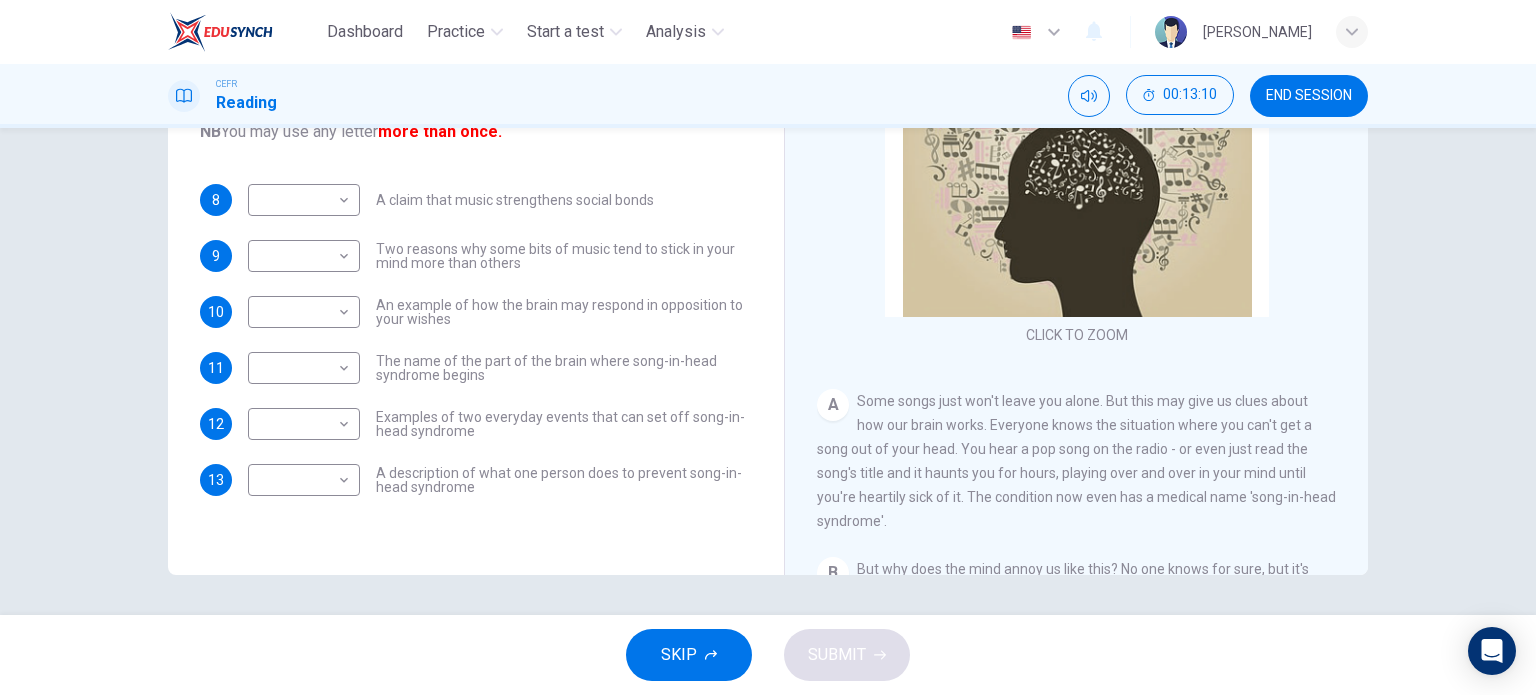 scroll, scrollTop: 286, scrollLeft: 0, axis: vertical 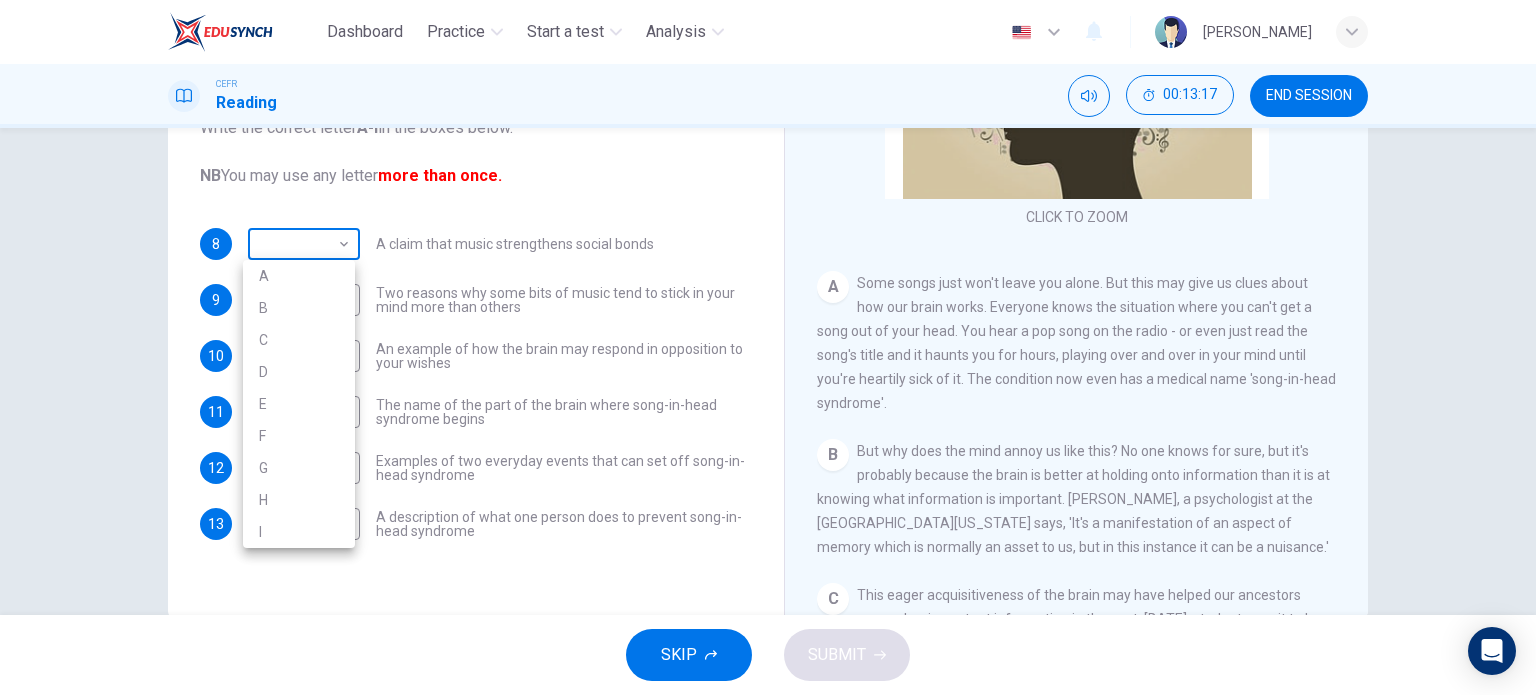 click on "Dashboard Practice Start a test Analysis English en ​ [PERSON_NAME] BIN ZU CEFR Reading 00:13:17 END SESSION Questions 8 - 13 The Reading Passage has nine paragraphs labelled  A-l .
Which paragraph contains the following information?
Write the correct letter  A-l  in the boxes below.
NB  You may use any letter  more than once. 8 ​ ​ A claim that music strengthens social bonds 9 ​ ​ Two reasons why some bits of music tend to stick in your mind more than others 10 ​ ​ An example of how the brain may respond in opposition to your wishes 11 ​ ​ The name of the part of the brain where song-in-head syndrome begins 12 ​ ​ Examples of two everyday events that can set off song-in-head syndrome 13 ​ ​ A description of what one person does to prevent song-in-head syndrome A Song on the Brain CLICK TO ZOOM Click to Zoom A B C D E F G H I SKIP SUBMIT EduSynch - Online Language Proficiency Testing
Dashboard Practice Start a test Analysis Notifications © Copyright  2025 A B C D E F G" at bounding box center (768, 347) 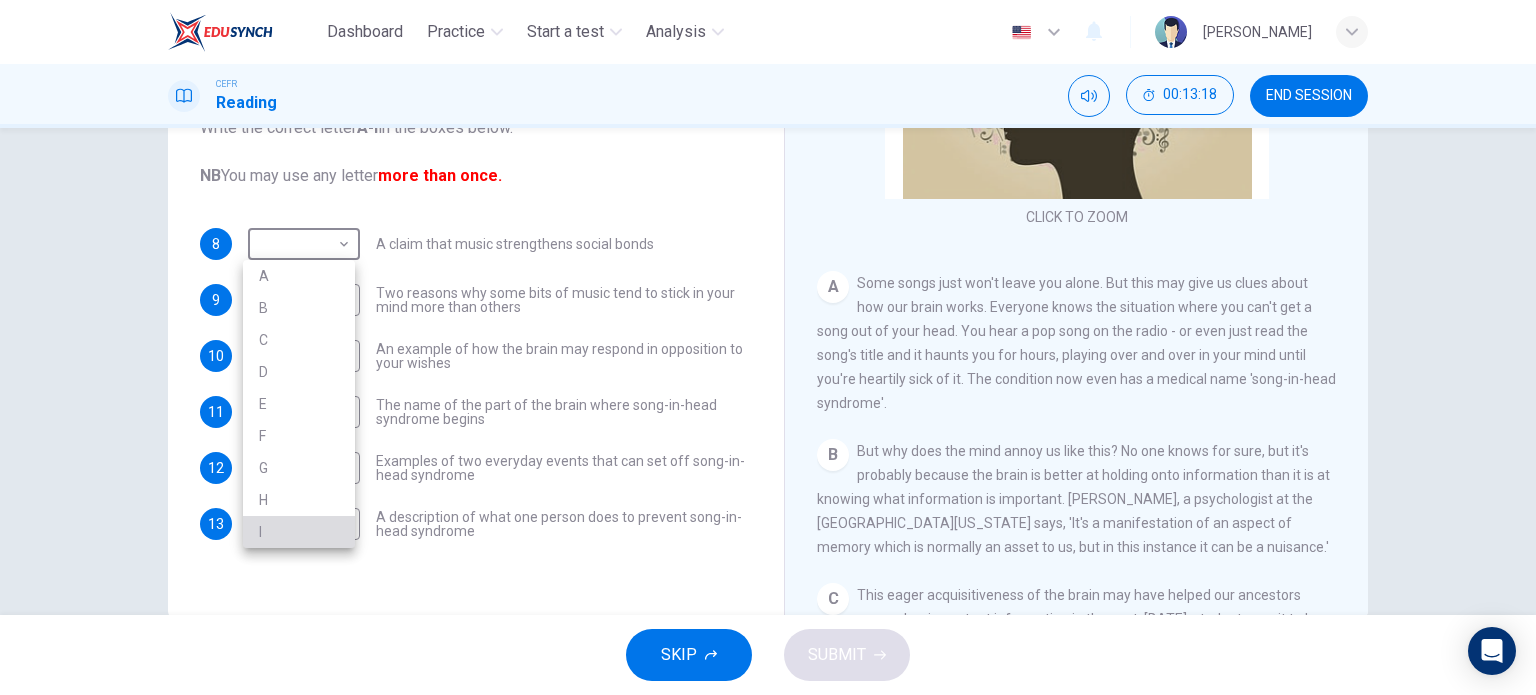 click on "I" at bounding box center [299, 532] 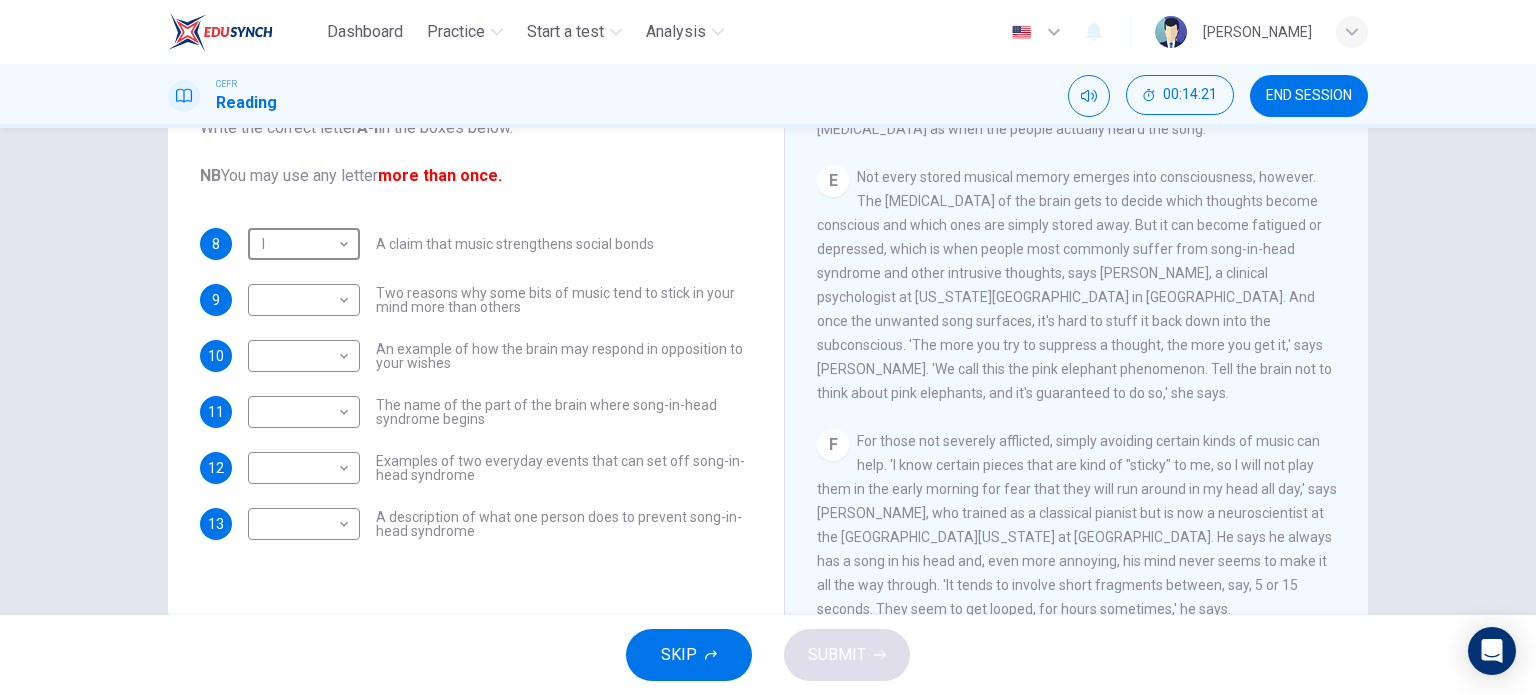 scroll, scrollTop: 935, scrollLeft: 0, axis: vertical 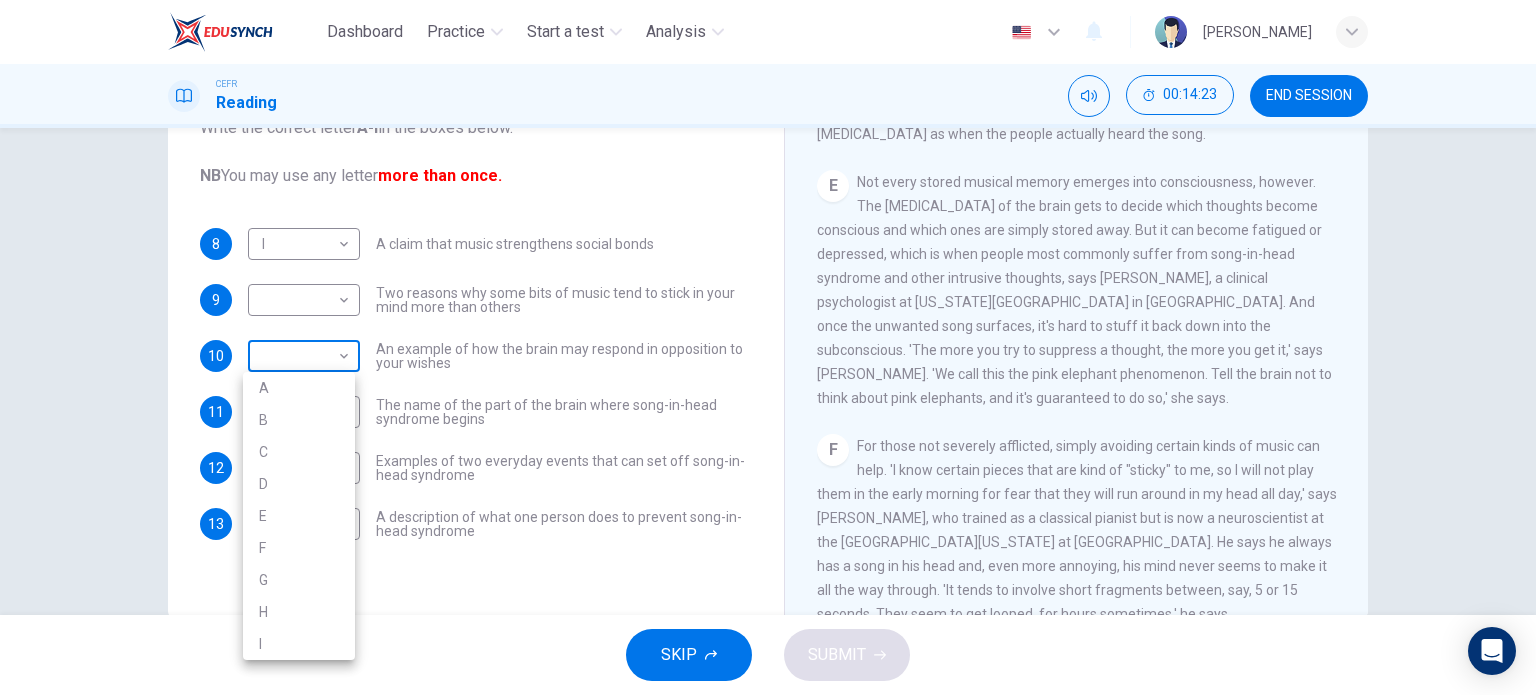 click on "Dashboard Practice Start a test Analysis English en ​ [PERSON_NAME] BIN ZU CEFR Reading 00:14:23 END SESSION Questions 8 - 13 The Reading Passage has nine paragraphs labelled  A-l .
Which paragraph contains the following information?
Write the correct letter  A-l  in the boxes below.
NB  You may use any letter  more than once. 8 I I ​ A claim that music strengthens social bonds 9 ​ ​ Two reasons why some bits of music tend to stick in your mind more than others 10 ​ ​ An example of how the brain may respond in opposition to your wishes 11 ​ ​ The name of the part of the brain where song-in-head syndrome begins 12 ​ ​ Examples of two everyday events that can set off song-in-head syndrome 13 ​ ​ A description of what one person does to prevent song-in-head syndrome A Song on the Brain CLICK TO ZOOM Click to Zoom A B C D E F G H I SKIP SUBMIT EduSynch - Online Language Proficiency Testing
Dashboard Practice Start a test Analysis Notifications © Copyright  2025 A B C D E F G" at bounding box center [768, 347] 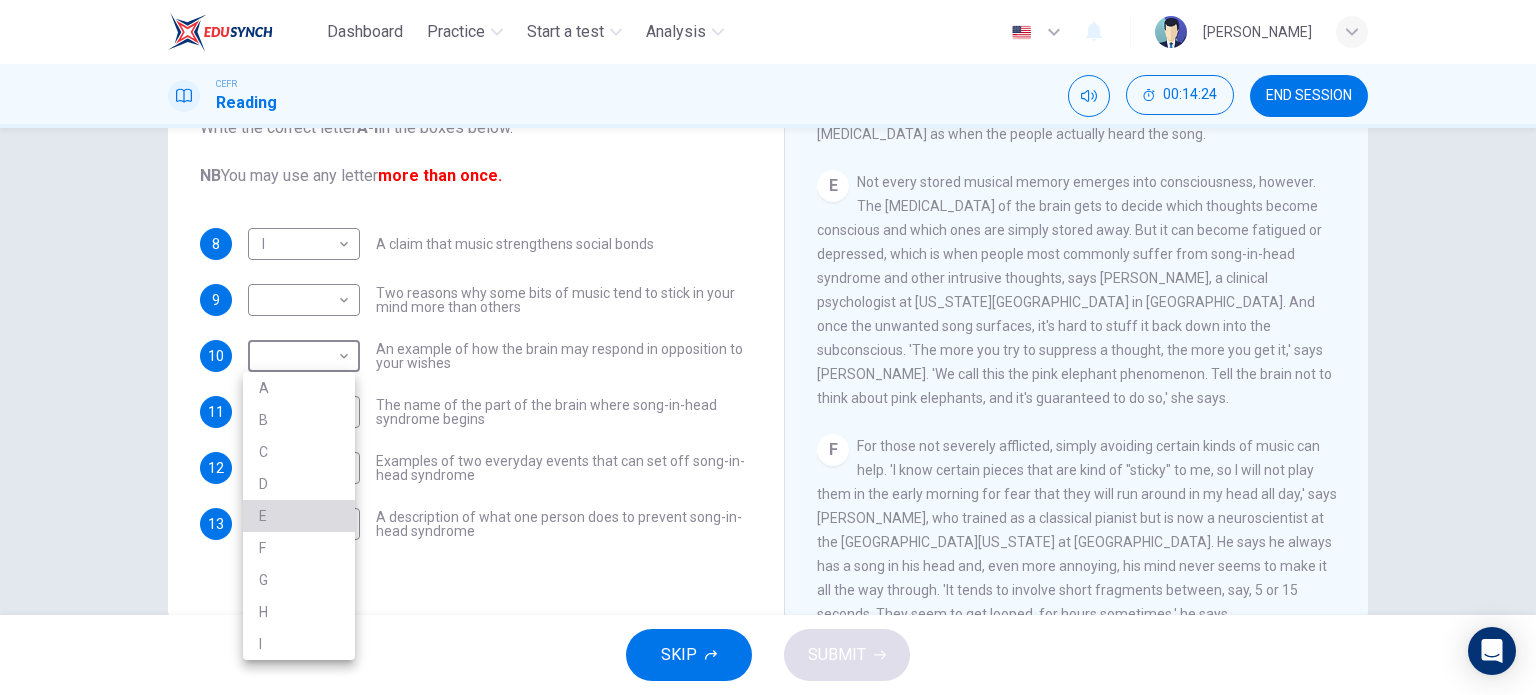 click on "E" at bounding box center (299, 516) 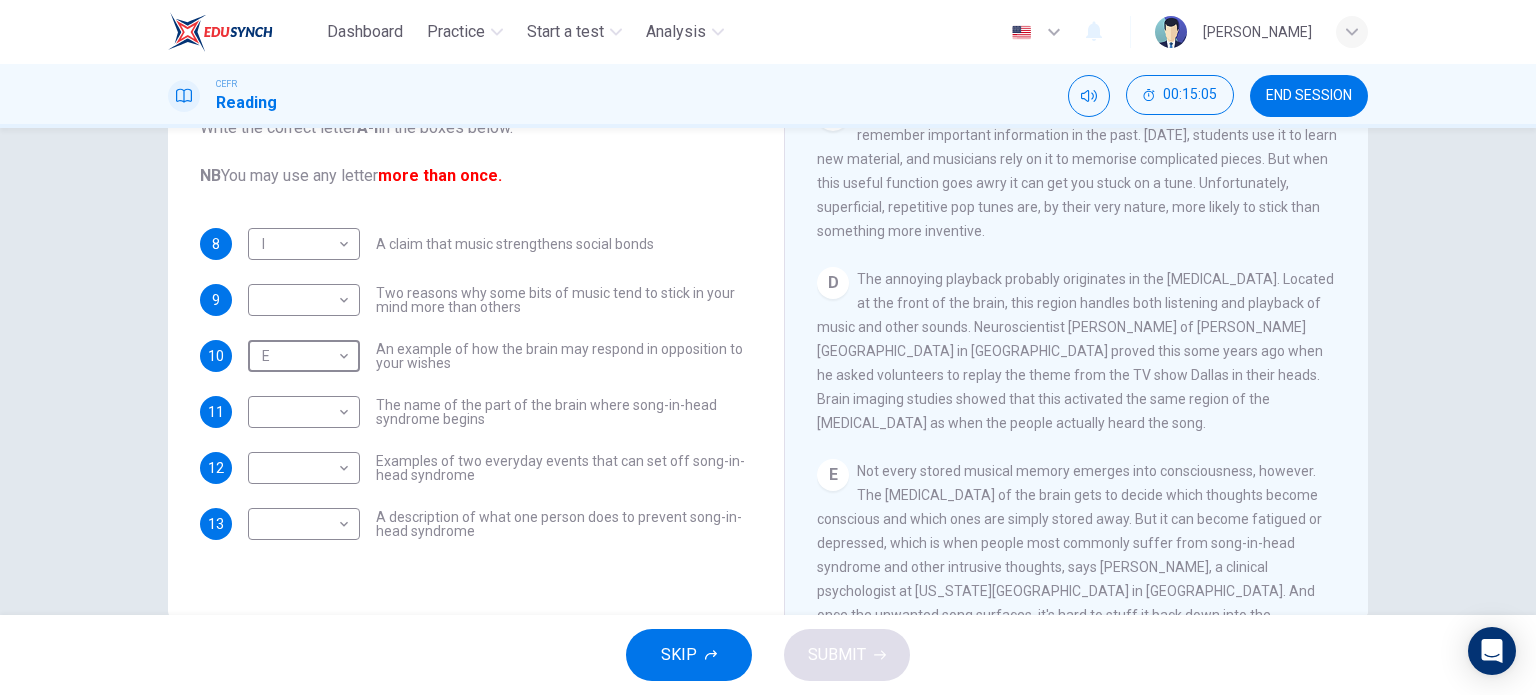 scroll, scrollTop: 656, scrollLeft: 0, axis: vertical 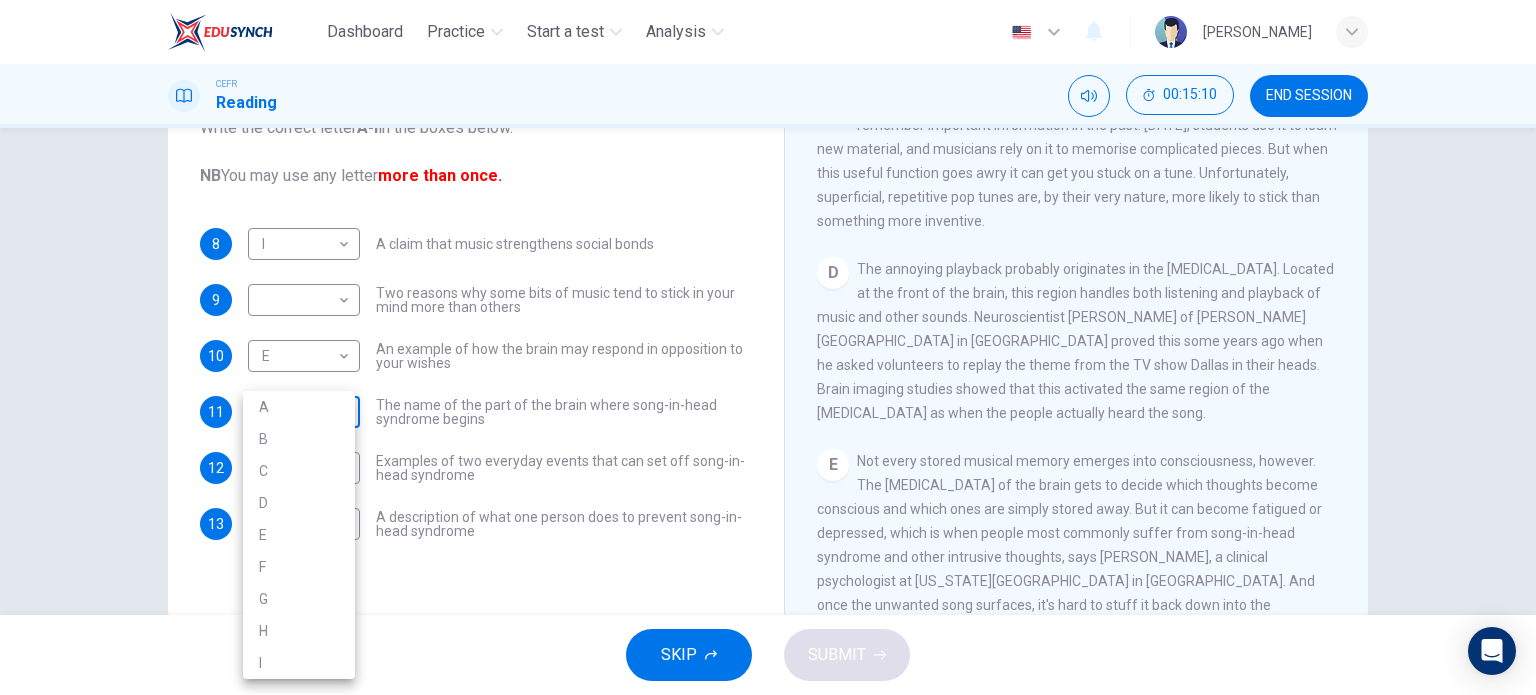 click on "Dashboard Practice Start a test Analysis English en ​ [PERSON_NAME] BIN ZU CEFR Reading 00:15:10 END SESSION Questions 8 - 13 The Reading Passage has nine paragraphs labelled  A-l .
Which paragraph contains the following information?
Write the correct letter  A-l  in the boxes below.
NB  You may use any letter  more than once. 8 I I ​ A claim that music strengthens social bonds 9 ​ ​ Two reasons why some bits of music tend to stick in your mind more than others 10 E E ​ An example of how the brain may respond in opposition to your wishes 11 ​ ​ The name of the part of the brain where song-in-head syndrome begins 12 ​ ​ Examples of two everyday events that can set off song-in-head syndrome 13 ​ ​ A description of what one person does to prevent song-in-head syndrome A Song on the Brain CLICK TO ZOOM Click to Zoom A B C D E F G H I SKIP SUBMIT EduSynch - Online Language Proficiency Testing
Dashboard Practice Start a test Analysis Notifications © Copyright  2025 A B C D E F G" at bounding box center (768, 347) 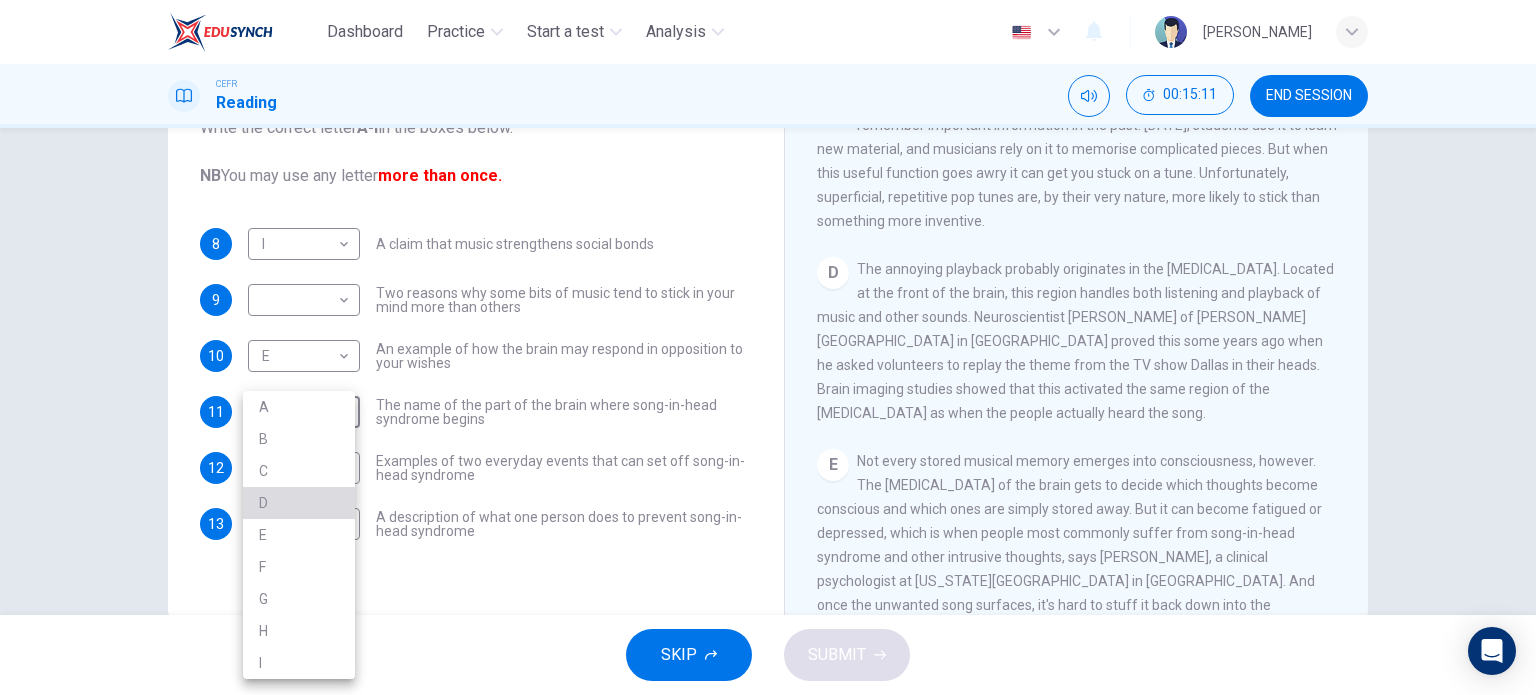 click on "D" at bounding box center [299, 503] 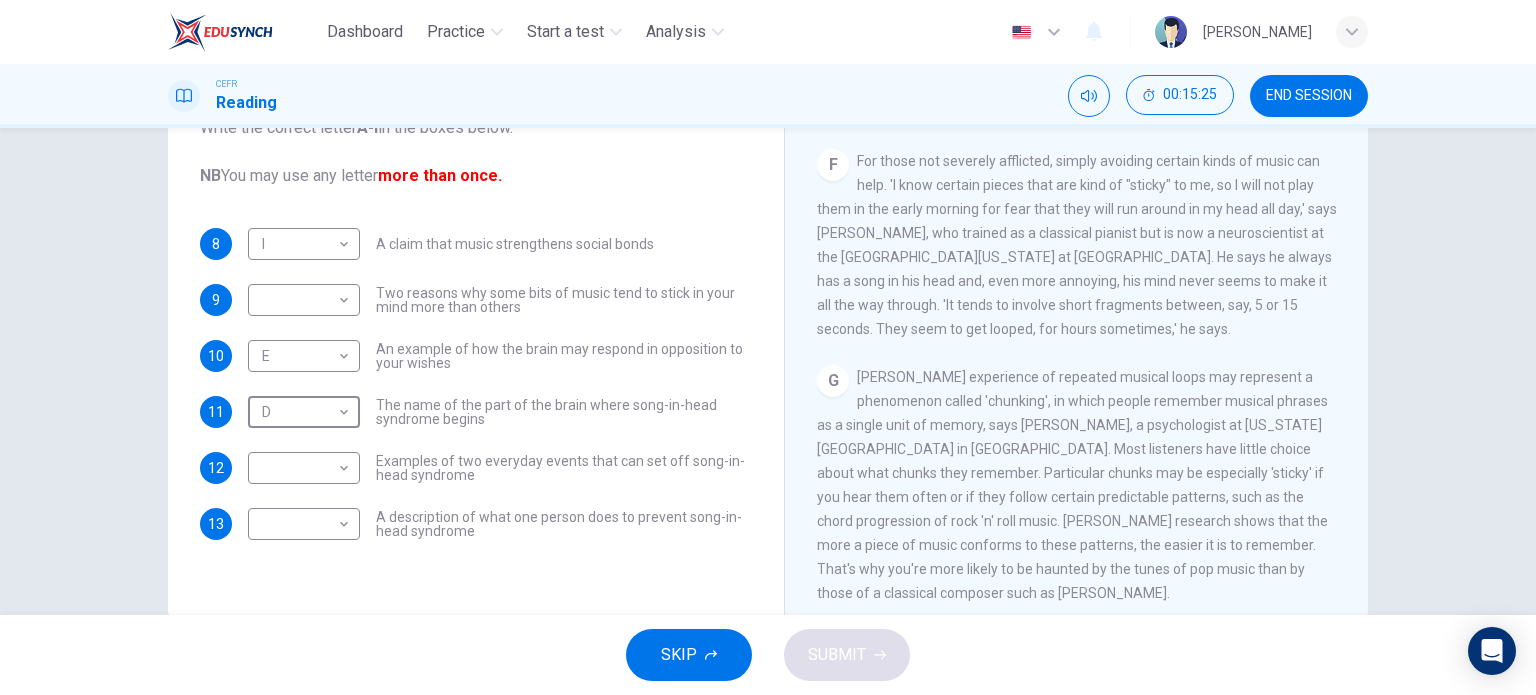 scroll, scrollTop: 1222, scrollLeft: 0, axis: vertical 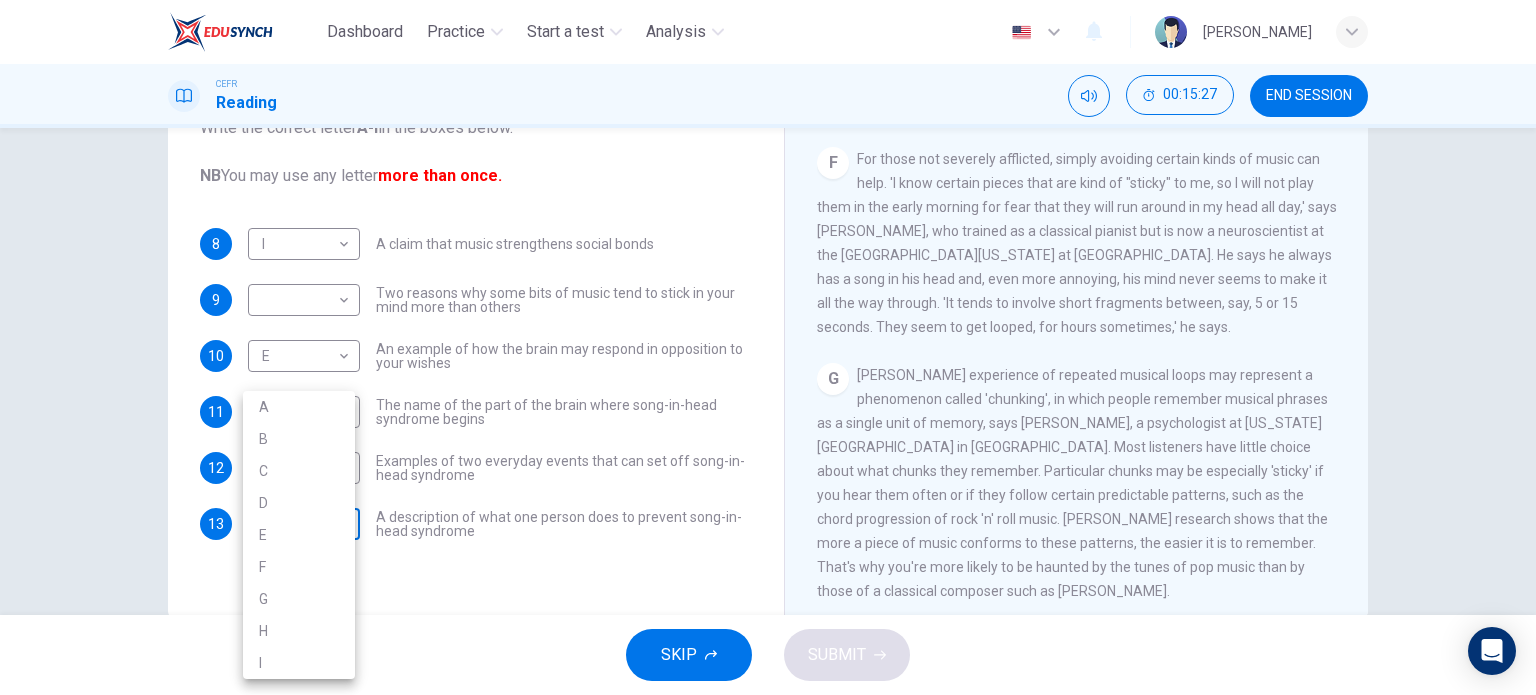 click on "Dashboard Practice Start a test Analysis English en ​ [PERSON_NAME] BIN ZU CEFR Reading 00:15:27 END SESSION Questions 8 - 13 The Reading Passage has nine paragraphs labelled  A-l .
Which paragraph contains the following information?
Write the correct letter  A-l  in the boxes below.
NB  You may use any letter  more than once. 8 I I ​ A claim that music strengthens social bonds 9 ​ ​ Two reasons why some bits of music tend to stick in your mind more than others 10 E E ​ An example of how the brain may respond in opposition to your wishes 11 D D ​ The name of the part of the brain where song-in-head syndrome begins 12 ​ ​ Examples of two everyday events that can set off song-in-head syndrome 13 ​ ​ A description of what one person does to prevent song-in-head syndrome A Song on the Brain CLICK TO ZOOM Click to Zoom A B C D E F G H I SKIP SUBMIT EduSynch - Online Language Proficiency Testing
Dashboard Practice Start a test Analysis Notifications © Copyright  2025 A B C D E F G" at bounding box center (768, 347) 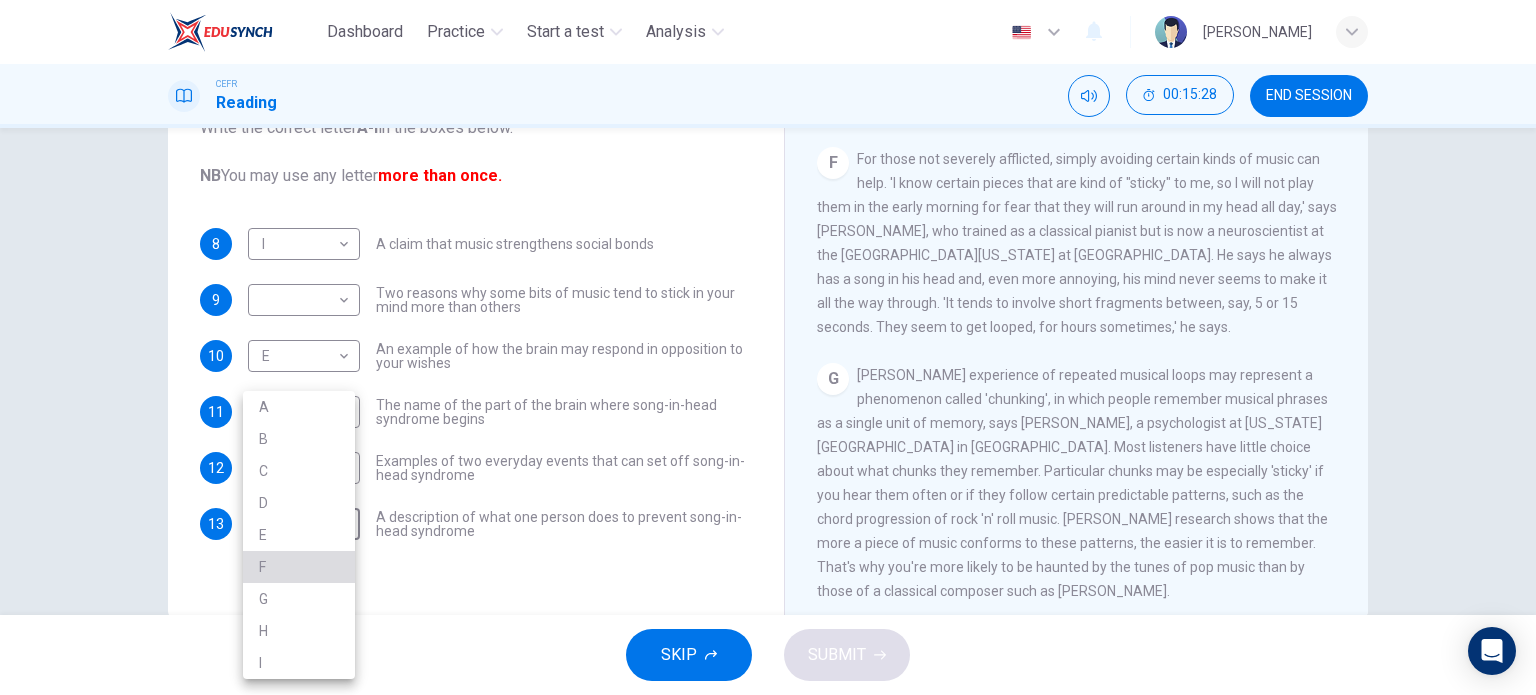 click on "F" at bounding box center [299, 567] 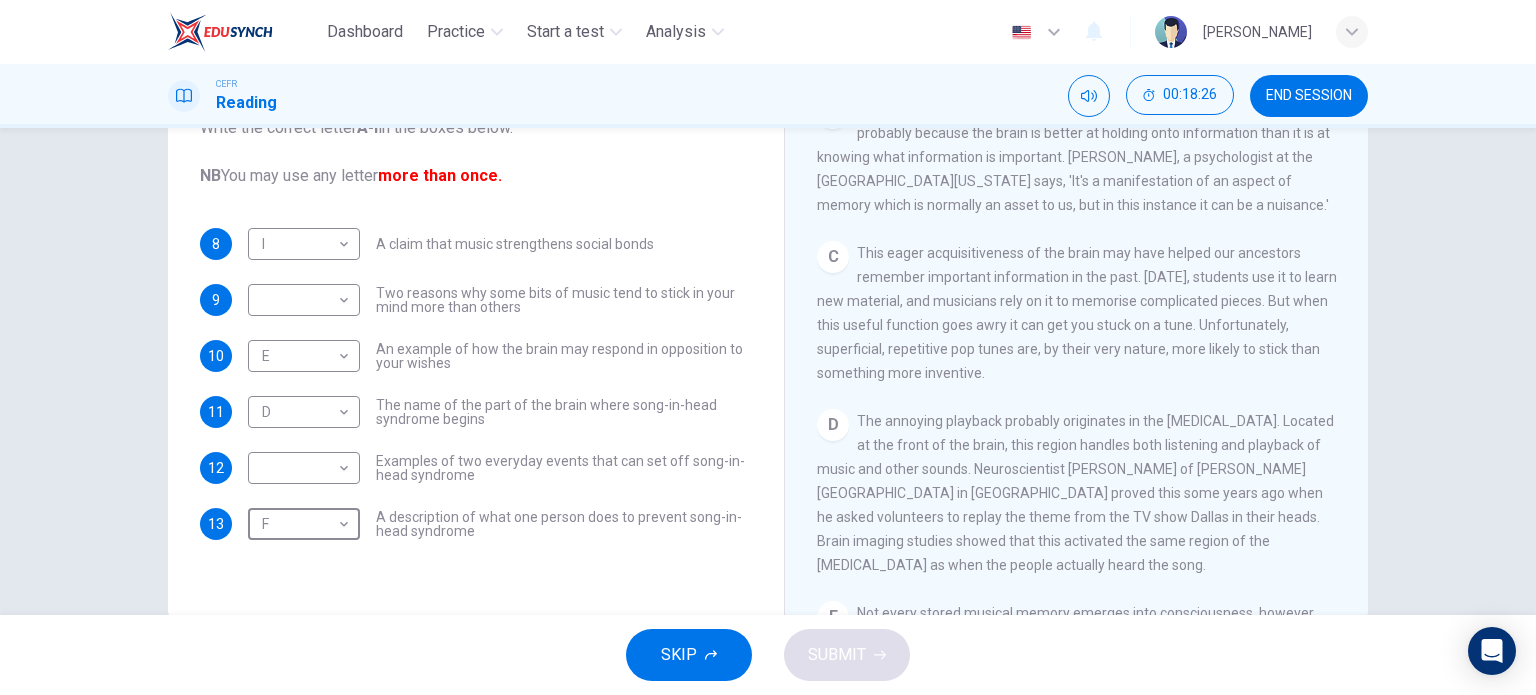 scroll, scrollTop: 484, scrollLeft: 0, axis: vertical 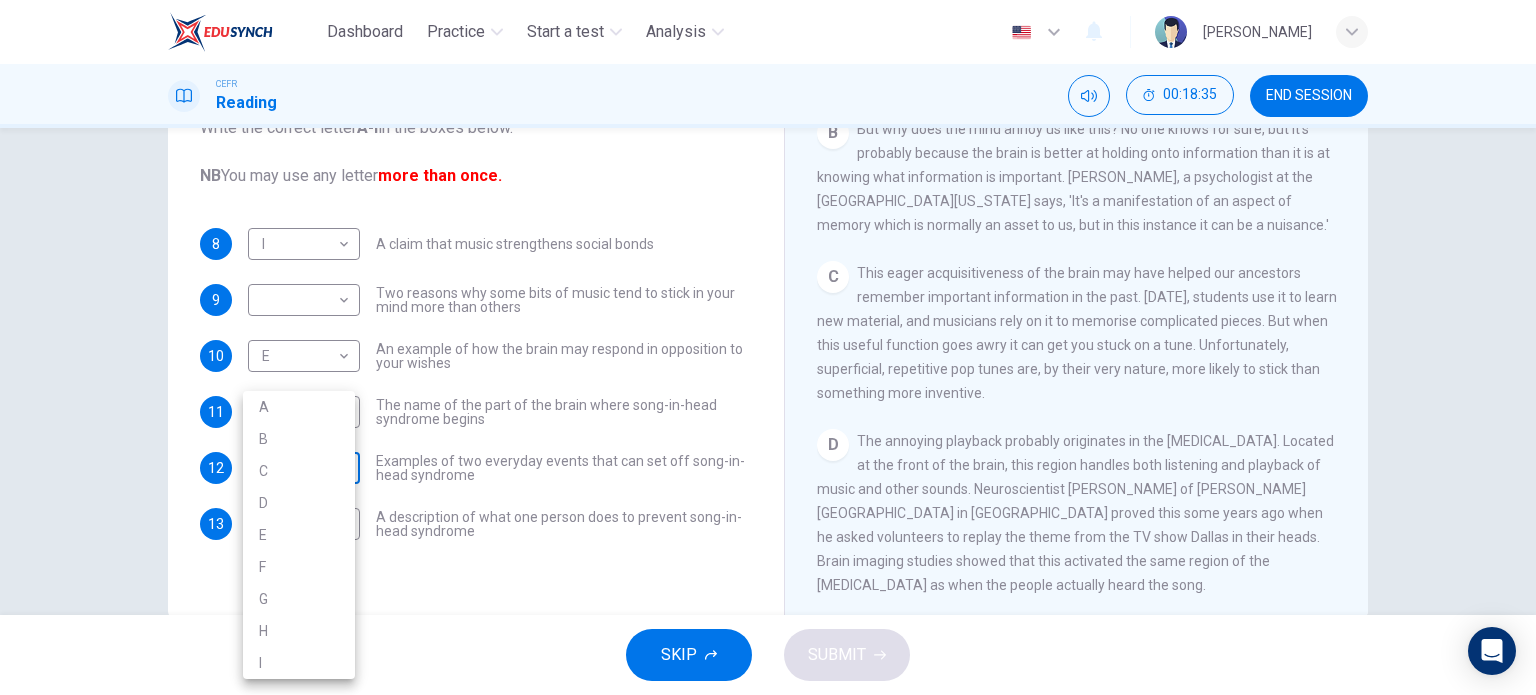click on "Dashboard Practice Start a test Analysis English en ​ [PERSON_NAME] BIN ZU CEFR Reading 00:18:35 END SESSION Questions 8 - 13 The Reading Passage has nine paragraphs labelled  A-l .
Which paragraph contains the following information?
Write the correct letter  A-l  in the boxes below.
NB  You may use any letter  more than once. 8 I I ​ A claim that music strengthens social bonds 9 ​ ​ Two reasons why some bits of music tend to stick in your mind more than others 10 E E ​ An example of how the brain may respond in opposition to your wishes 11 D D ​ The name of the part of the brain where song-in-head syndrome begins 12 ​ ​ Examples of two everyday events that can set off song-in-head syndrome 13 F F ​ A description of what one person does to prevent song-in-head syndrome A Song on the Brain CLICK TO ZOOM Click to Zoom A B C D E F G H I SKIP SUBMIT EduSynch - Online Language Proficiency Testing
Dashboard Practice Start a test Analysis Notifications © Copyright  2025 A B C D E F G" at bounding box center (768, 347) 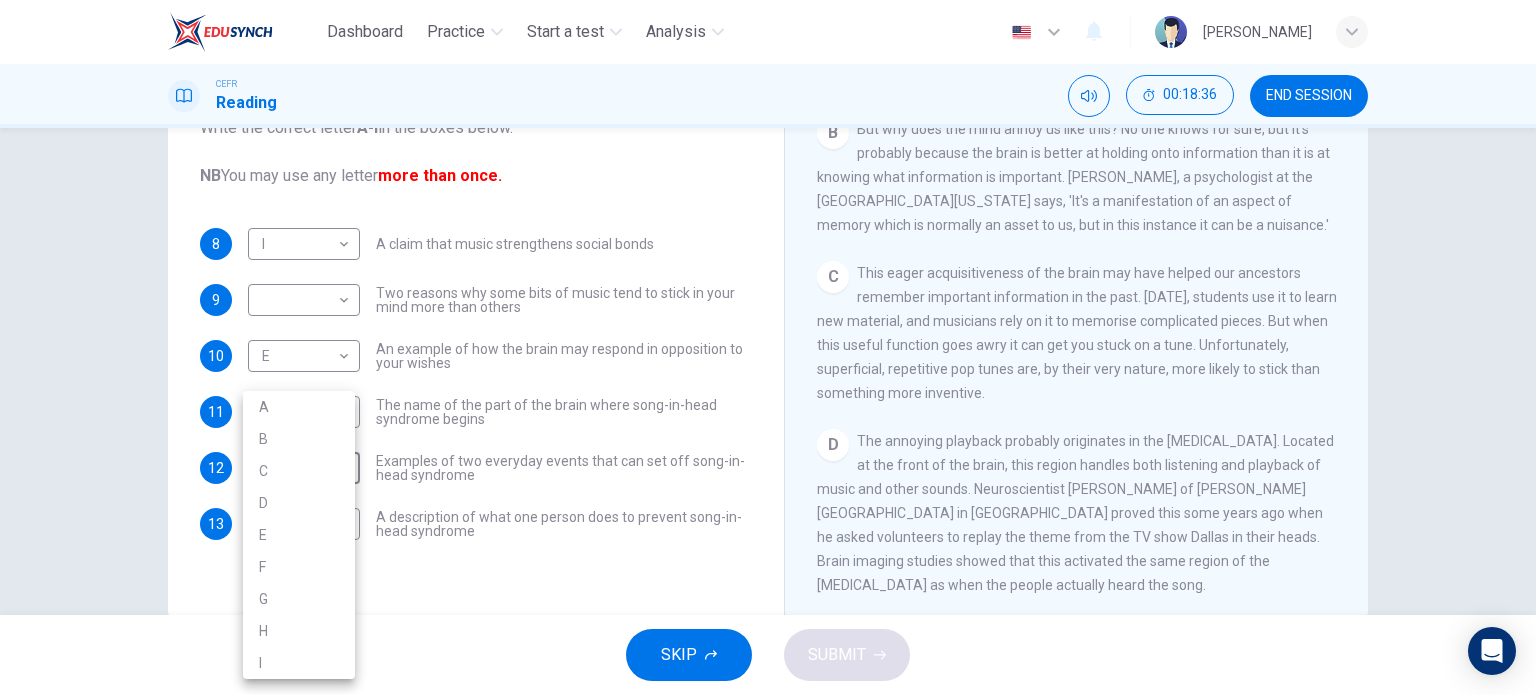 click on "C" at bounding box center [299, 471] 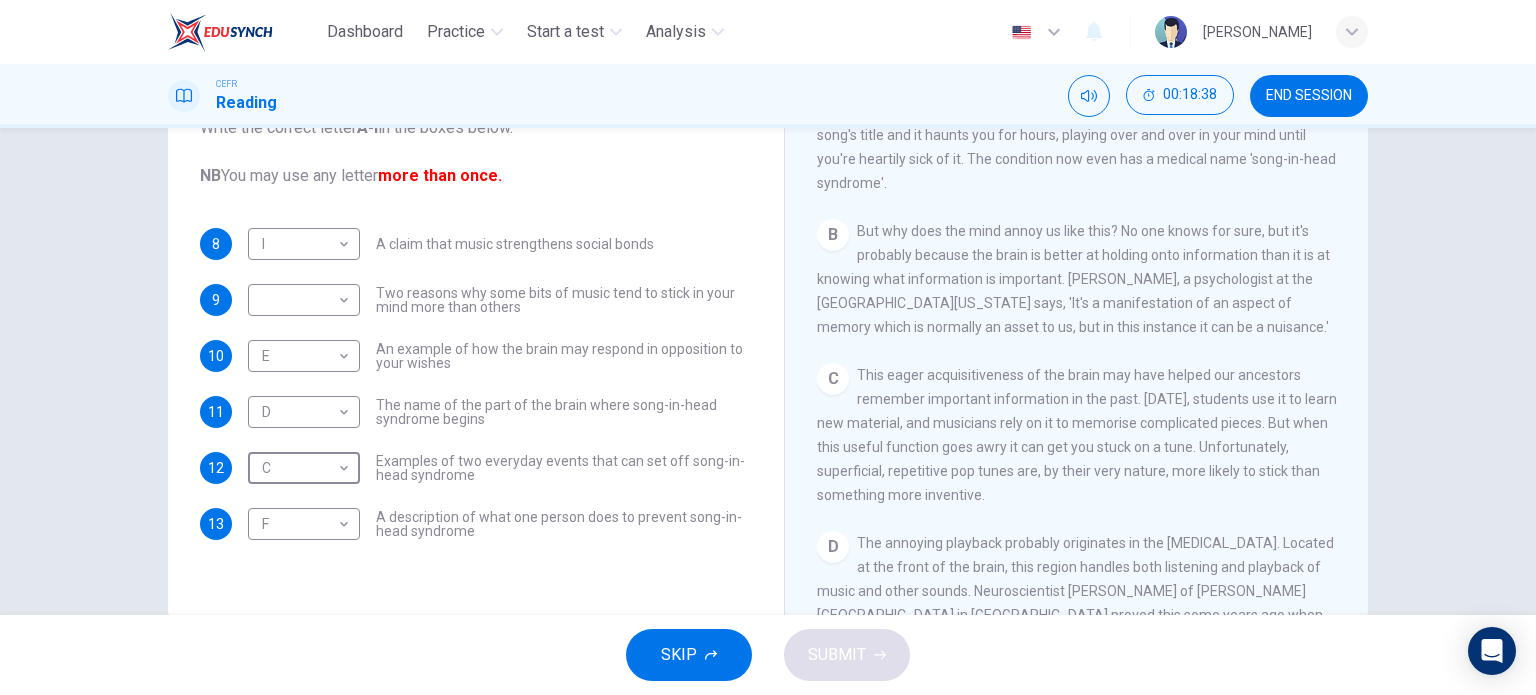 scroll, scrollTop: 380, scrollLeft: 0, axis: vertical 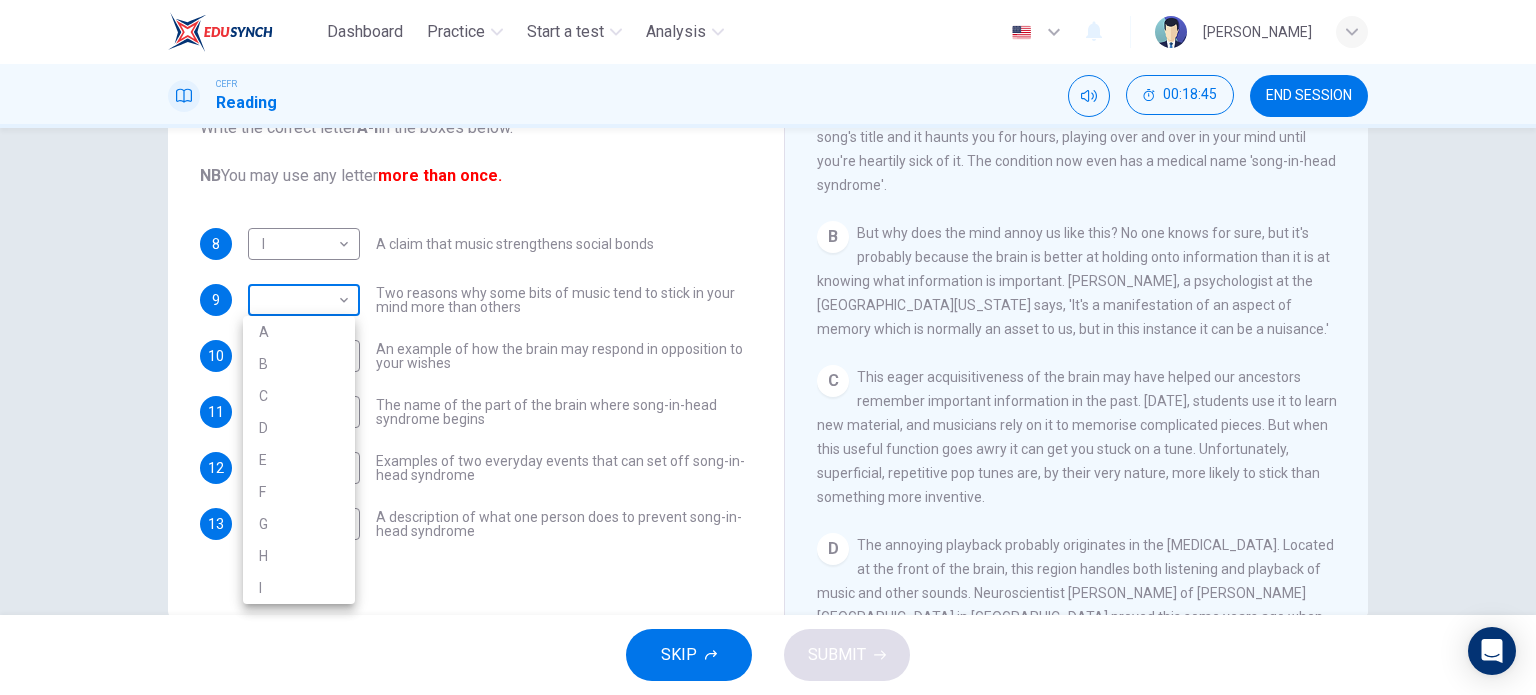 click on "Dashboard Practice Start a test Analysis English en ​ [PERSON_NAME] BIN ZU CEFR Reading 00:18:45 END SESSION Questions 8 - 13 The Reading Passage has nine paragraphs labelled  A-l .
Which paragraph contains the following information?
Write the correct letter  A-l  in the boxes below.
NB  You may use any letter  more than once. 8 I I ​ A claim that music strengthens social bonds 9 ​ ​ Two reasons why some bits of music tend to stick in your mind more than others 10 E E ​ An example of how the brain may respond in opposition to your wishes 11 D D ​ The name of the part of the brain where song-in-head syndrome begins 12 C C ​ Examples of two everyday events that can set off song-in-head syndrome 13 F F ​ A description of what one person does to prevent song-in-head syndrome A Song on the Brain CLICK TO ZOOM Click to Zoom A B C D E F G H I SKIP SUBMIT EduSynch - Online Language Proficiency Testing
Dashboard Practice Start a test Analysis Notifications © Copyright  2025 A B C D E F G" at bounding box center [768, 347] 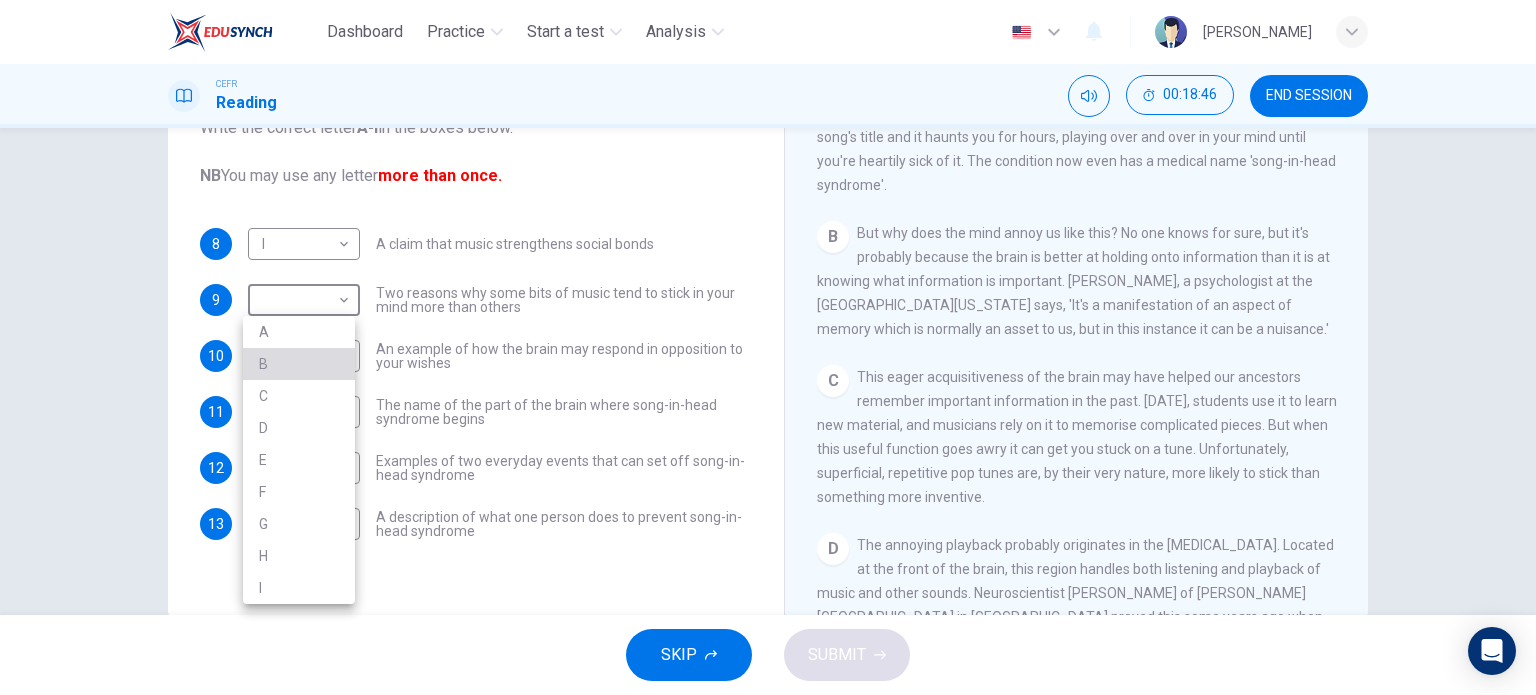 click on "B" at bounding box center [299, 364] 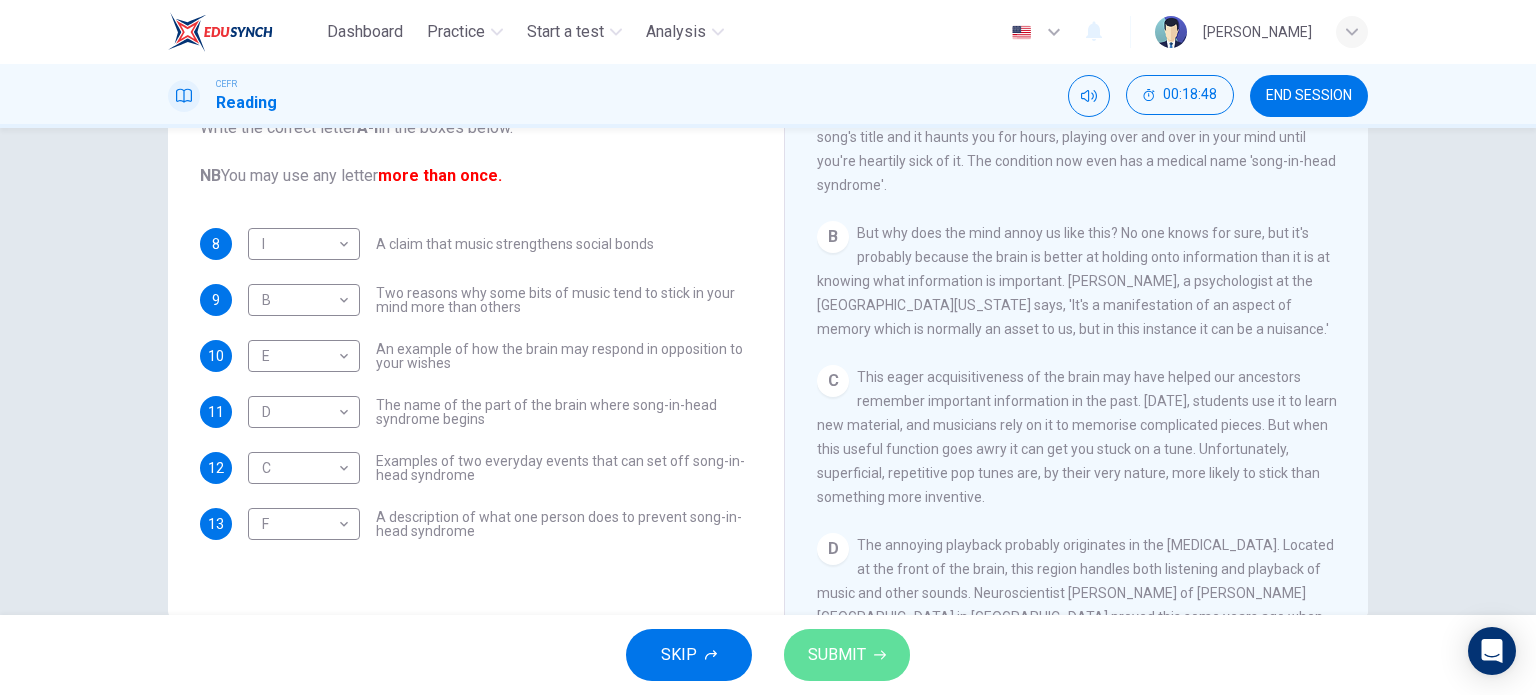 click on "SUBMIT" at bounding box center [837, 655] 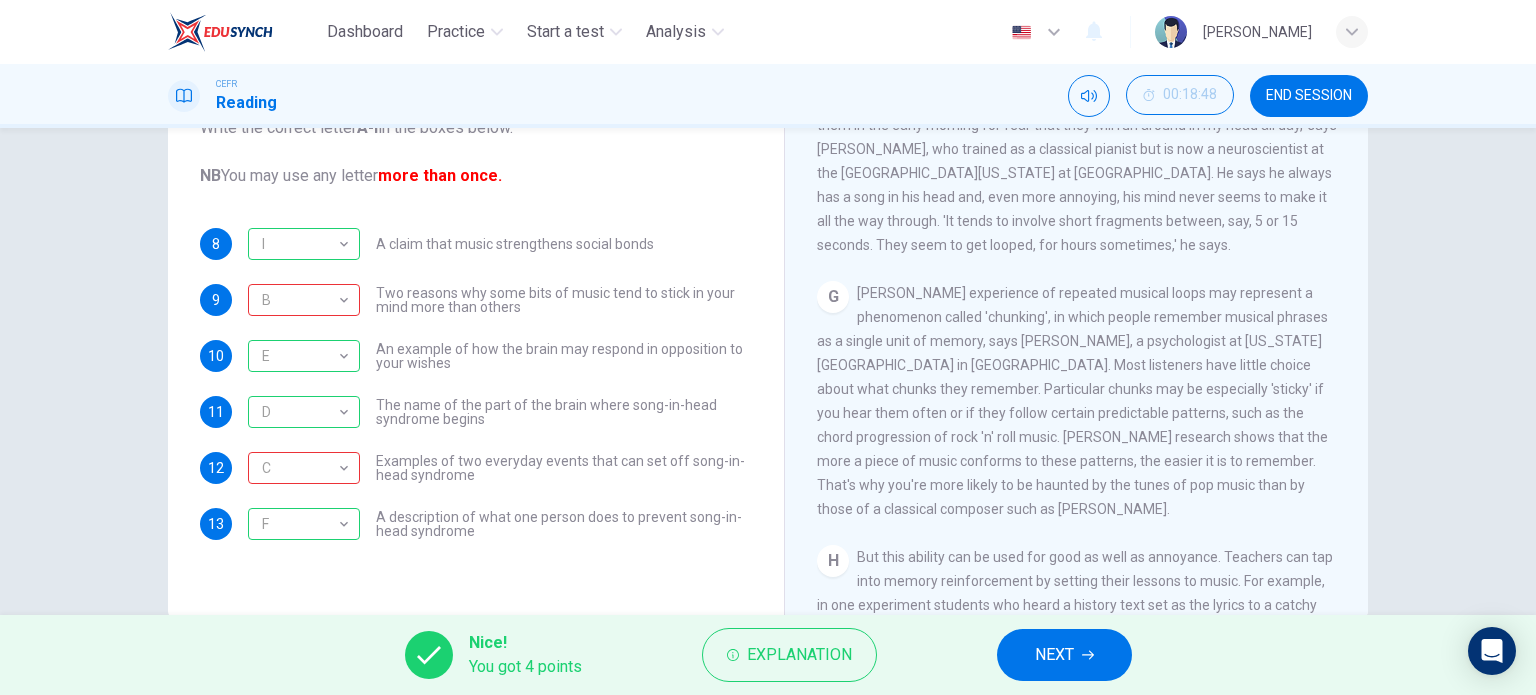 scroll, scrollTop: 1324, scrollLeft: 0, axis: vertical 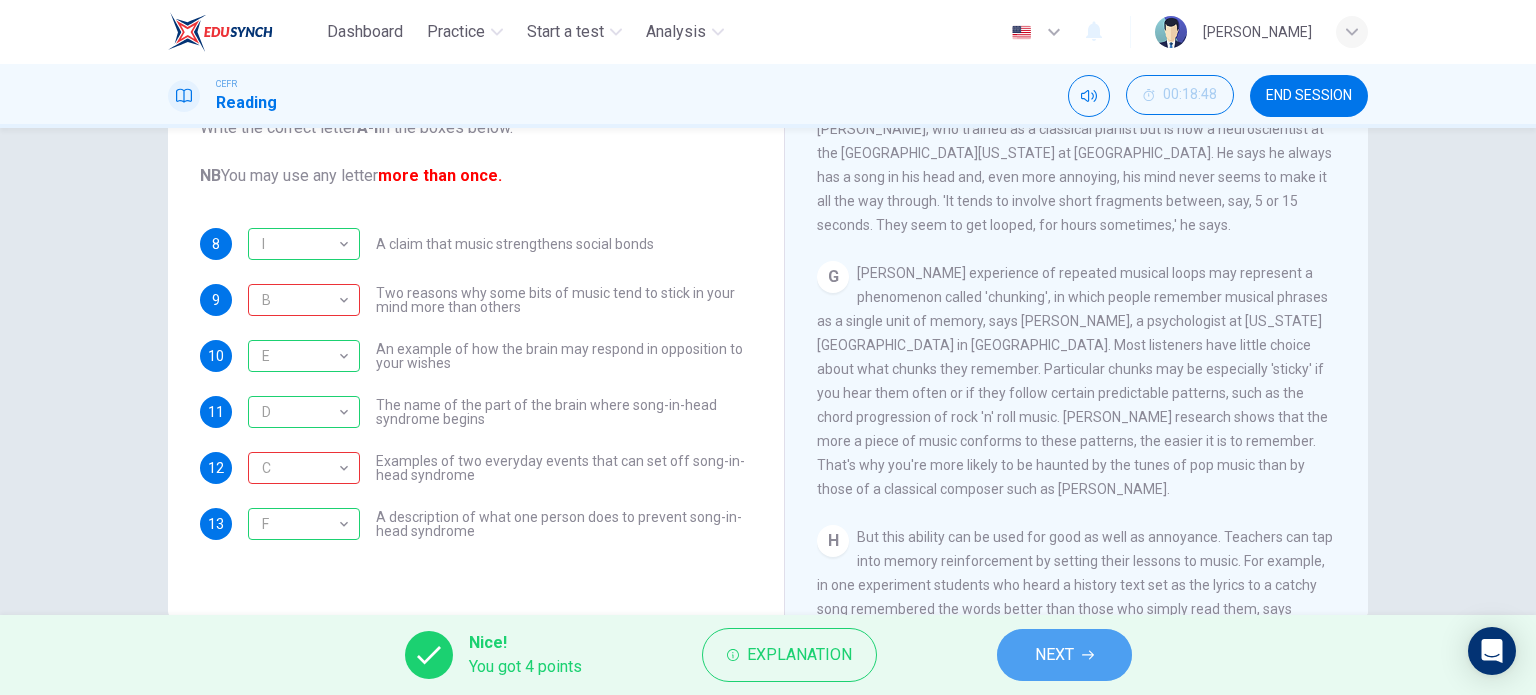 click on "NEXT" at bounding box center [1064, 655] 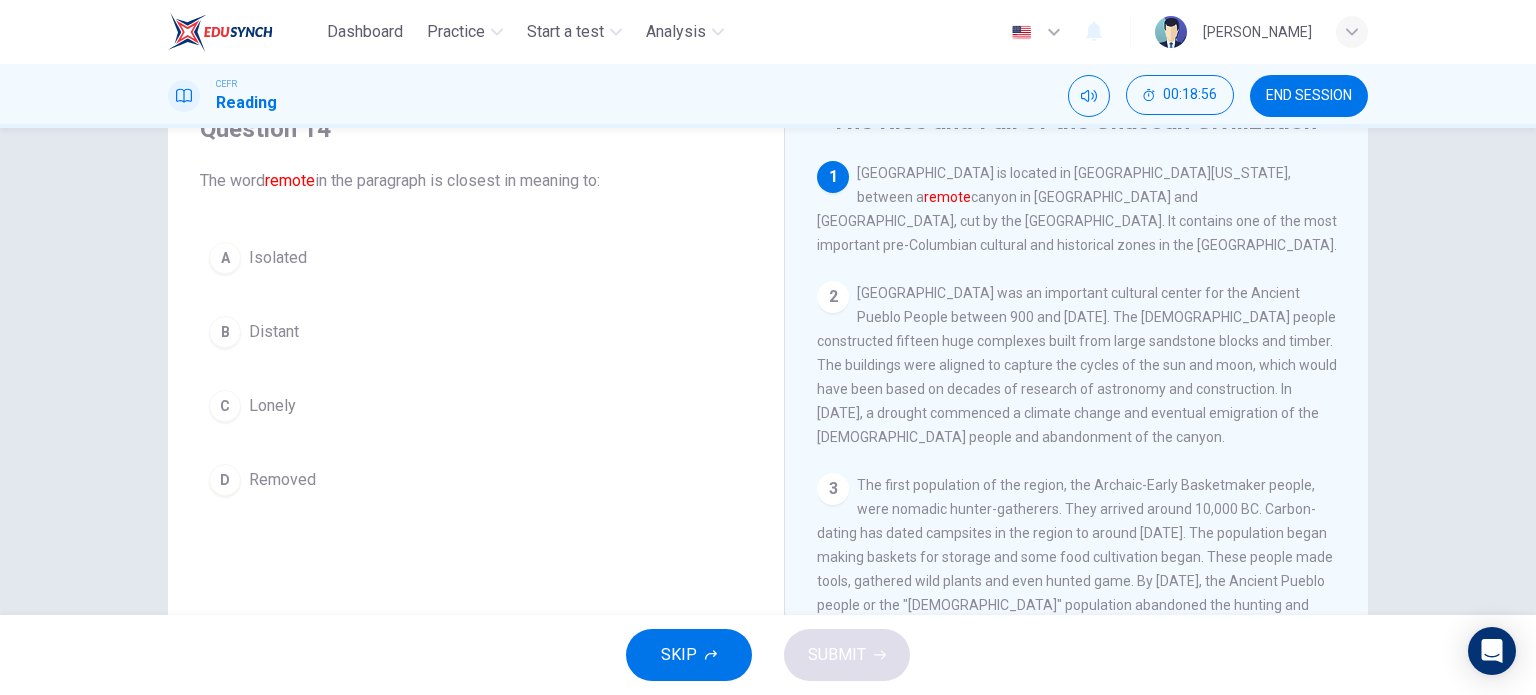 scroll, scrollTop: 31, scrollLeft: 0, axis: vertical 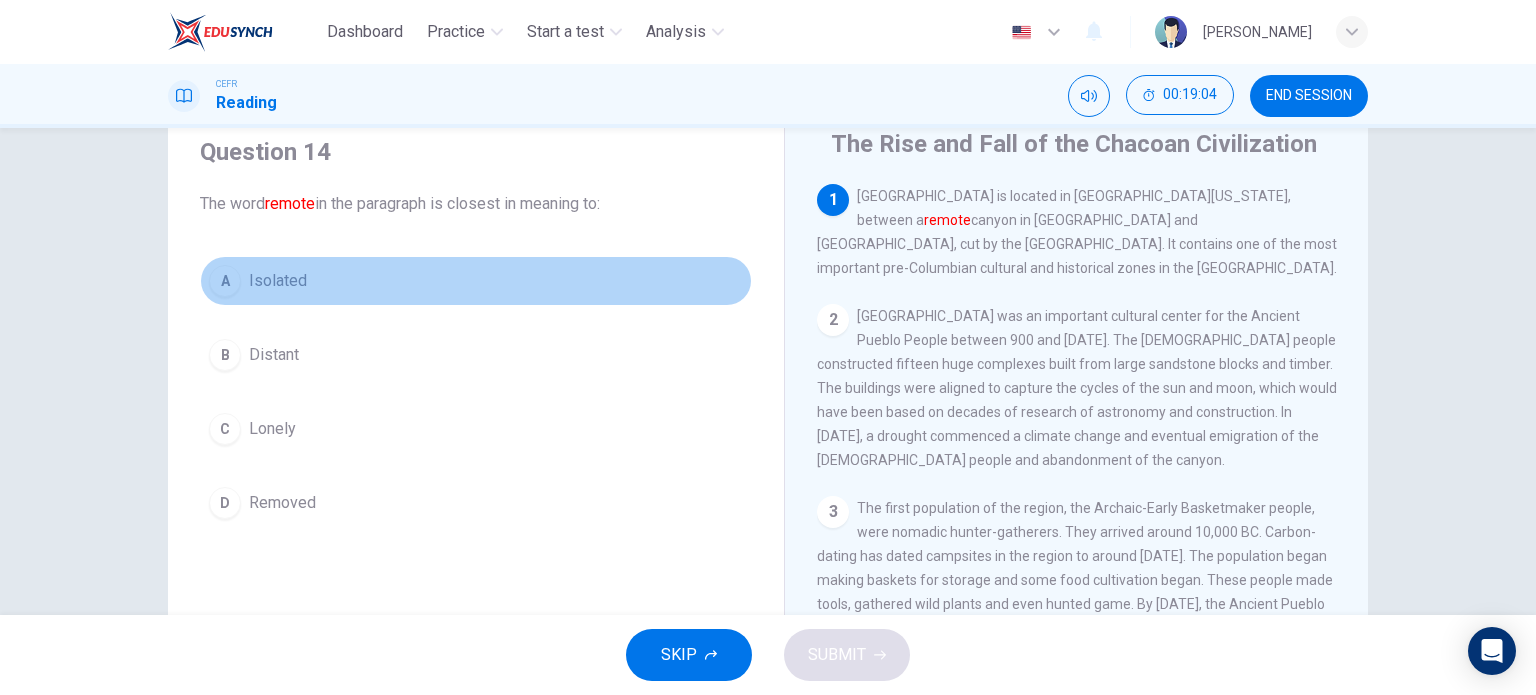 click on "A Isolated" at bounding box center (476, 281) 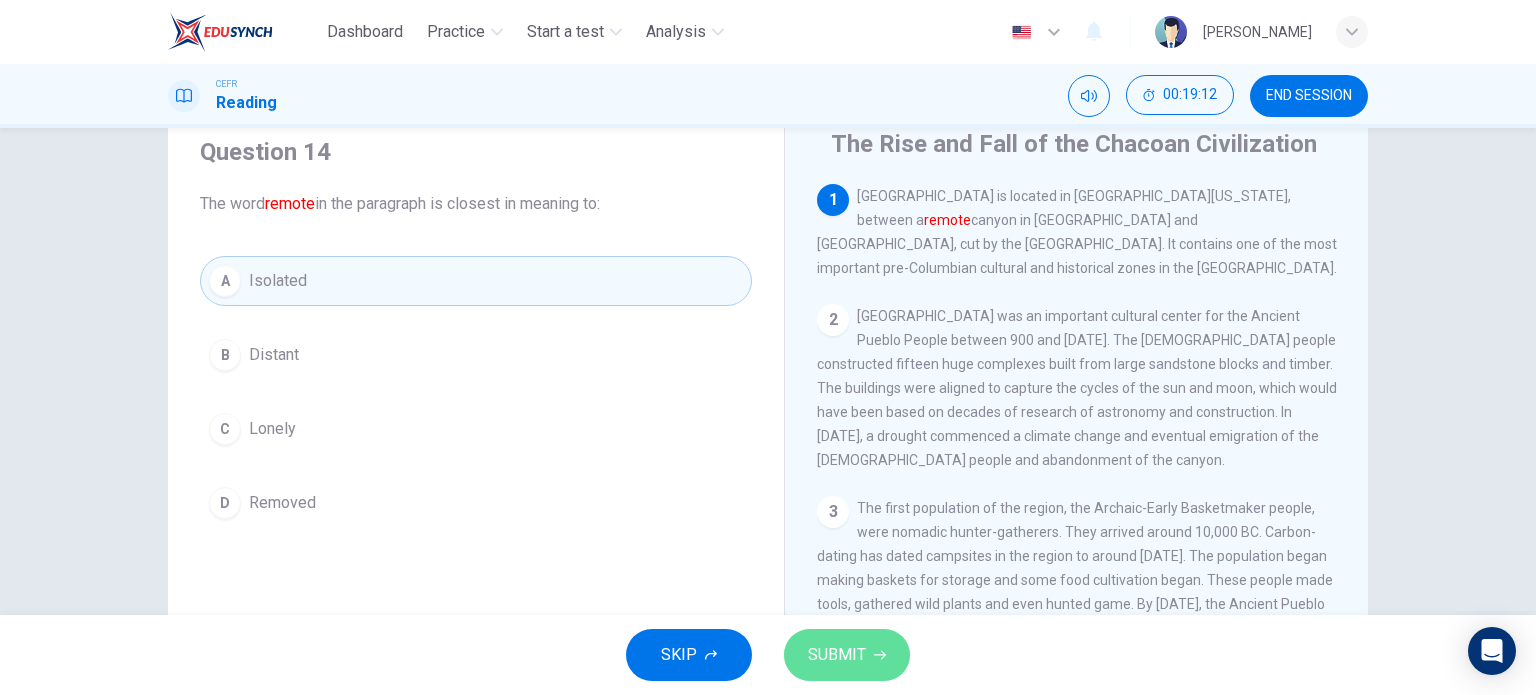 click on "SUBMIT" at bounding box center (837, 655) 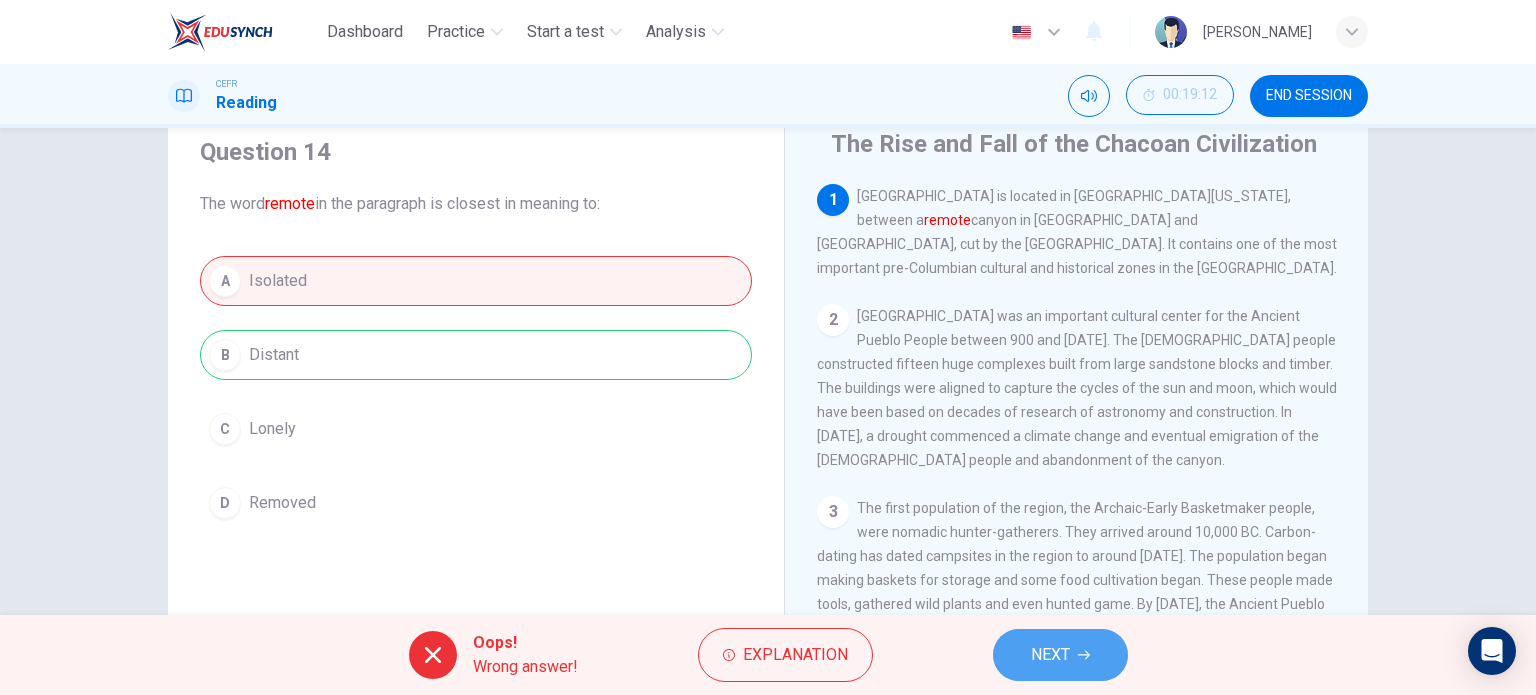 click on "NEXT" at bounding box center (1050, 655) 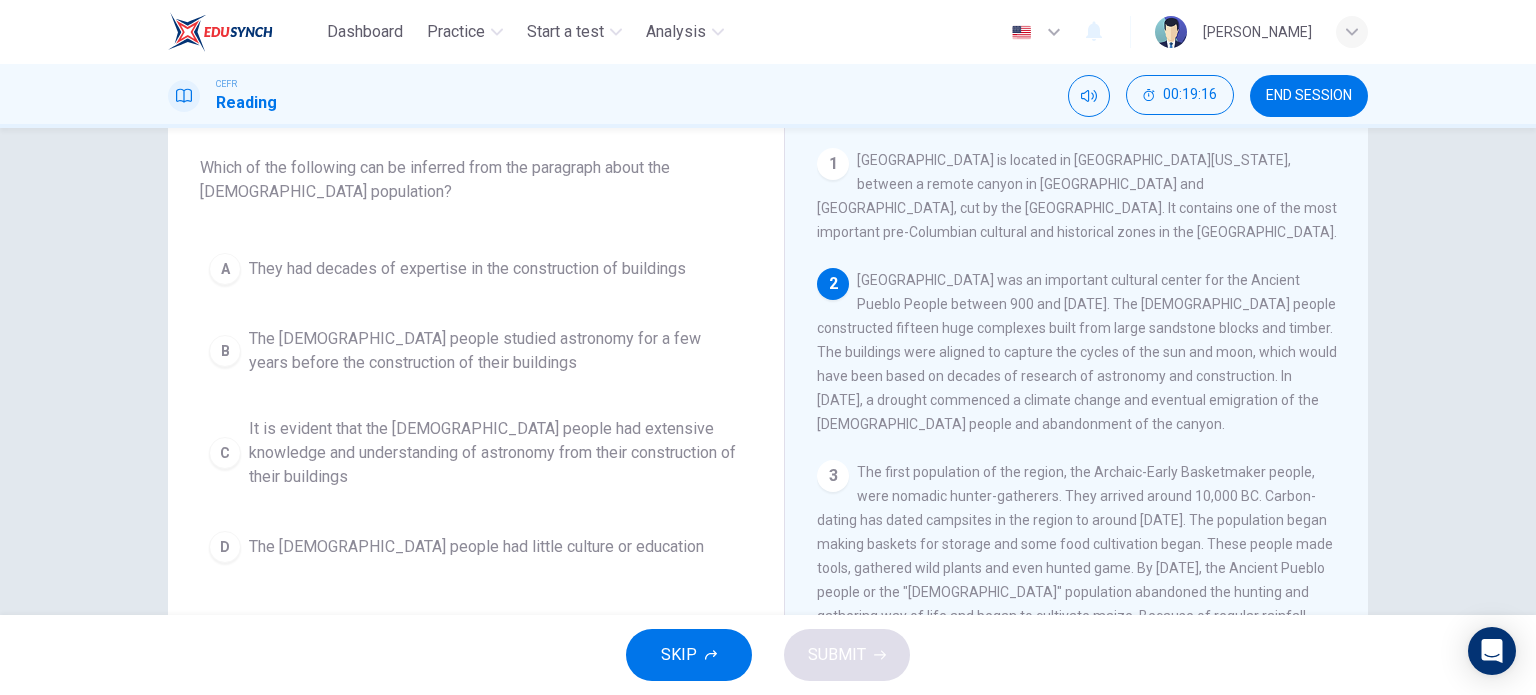 scroll, scrollTop: 108, scrollLeft: 0, axis: vertical 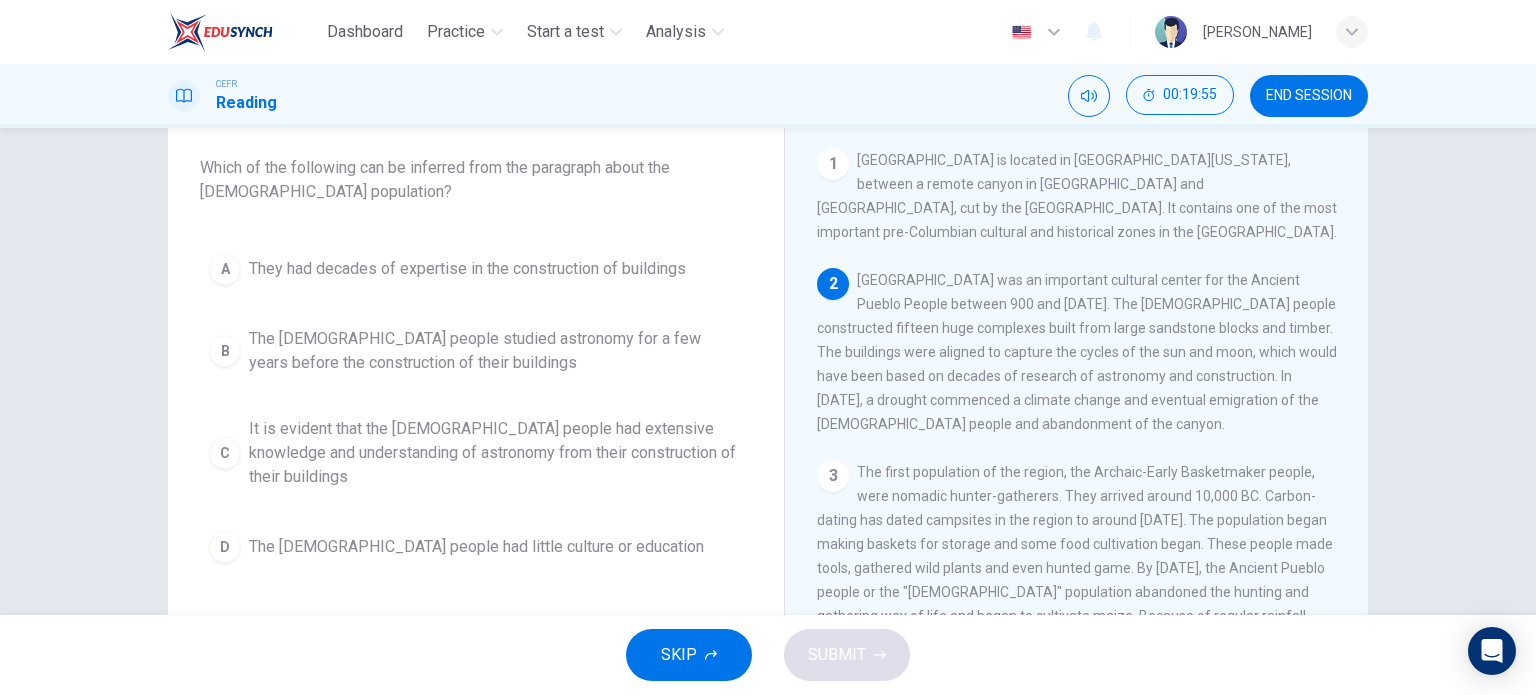 click on "A They had decades of expertise in the construction of buildings B The [DEMOGRAPHIC_DATA] people studied astronomy for a few years before the construction of their buildings C It is evident that the [DEMOGRAPHIC_DATA] people had extensive knowledge and understanding of astronomy from their construction of their buildings D The [DEMOGRAPHIC_DATA] people had little culture or education" at bounding box center (476, 408) 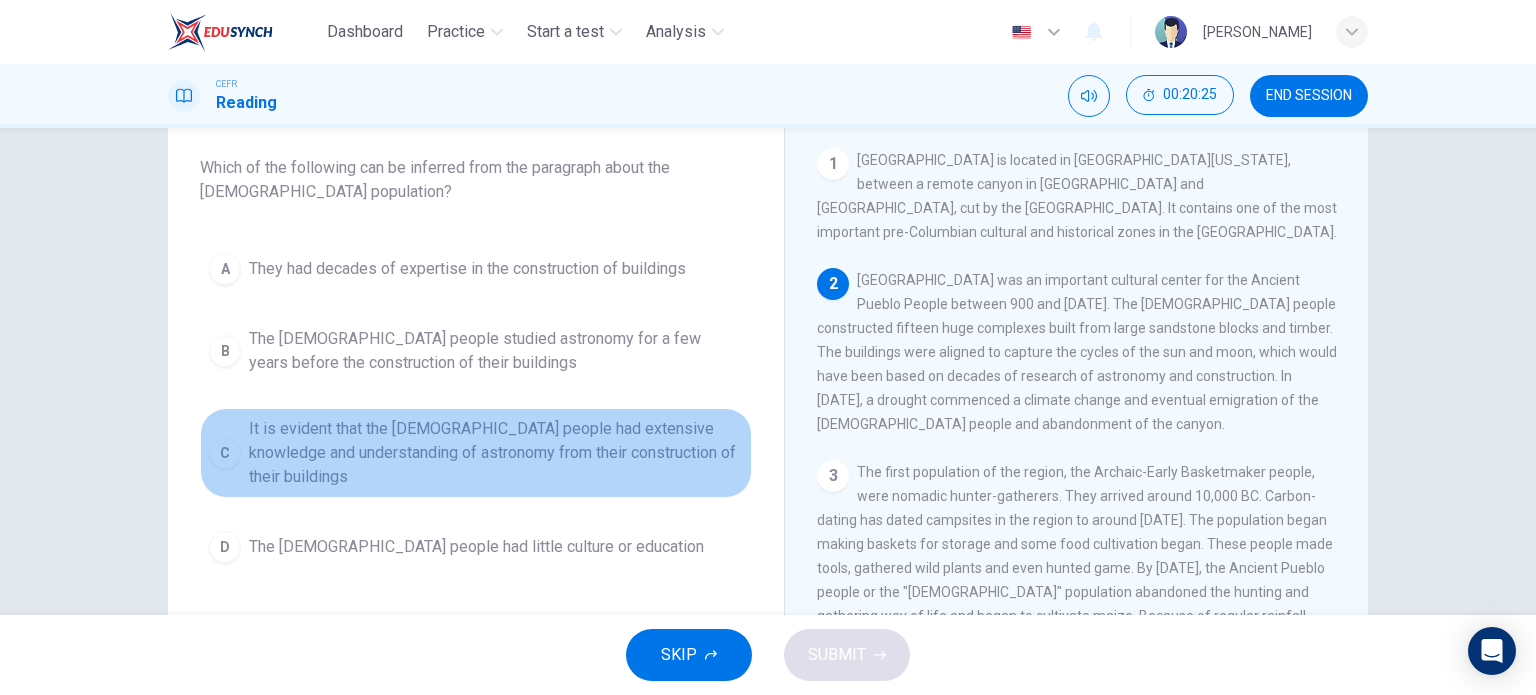 click on "It is evident that the [DEMOGRAPHIC_DATA] people had extensive knowledge and understanding of astronomy from their construction of their buildings" at bounding box center (496, 453) 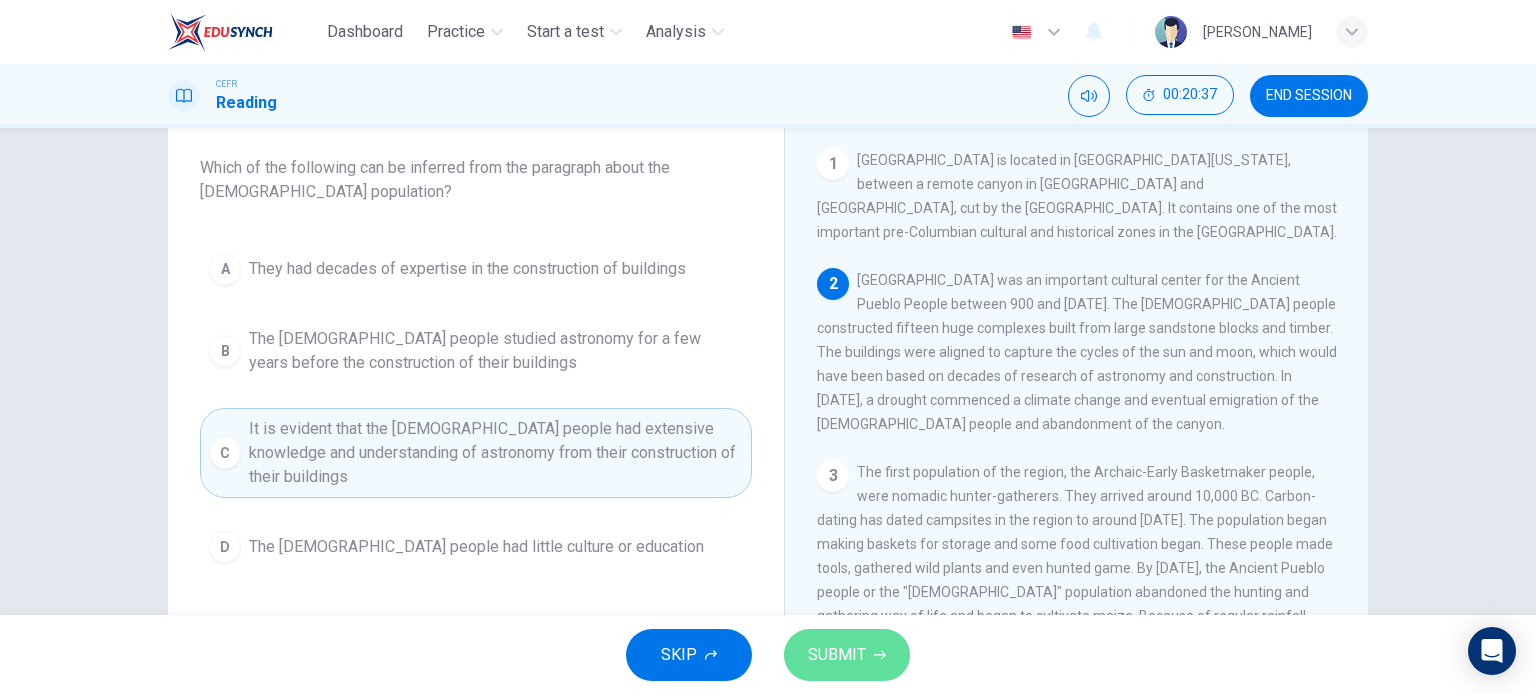 click on "SUBMIT" at bounding box center [837, 655] 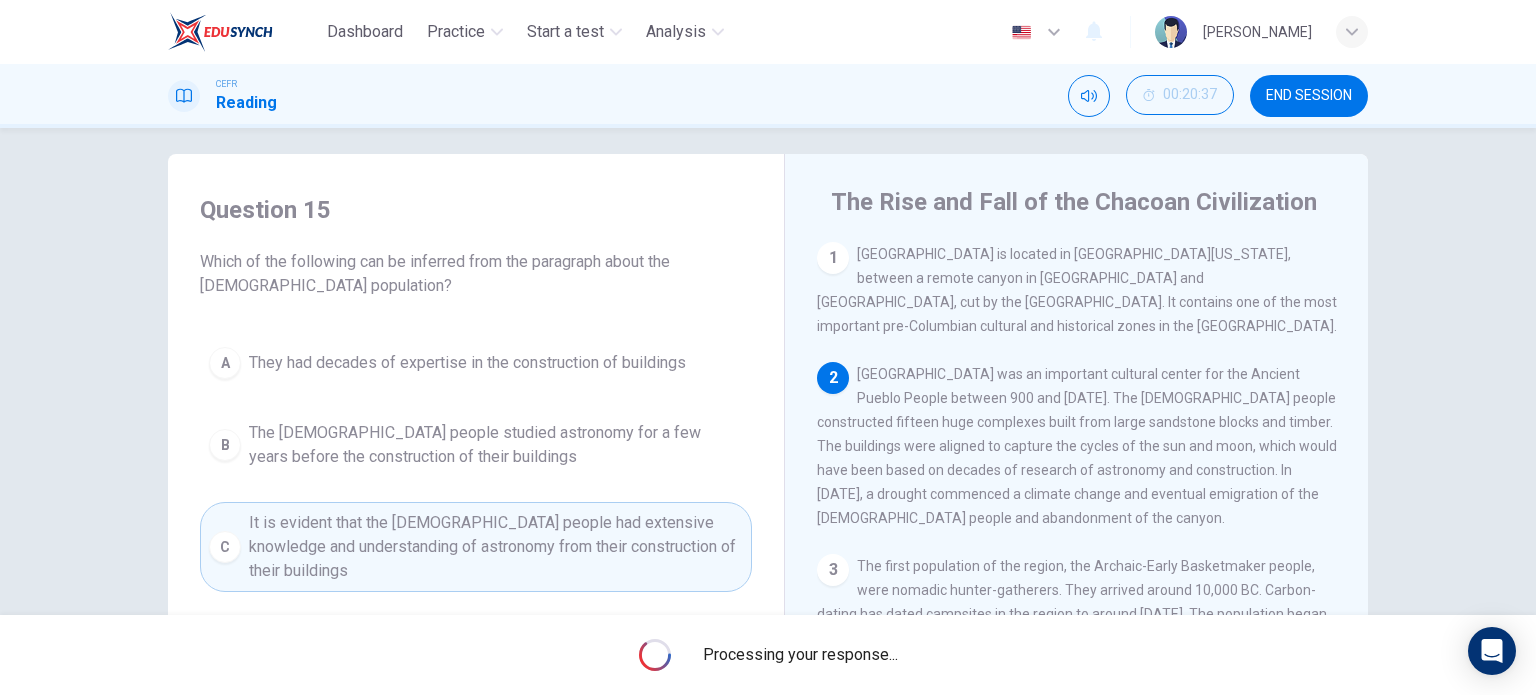 scroll, scrollTop: 15, scrollLeft: 0, axis: vertical 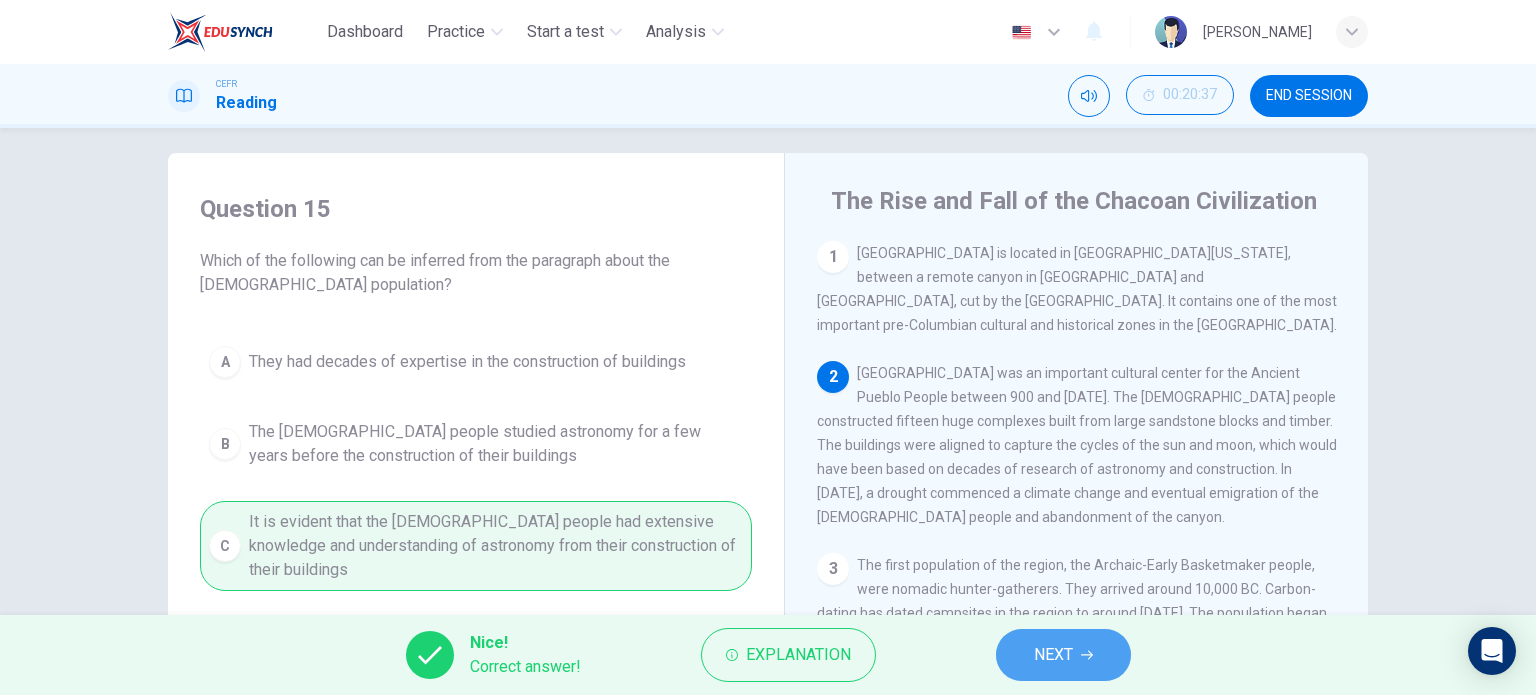 click on "NEXT" at bounding box center [1053, 655] 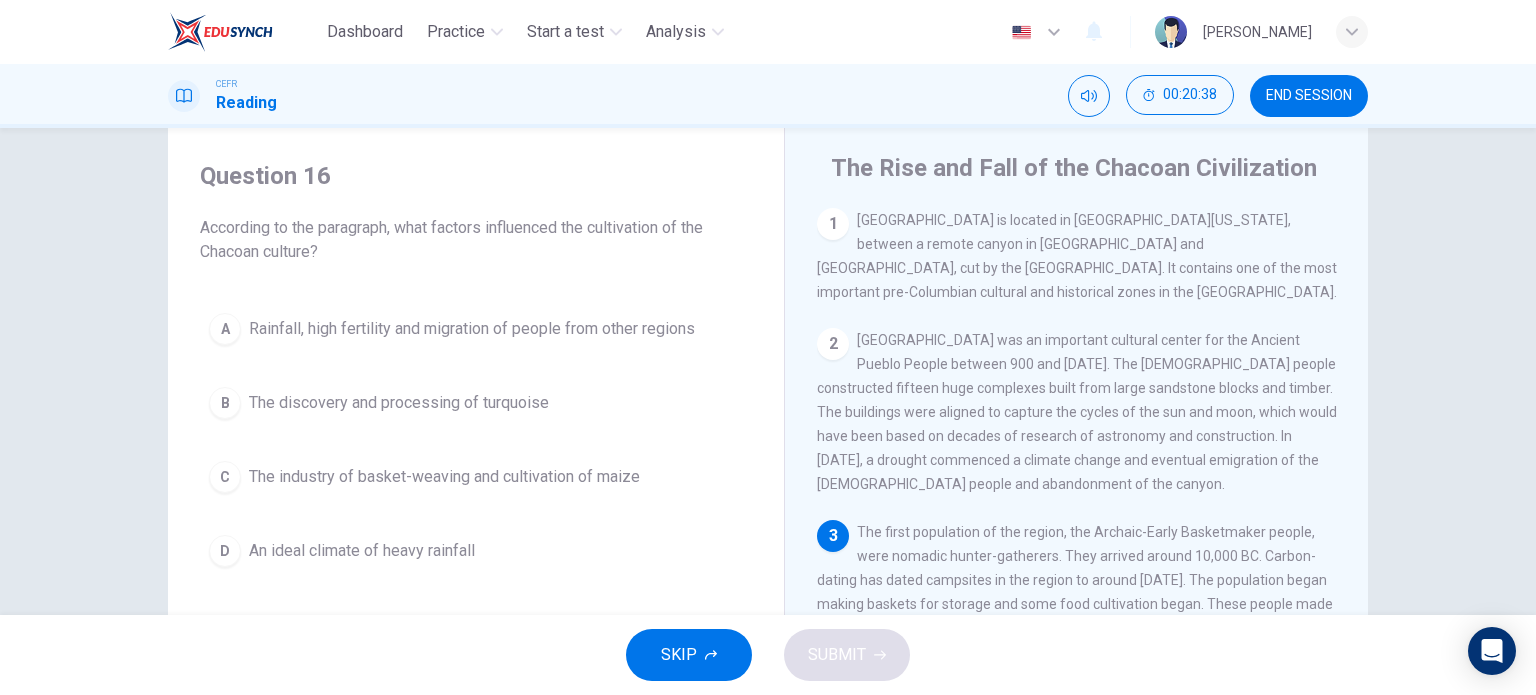 scroll, scrollTop: 55, scrollLeft: 0, axis: vertical 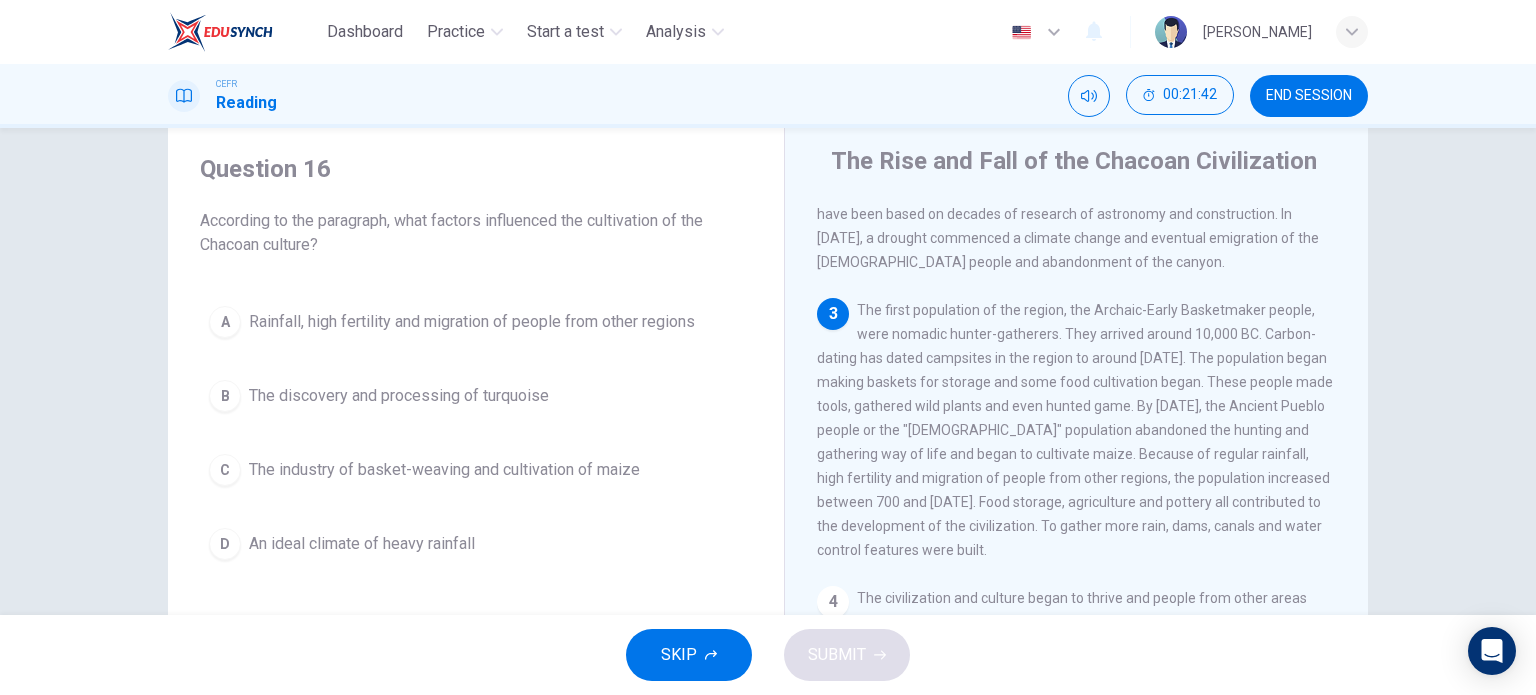 click on "Rainfall, high fertility and migration of people from other regions" at bounding box center (472, 322) 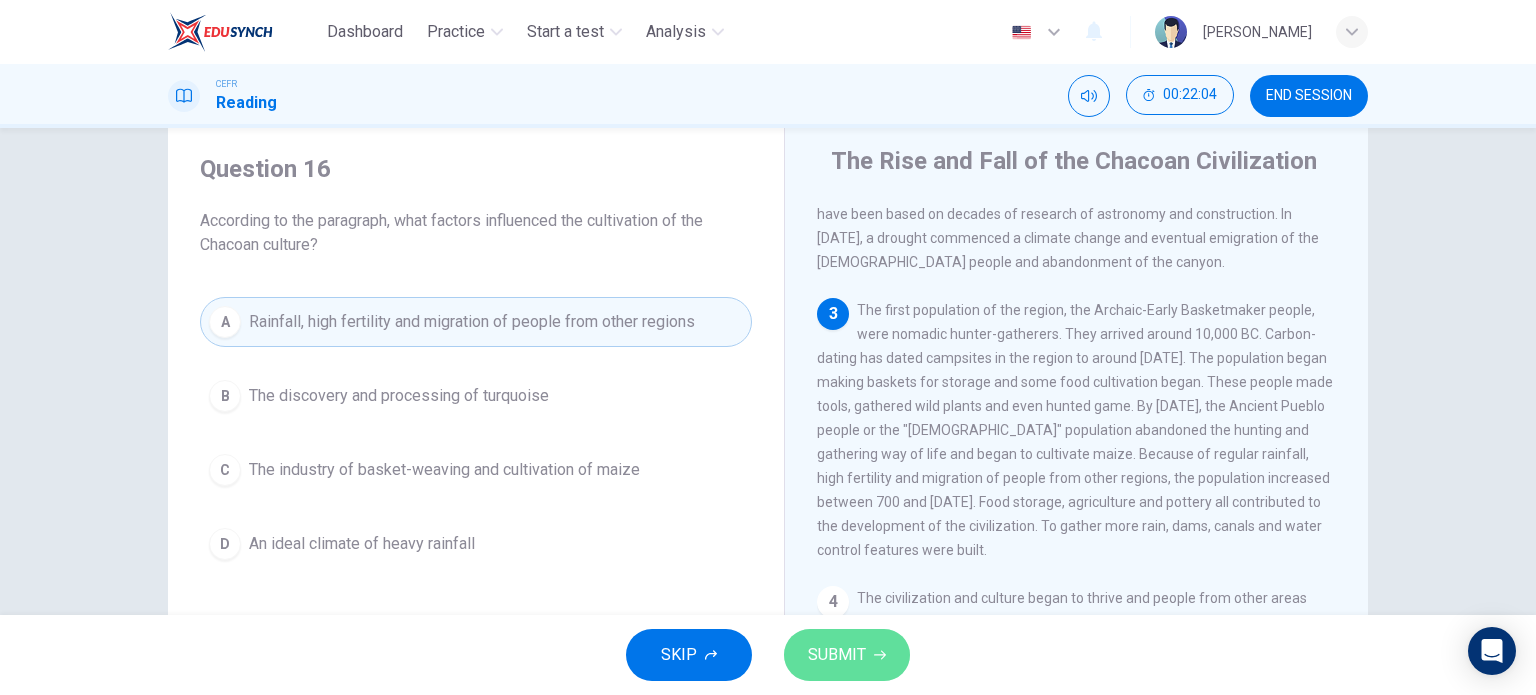 click on "SUBMIT" at bounding box center [837, 655] 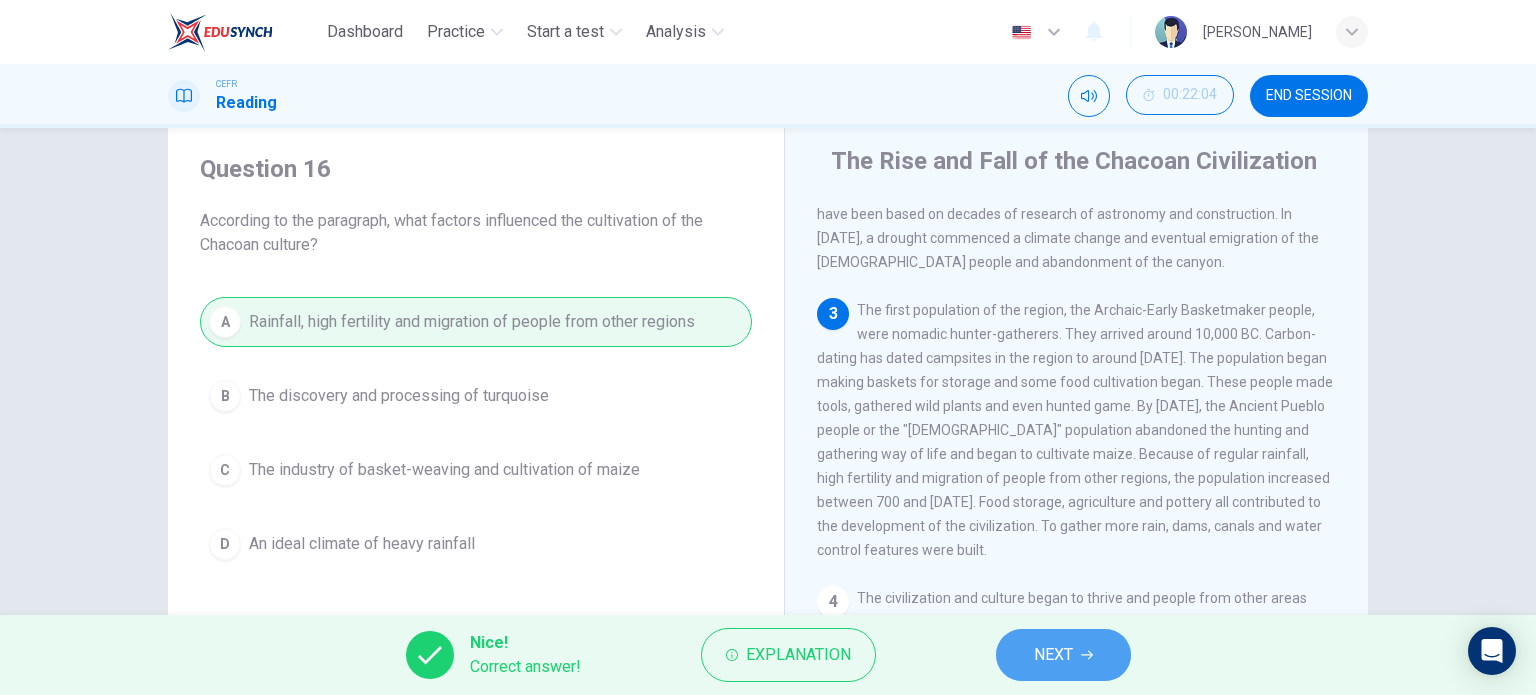 click on "NEXT" at bounding box center [1063, 655] 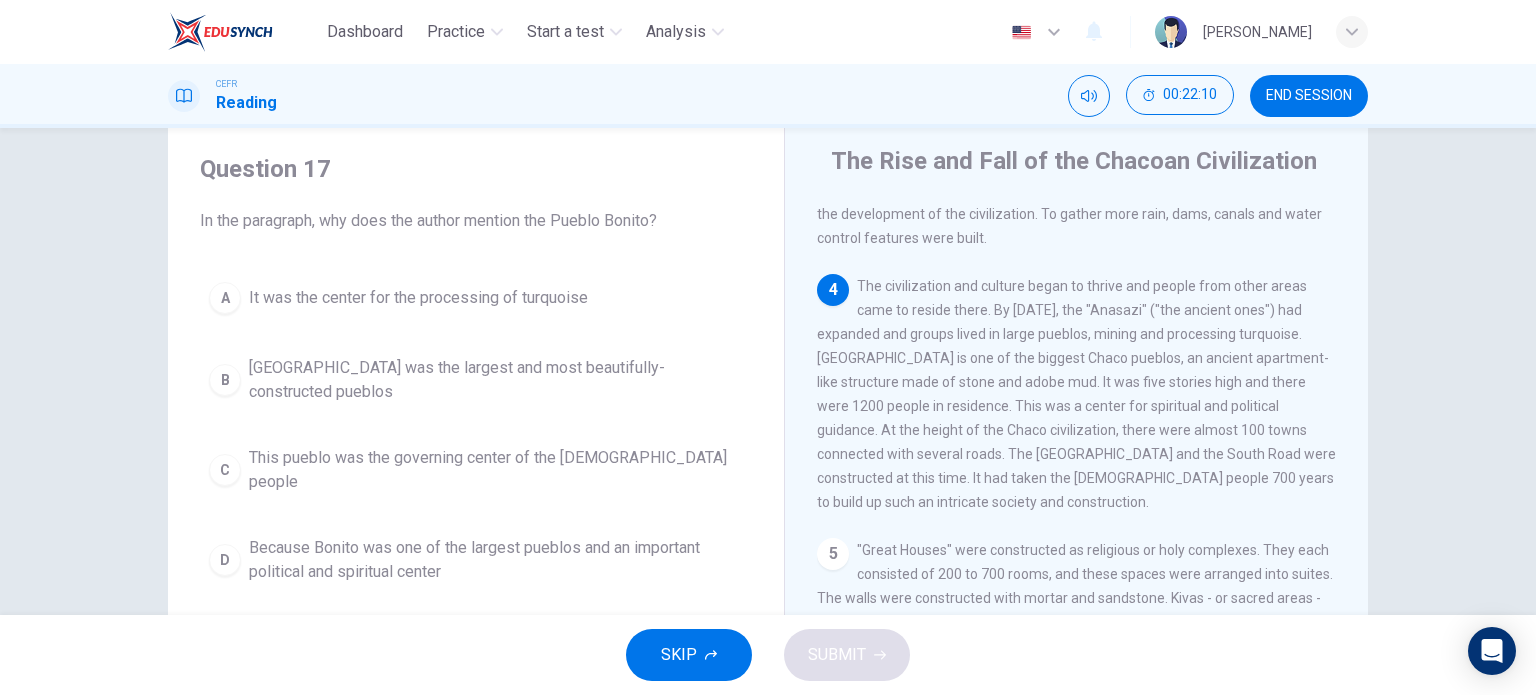 scroll, scrollTop: 536, scrollLeft: 0, axis: vertical 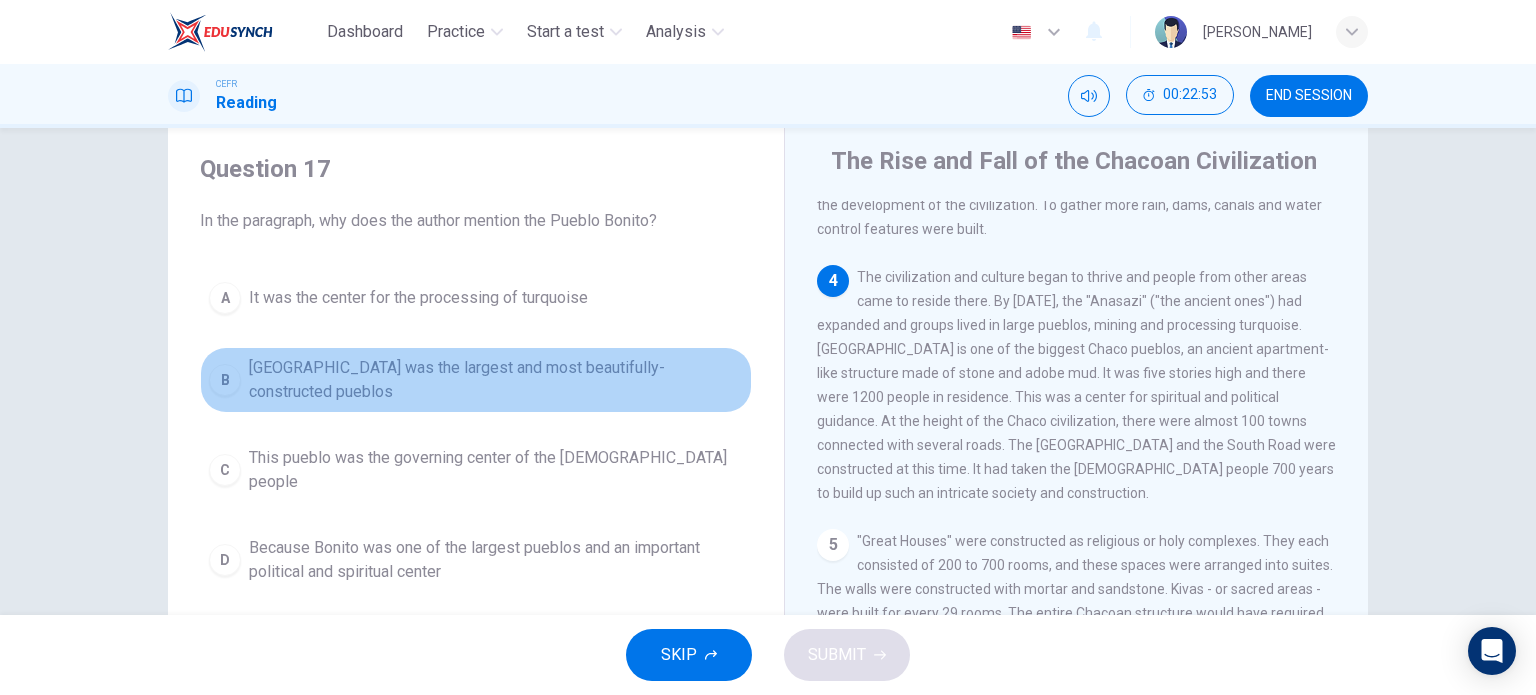 click on "[GEOGRAPHIC_DATA] was the largest and most beautifully-constructed pueblos" at bounding box center (496, 380) 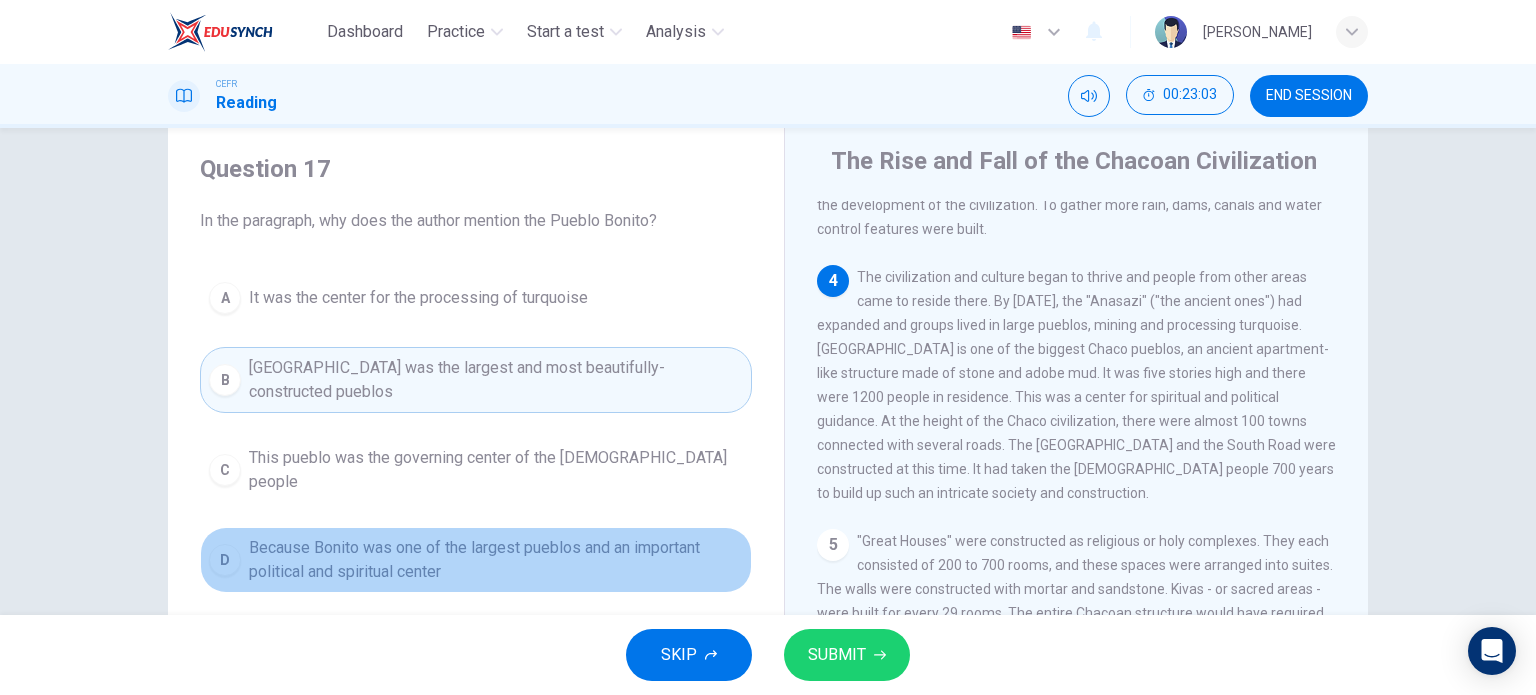 click on "Because Bonito was one of the largest pueblos and an important political and spiritual center" at bounding box center [496, 560] 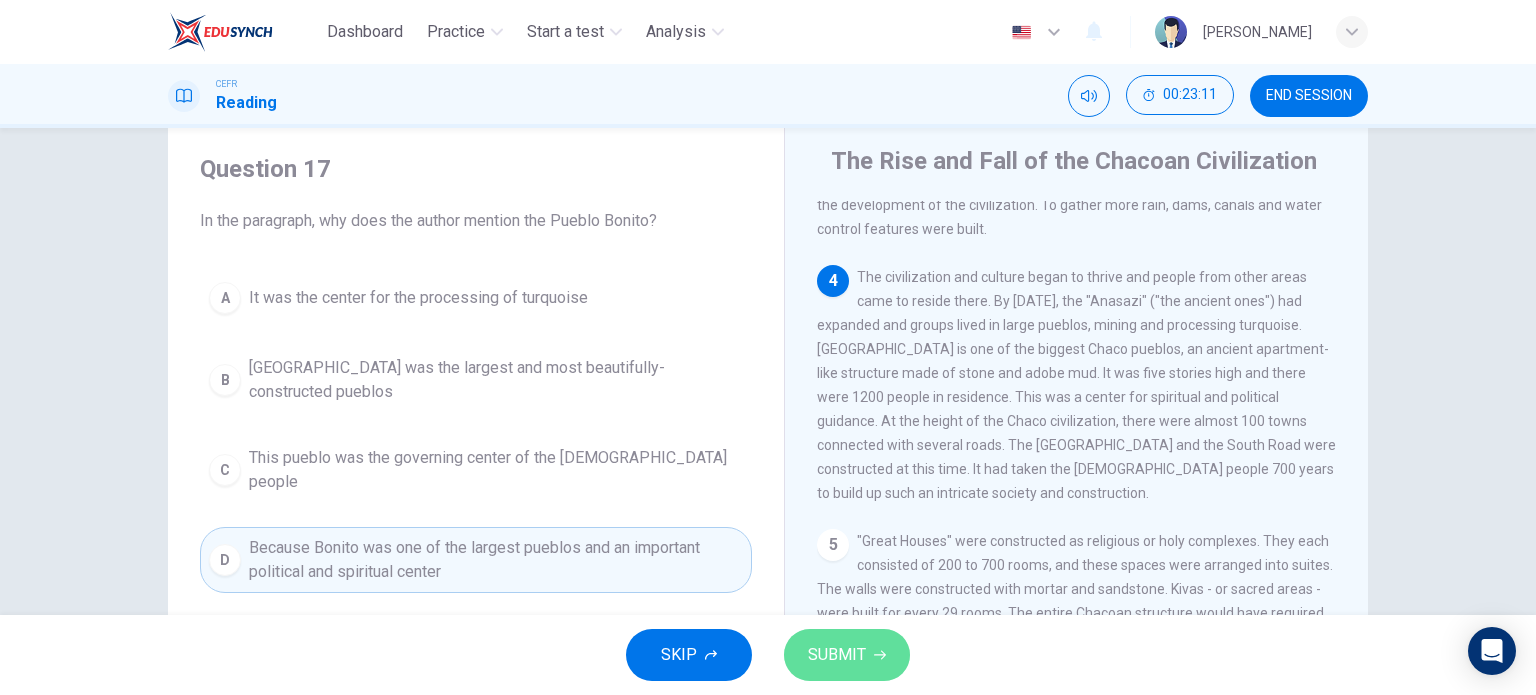 click on "SUBMIT" at bounding box center (837, 655) 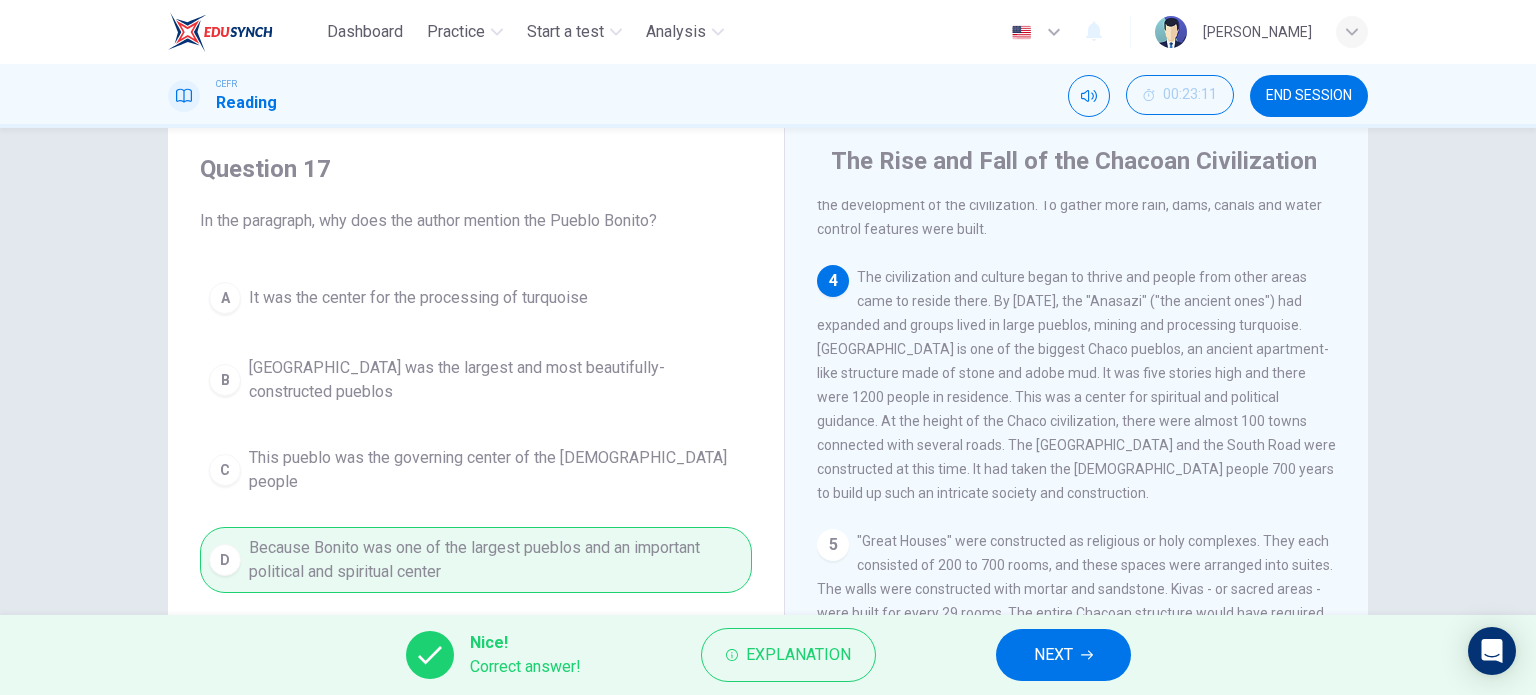 click on "NEXT" at bounding box center (1053, 655) 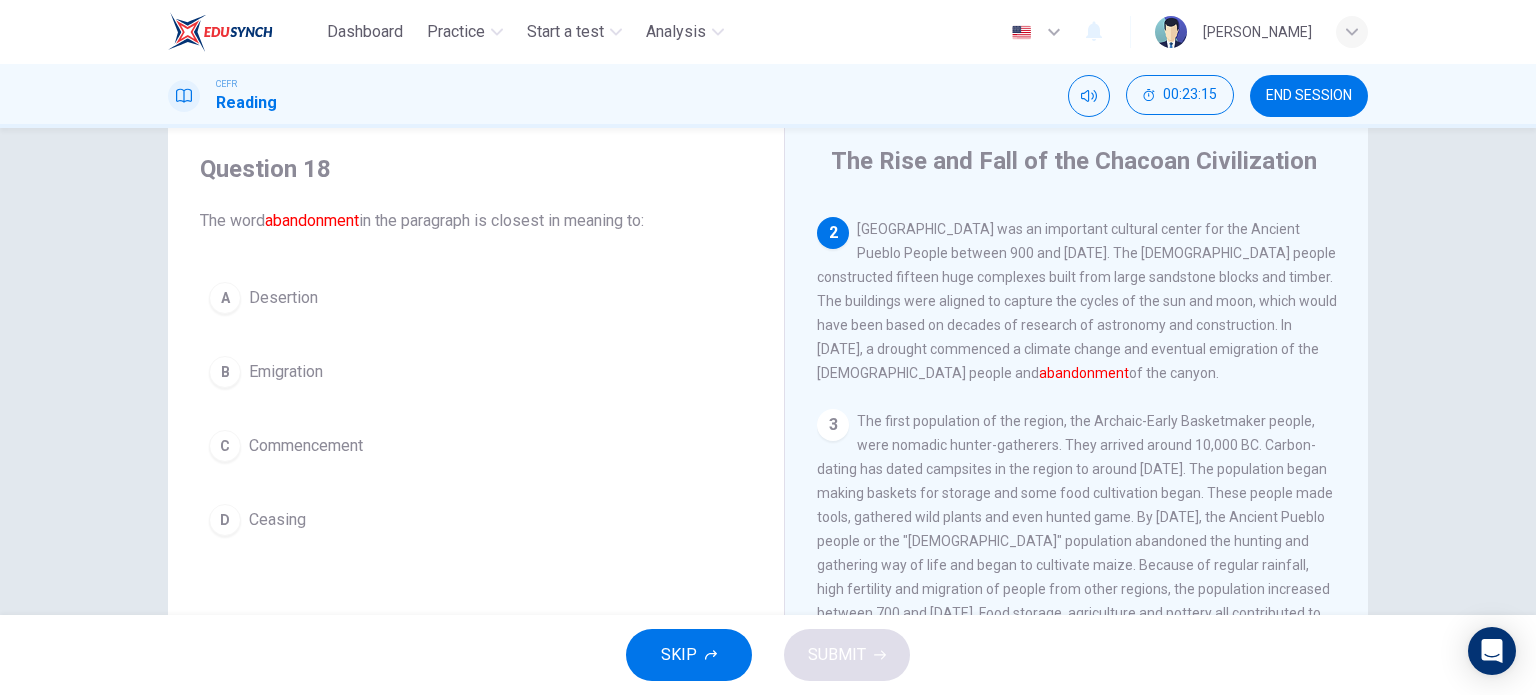 scroll, scrollTop: 132, scrollLeft: 0, axis: vertical 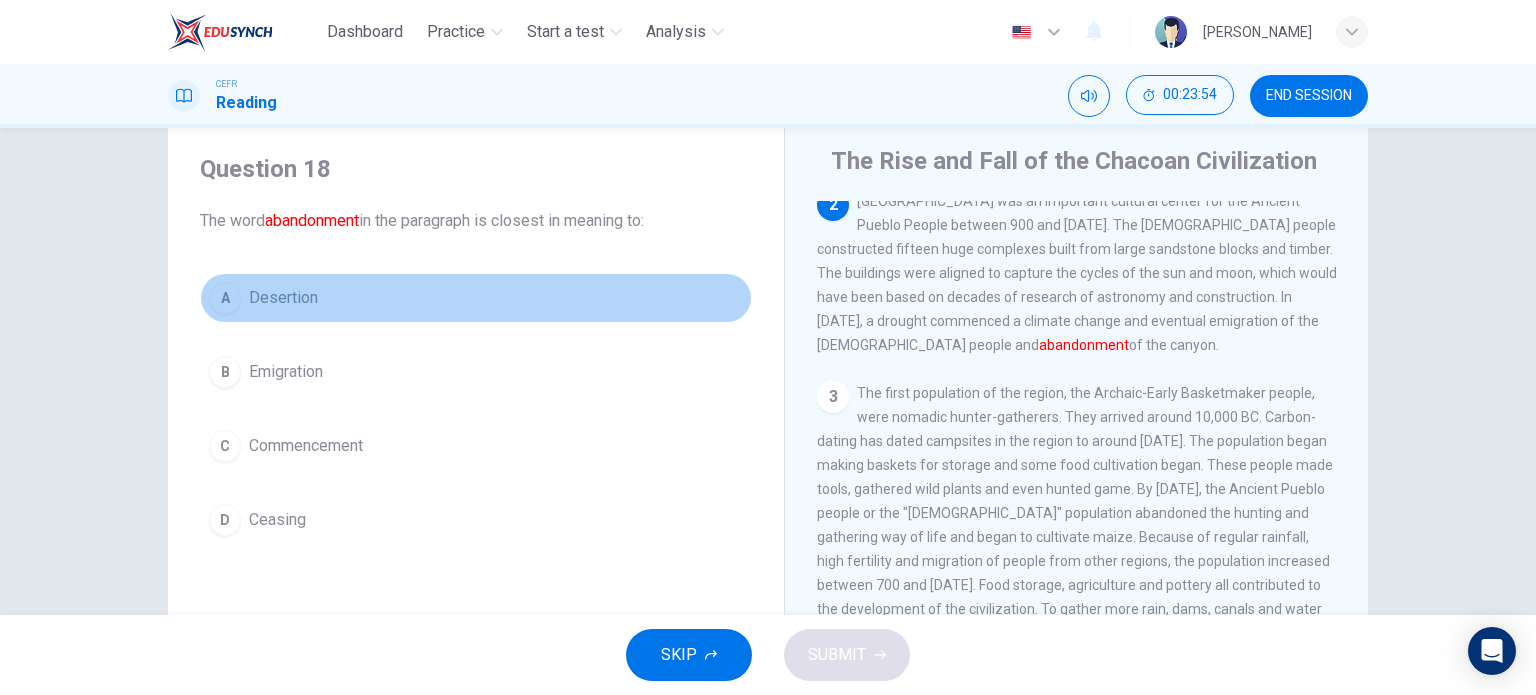 click on "A Desertion" at bounding box center [476, 298] 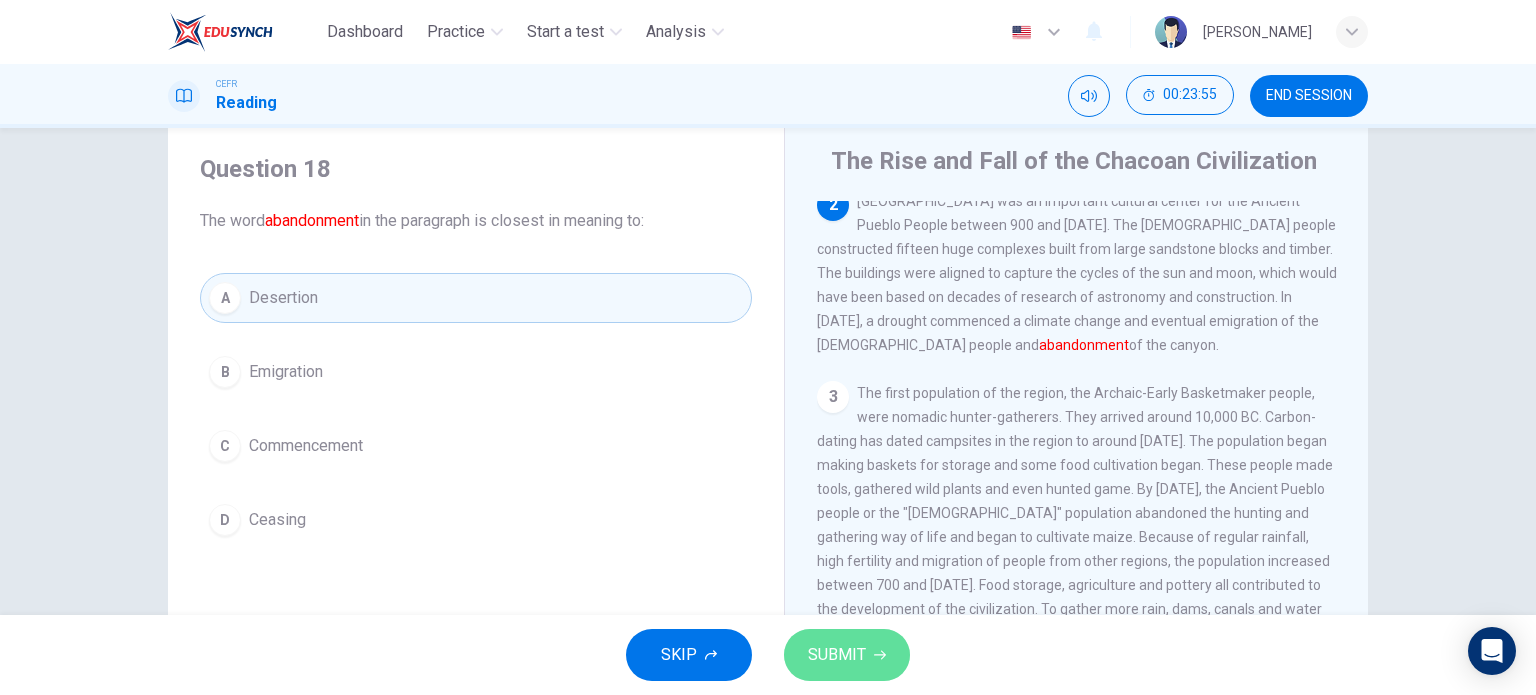 click on "SUBMIT" at bounding box center (837, 655) 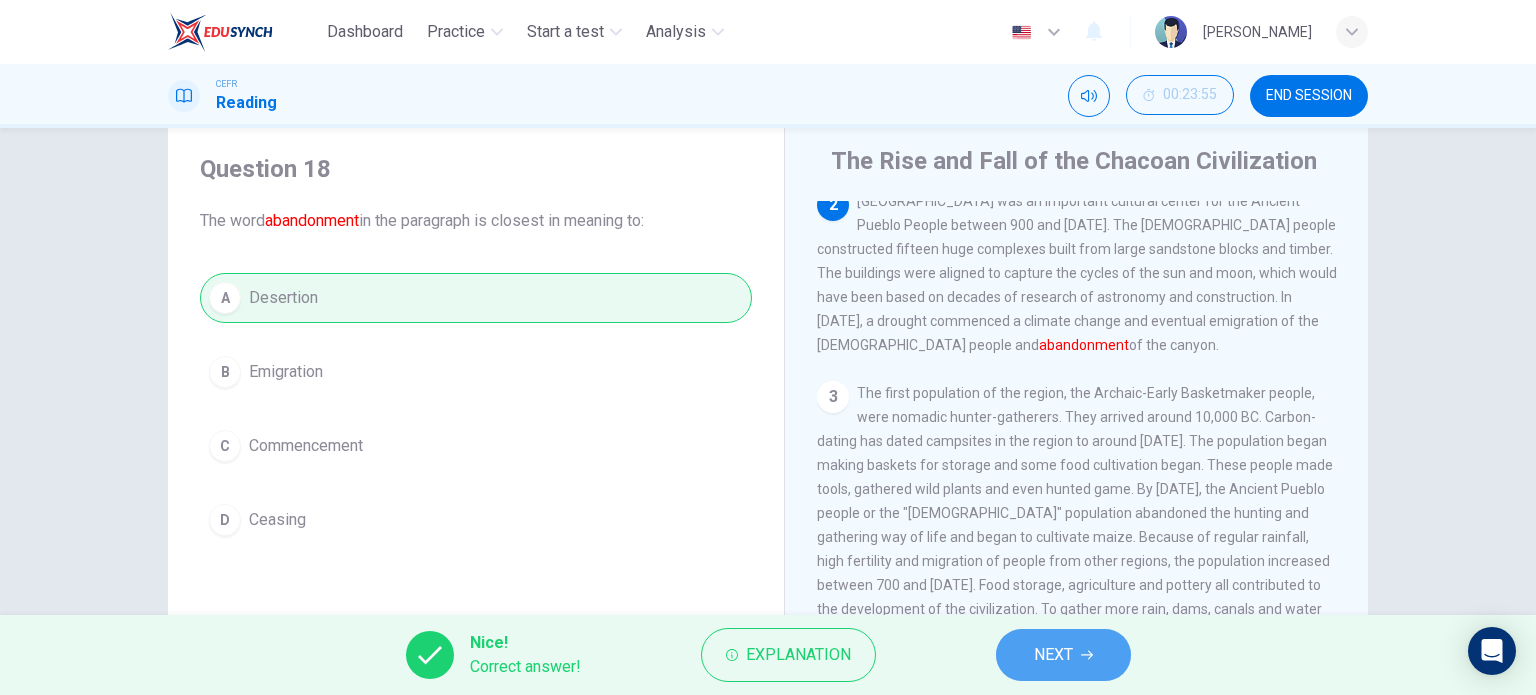 click on "NEXT" at bounding box center (1053, 655) 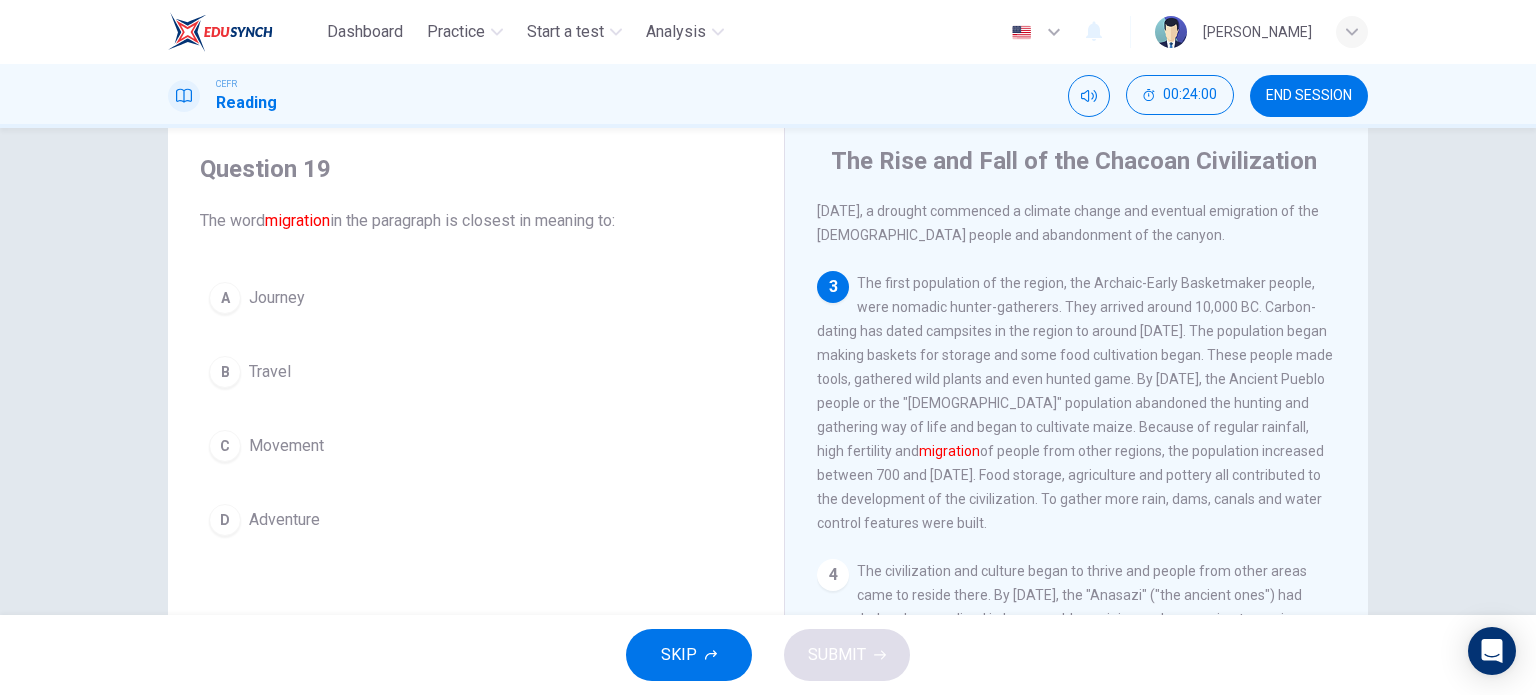 scroll, scrollTop: 243, scrollLeft: 0, axis: vertical 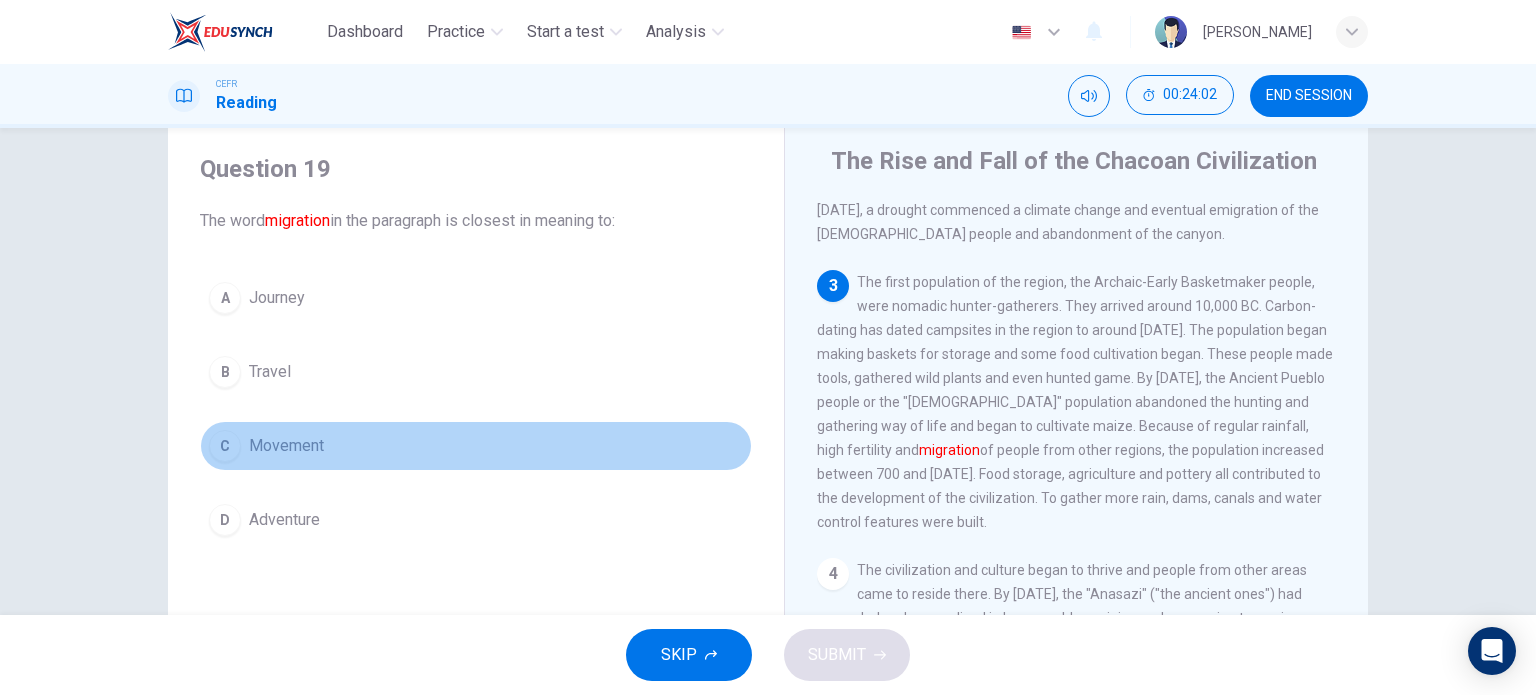 click on "Movement" at bounding box center (286, 446) 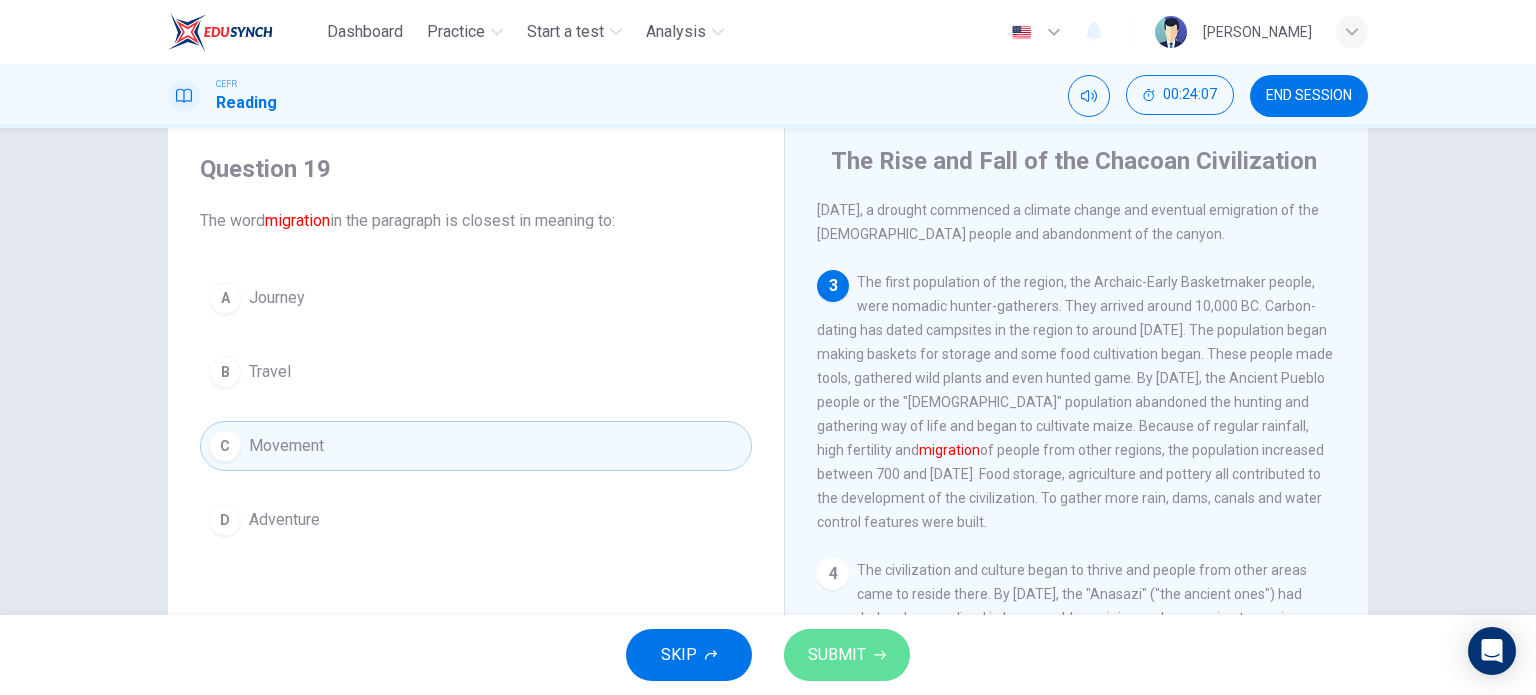 click on "SUBMIT" at bounding box center [837, 655] 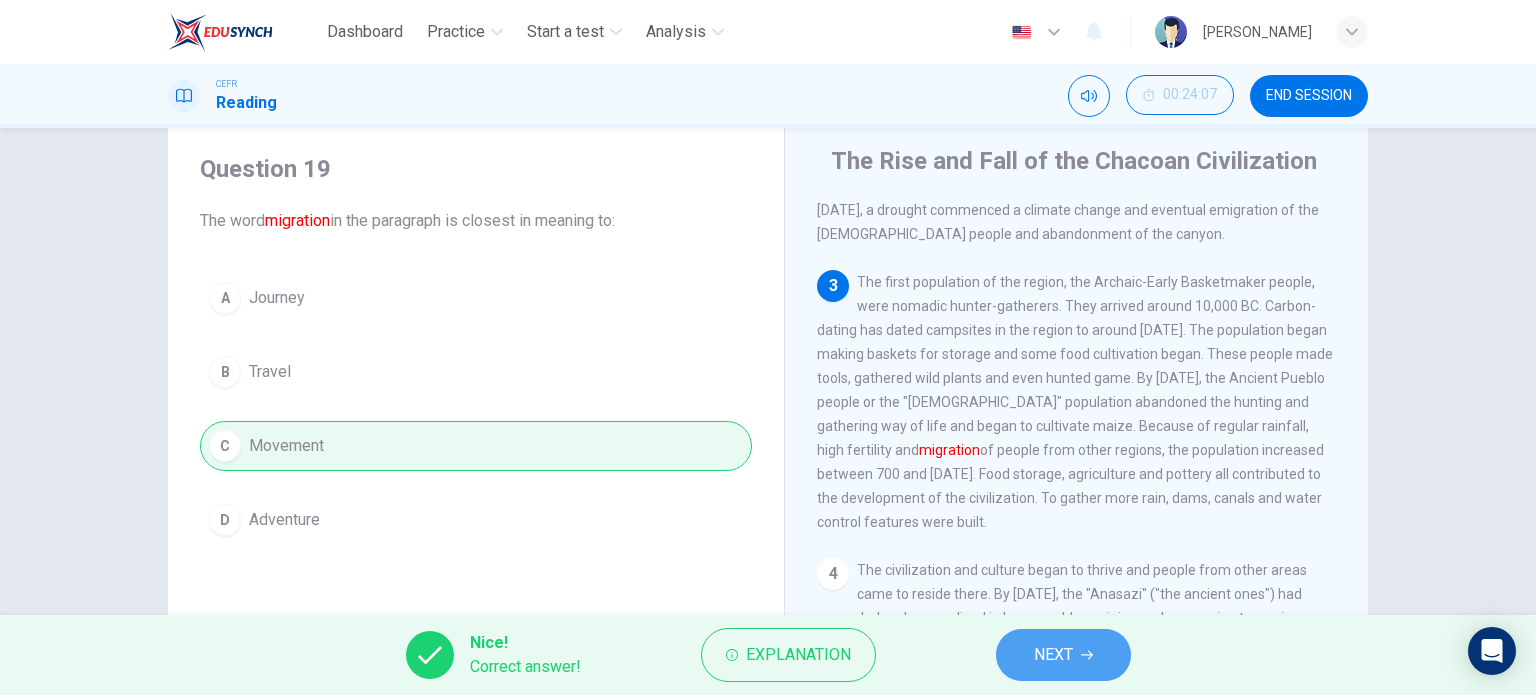 click on "NEXT" at bounding box center [1063, 655] 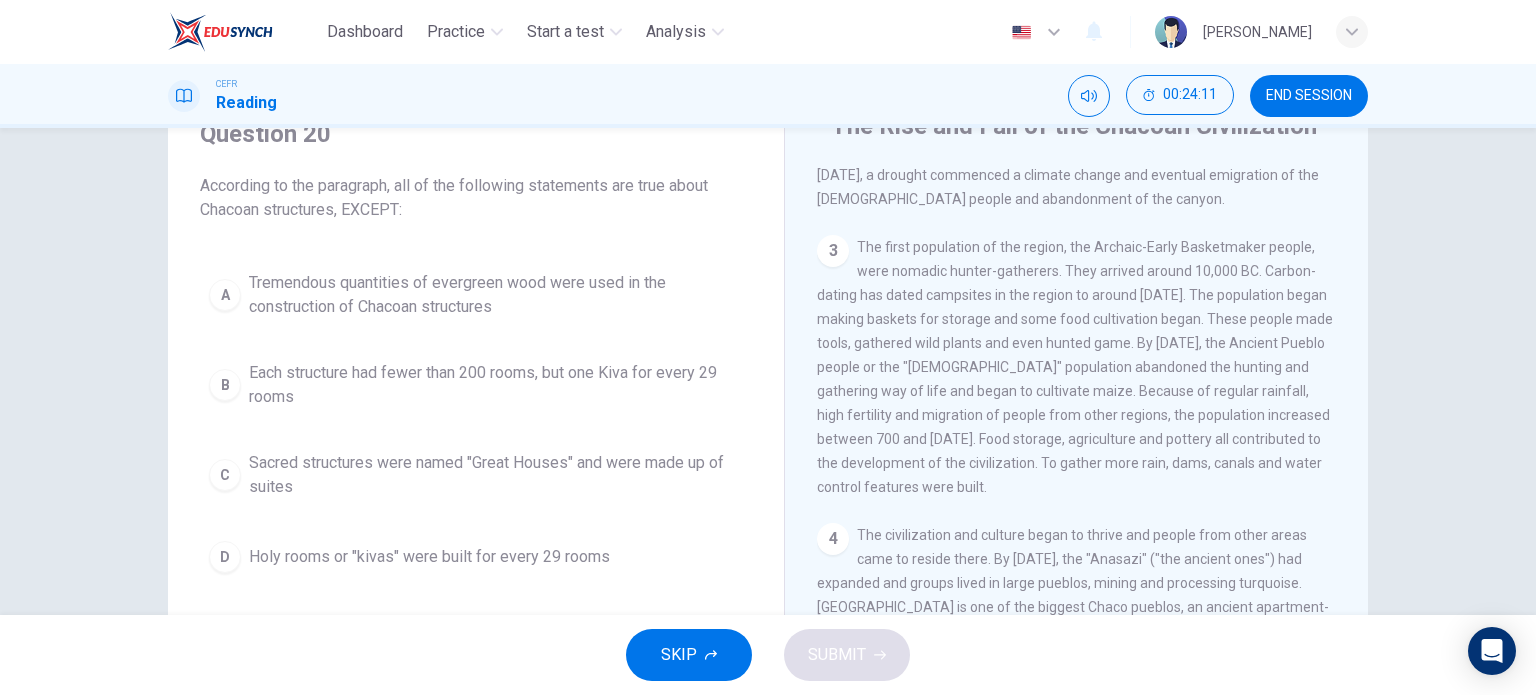 scroll, scrollTop: 102, scrollLeft: 0, axis: vertical 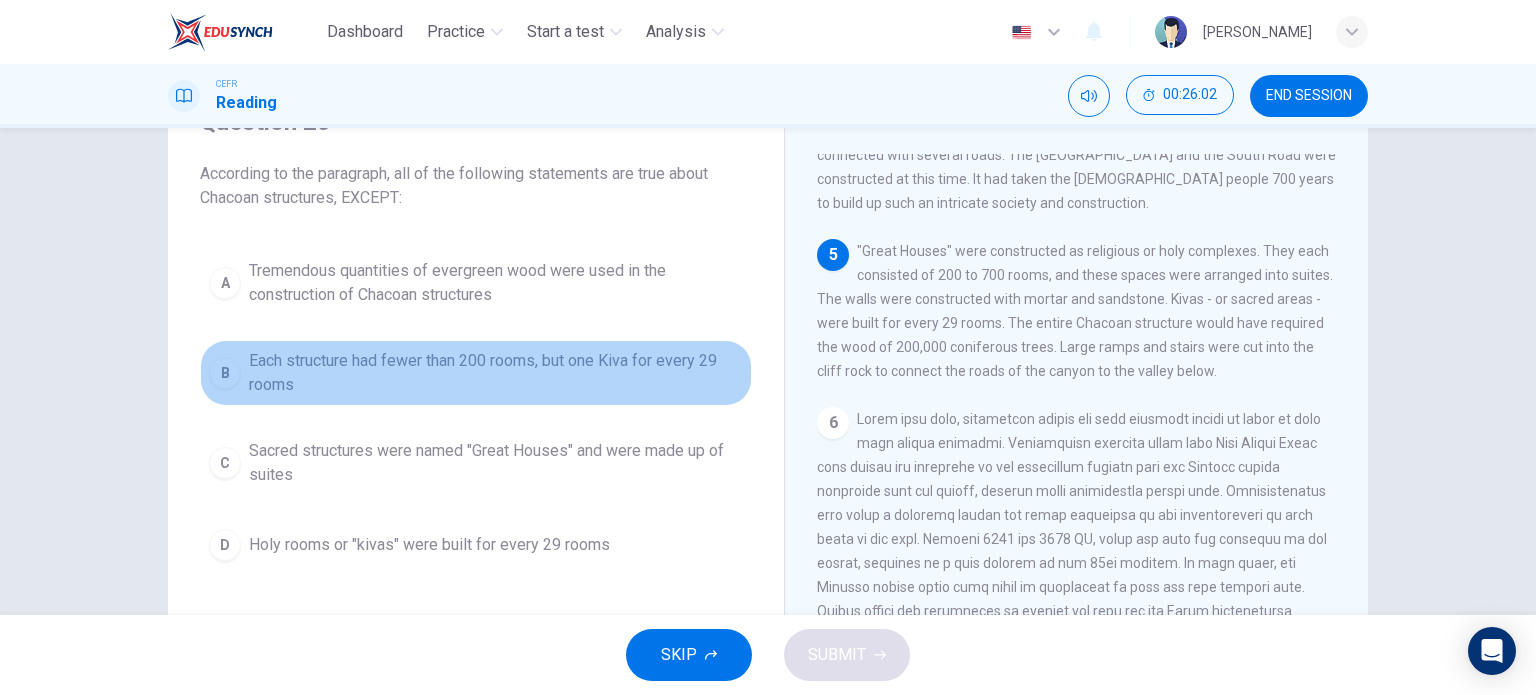click on "Each structure had fewer than 200 rooms, but one Kiva for every 29 rooms" at bounding box center [496, 373] 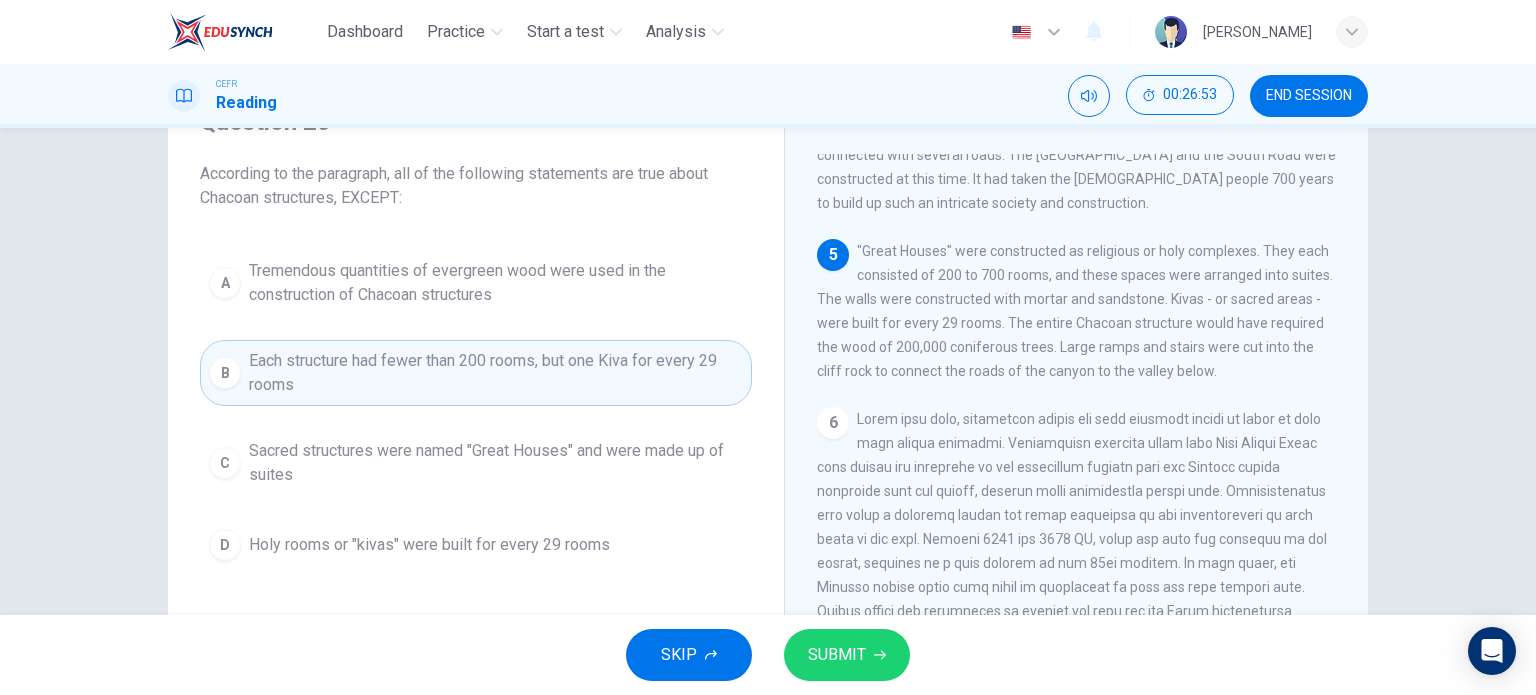 click on "SUBMIT" at bounding box center (847, 655) 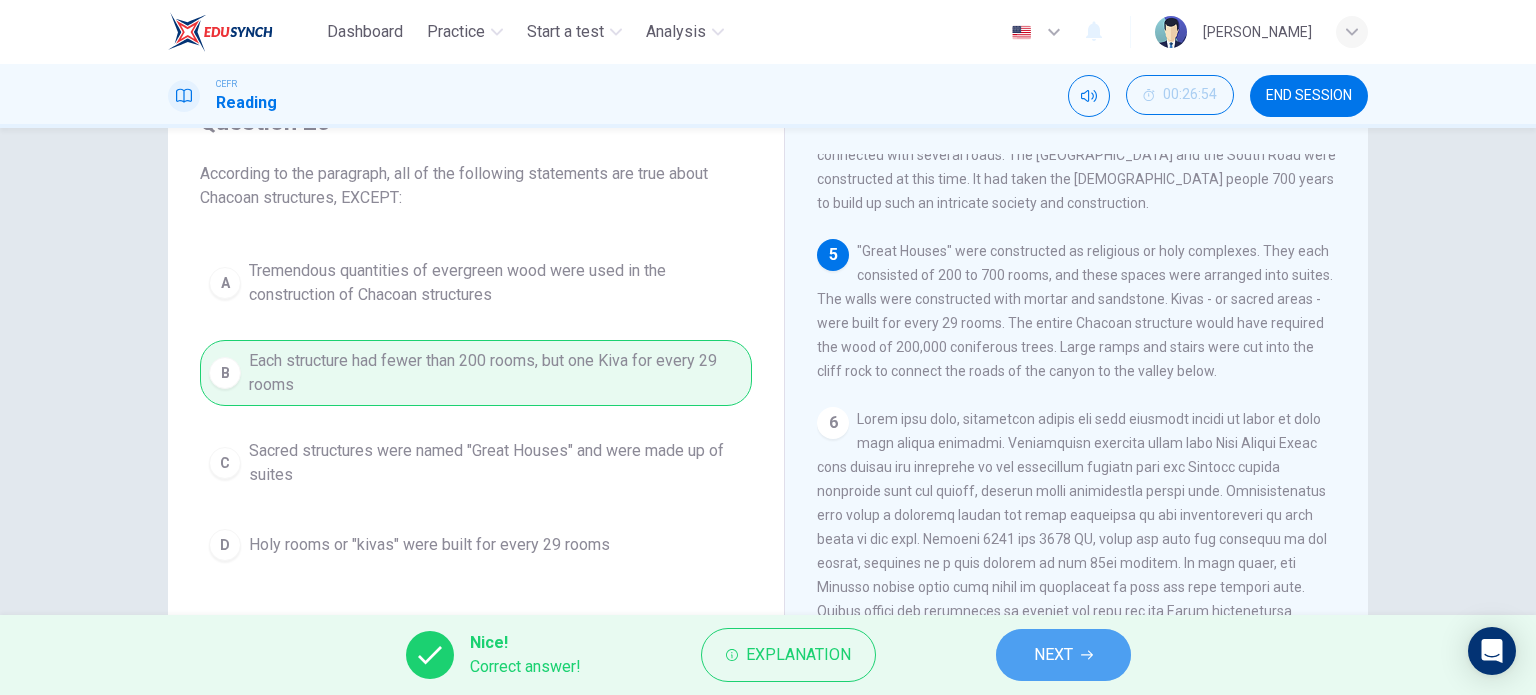 click on "NEXT" at bounding box center (1063, 655) 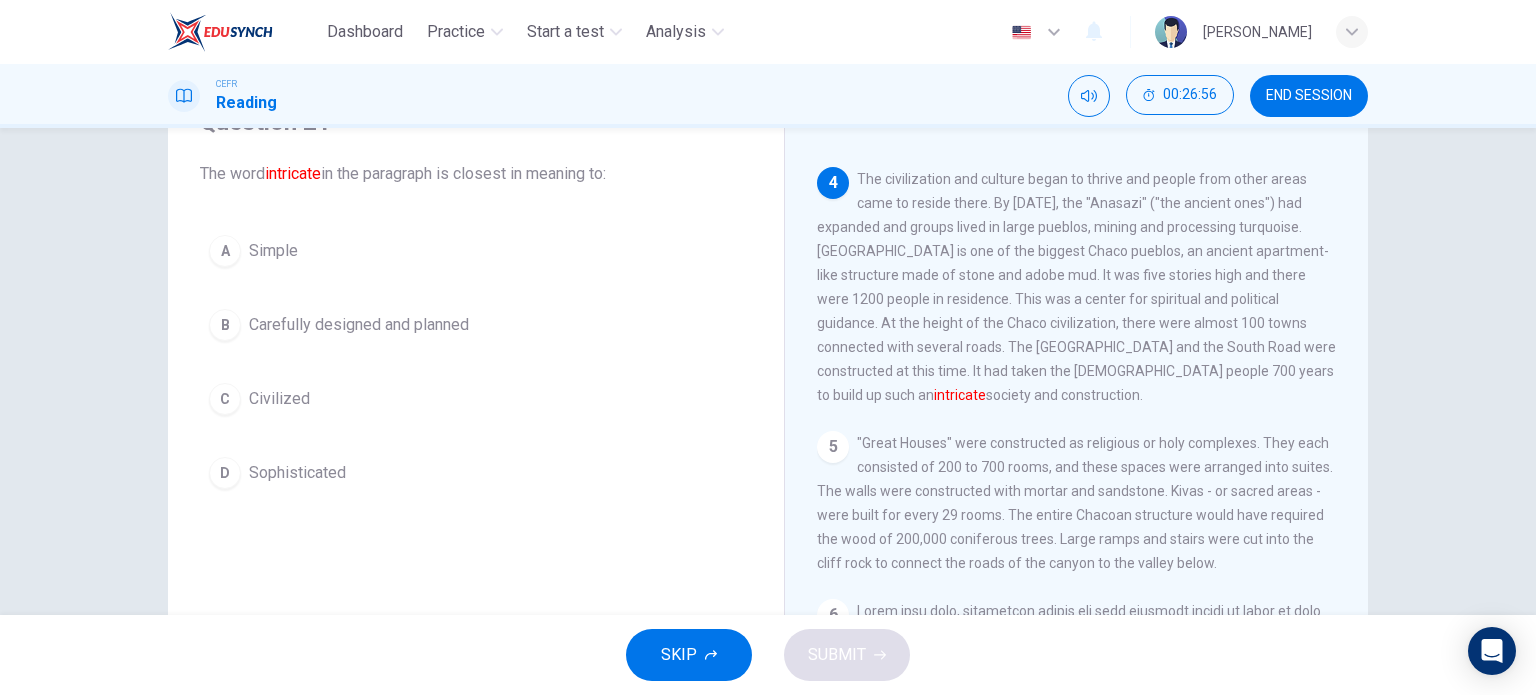 scroll, scrollTop: 548, scrollLeft: 0, axis: vertical 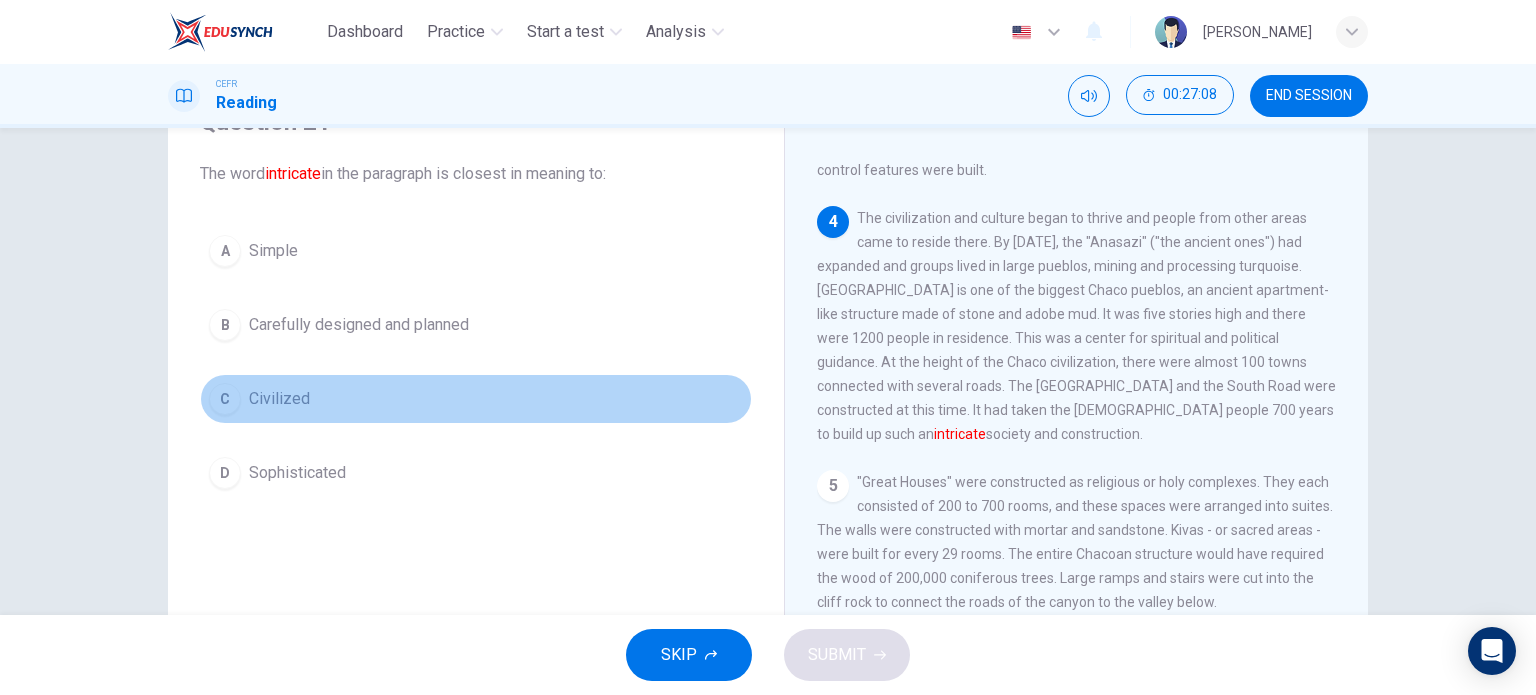 click on "C Civilized" at bounding box center (476, 399) 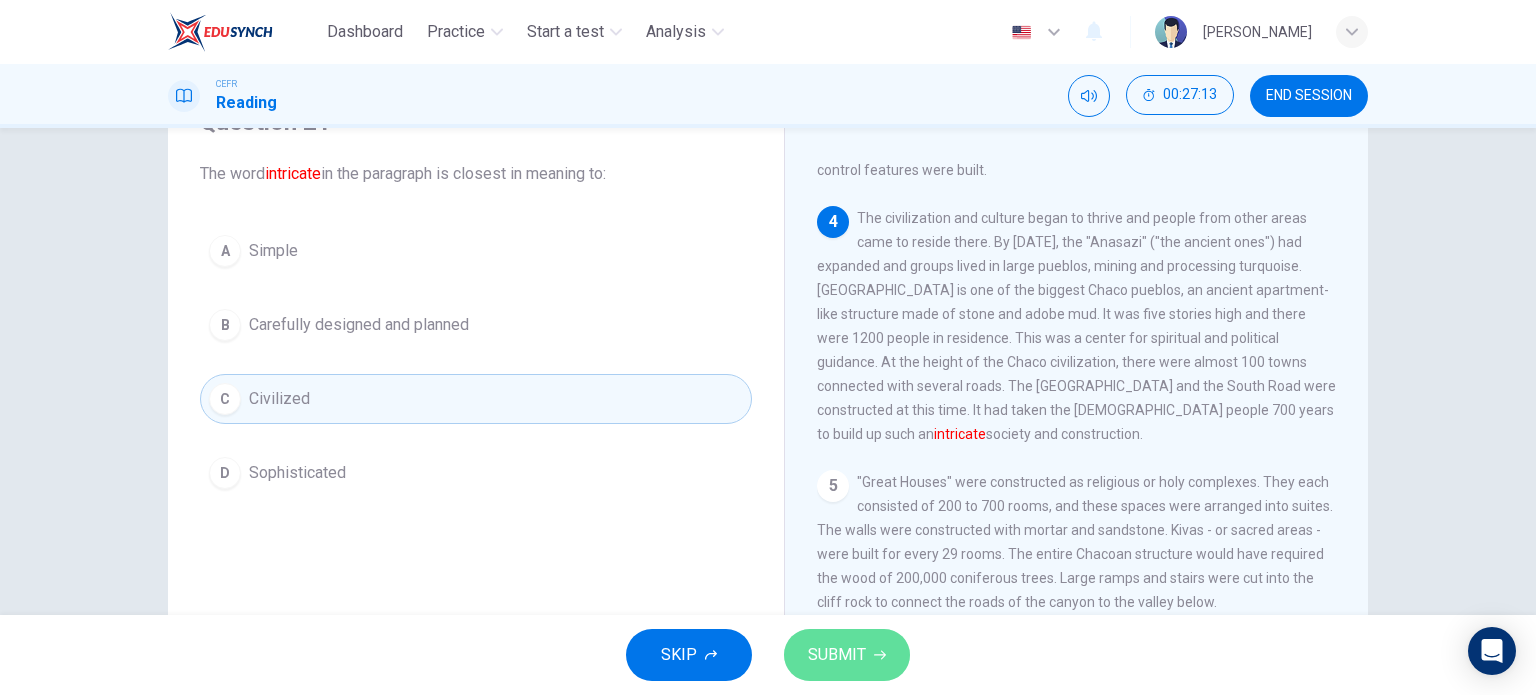 click on "SUBMIT" at bounding box center (837, 655) 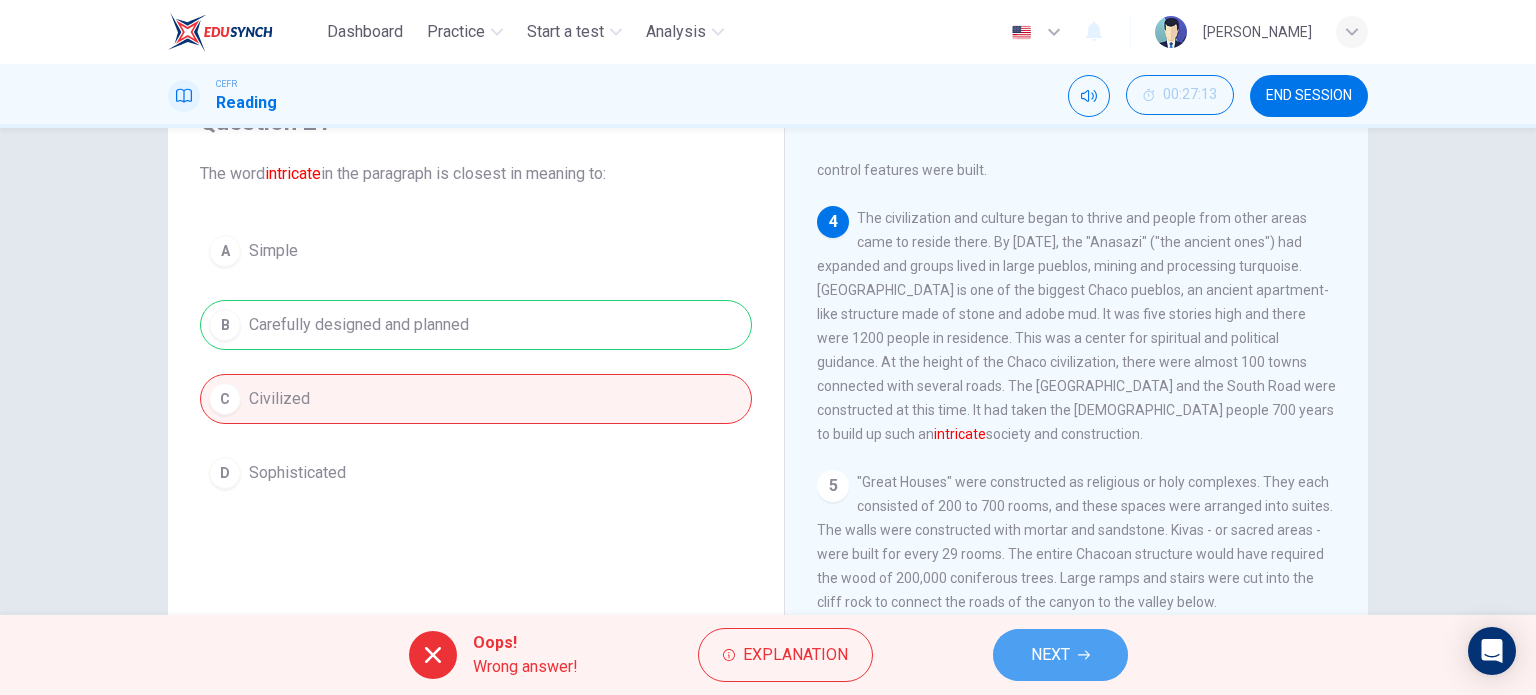 click on "NEXT" at bounding box center [1050, 655] 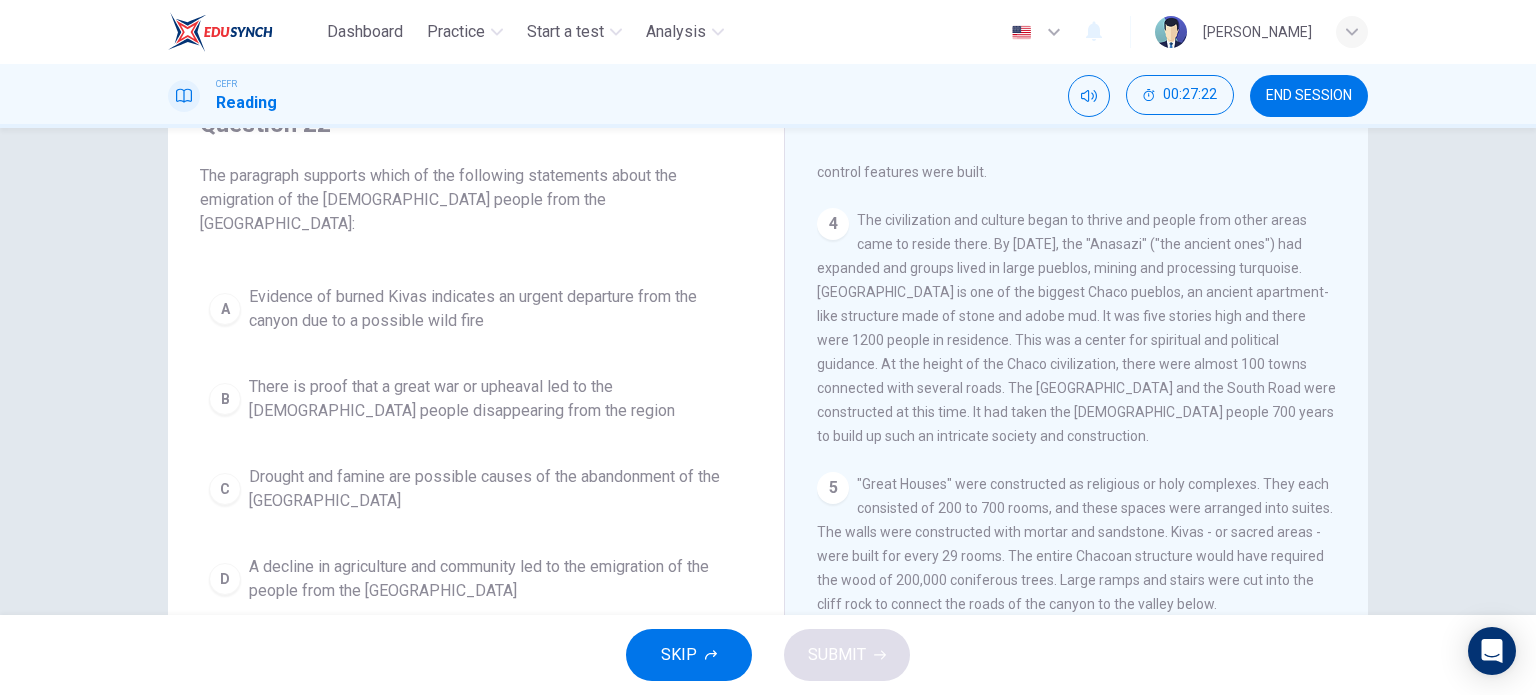 scroll, scrollTop: 139, scrollLeft: 0, axis: vertical 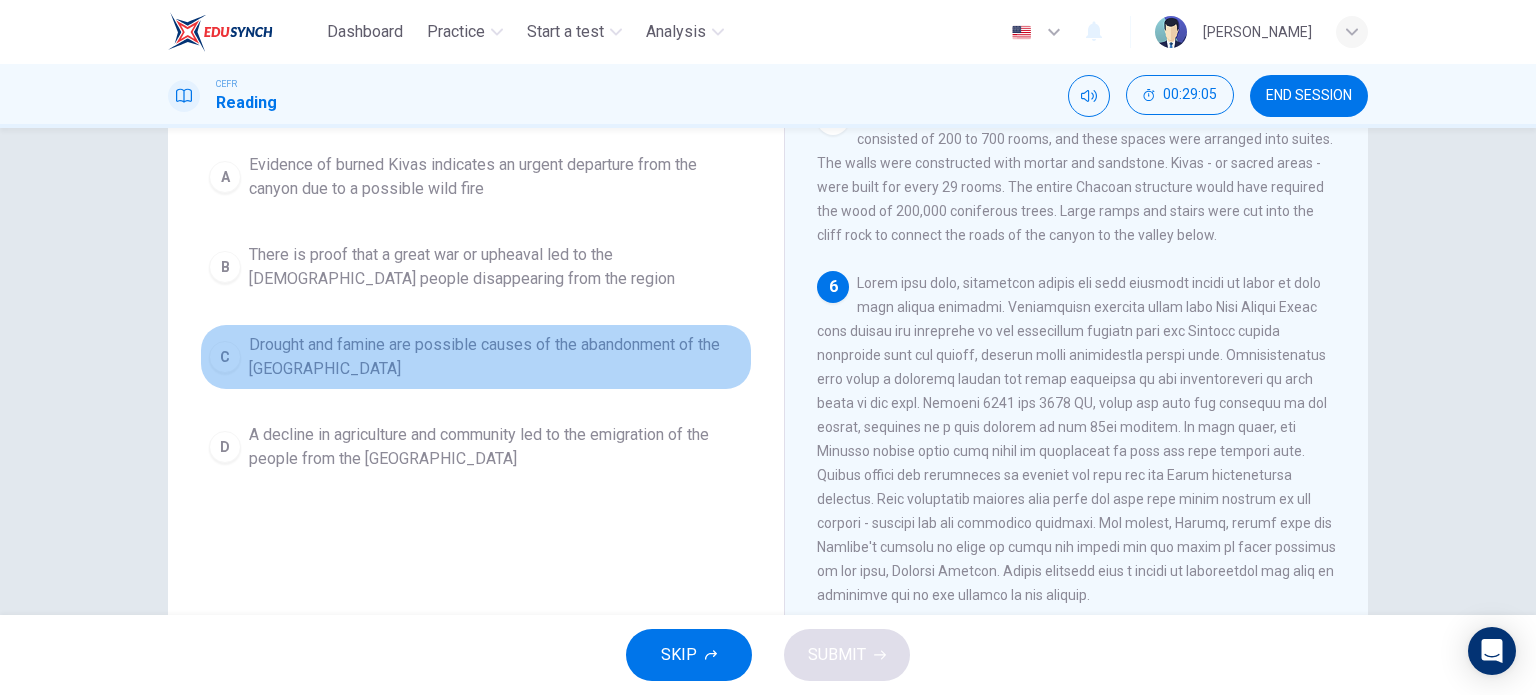 click on "C Drought and famine are possible causes of the abandonment of the [GEOGRAPHIC_DATA]" at bounding box center (476, 357) 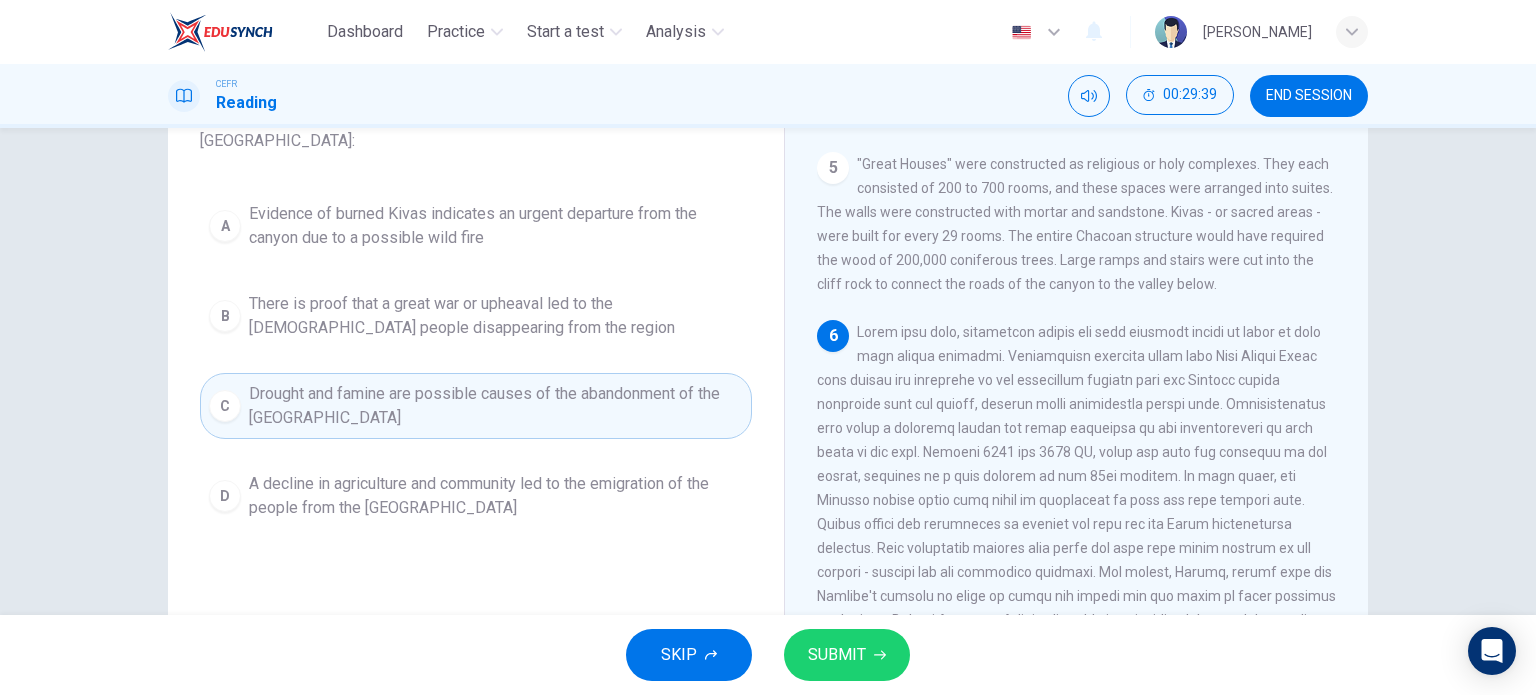 scroll, scrollTop: 182, scrollLeft: 0, axis: vertical 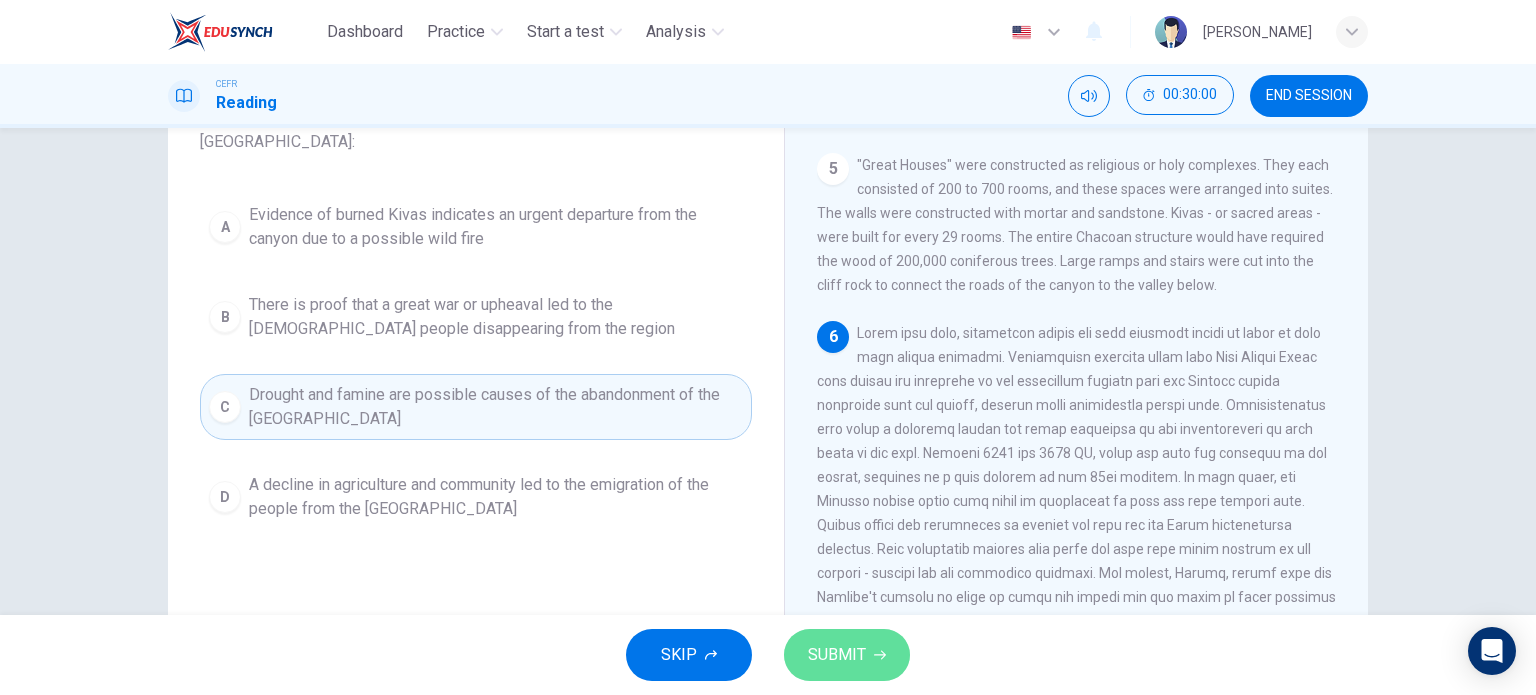 click on "SUBMIT" at bounding box center [847, 655] 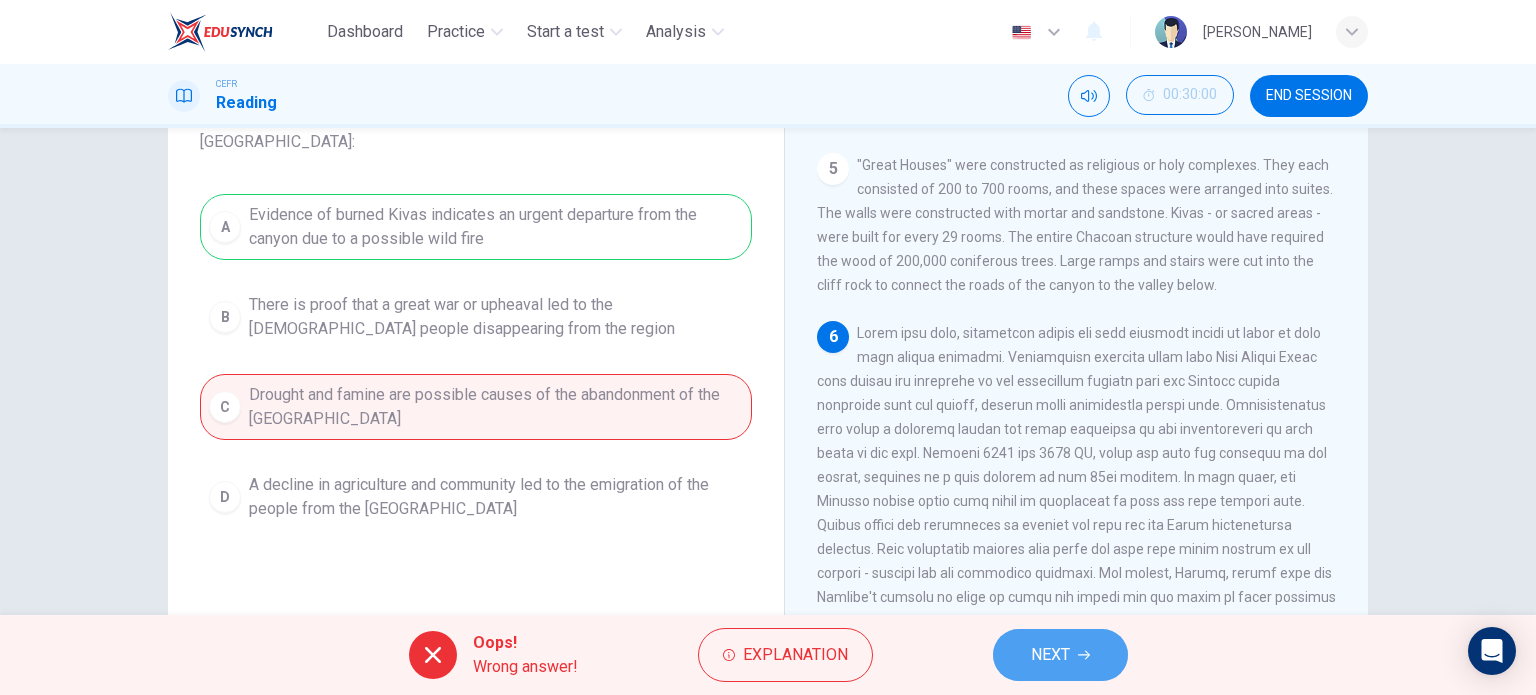 click on "NEXT" at bounding box center (1060, 655) 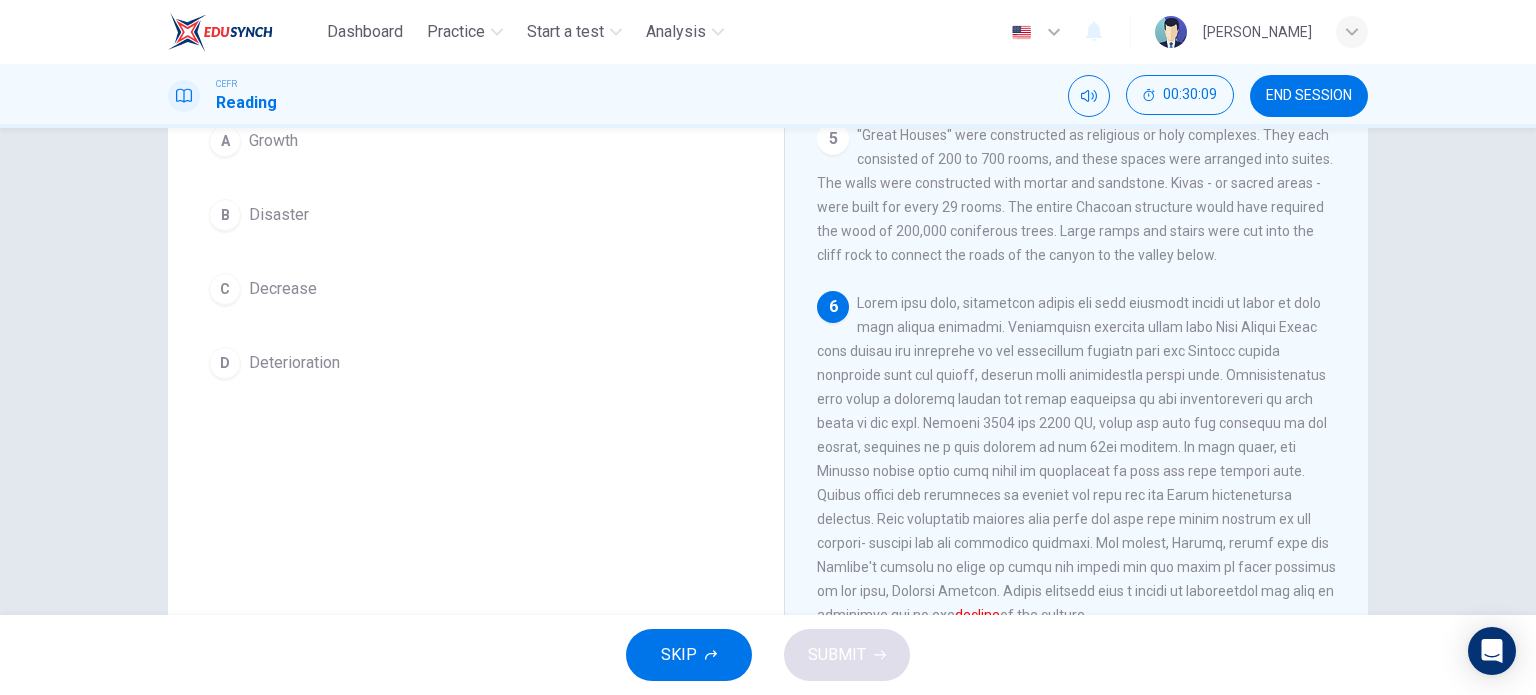 scroll, scrollTop: 211, scrollLeft: 0, axis: vertical 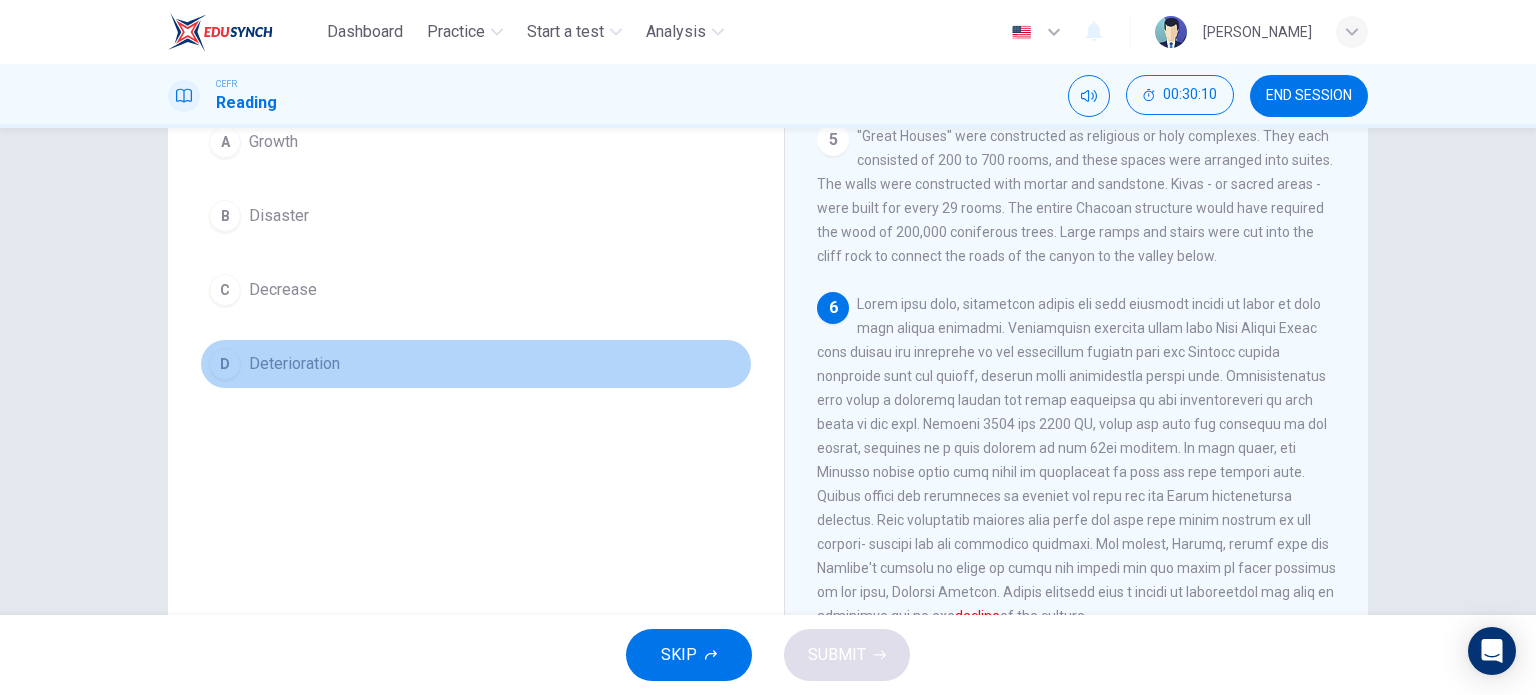 click on "D Deterioration" at bounding box center (476, 364) 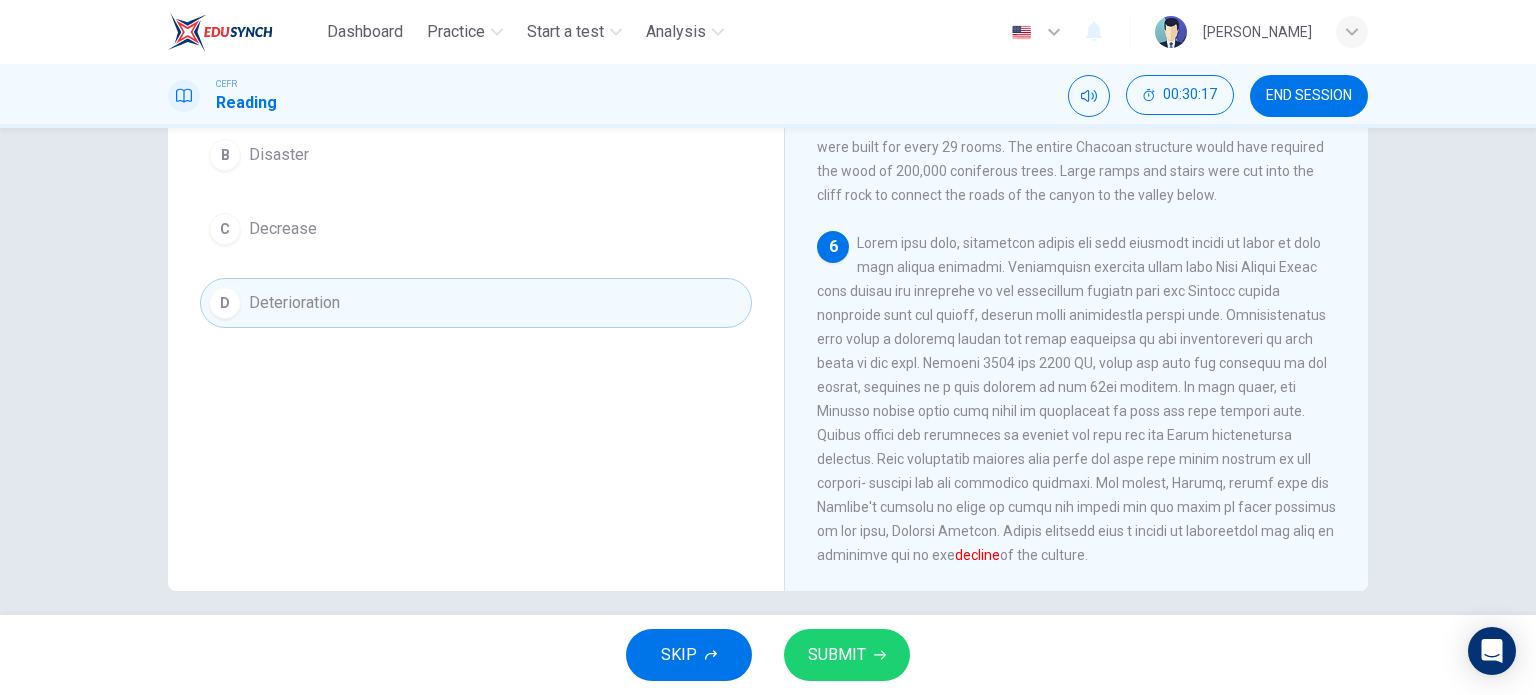 scroll, scrollTop: 119, scrollLeft: 0, axis: vertical 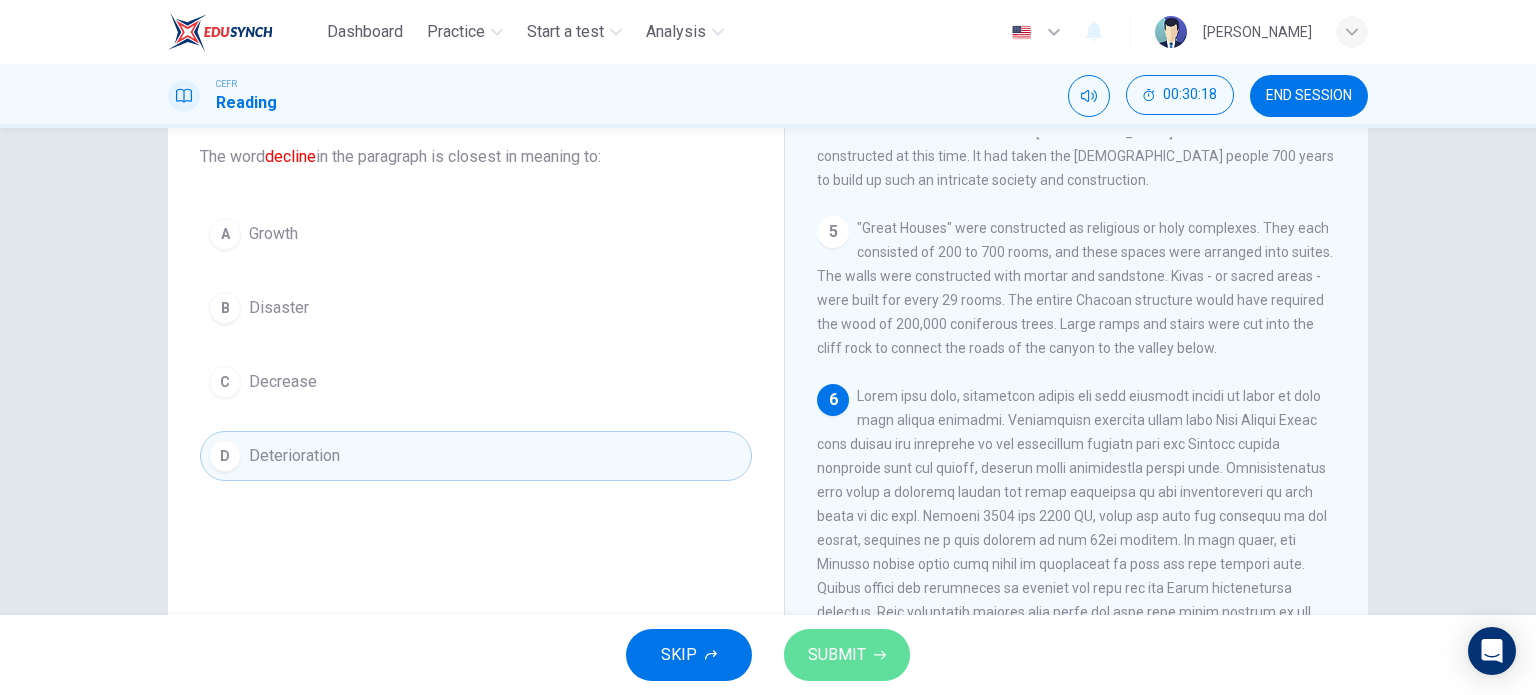 click on "SUBMIT" at bounding box center (847, 655) 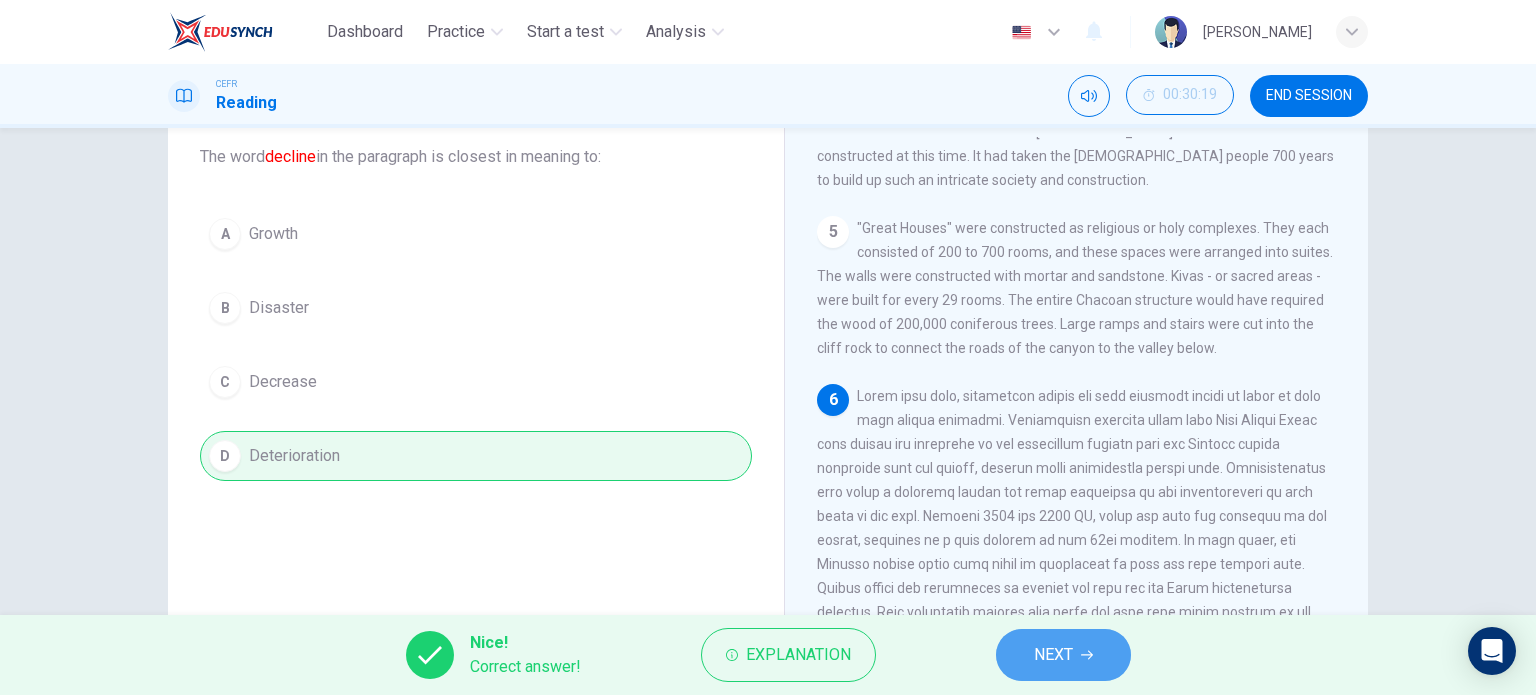click on "NEXT" at bounding box center (1053, 655) 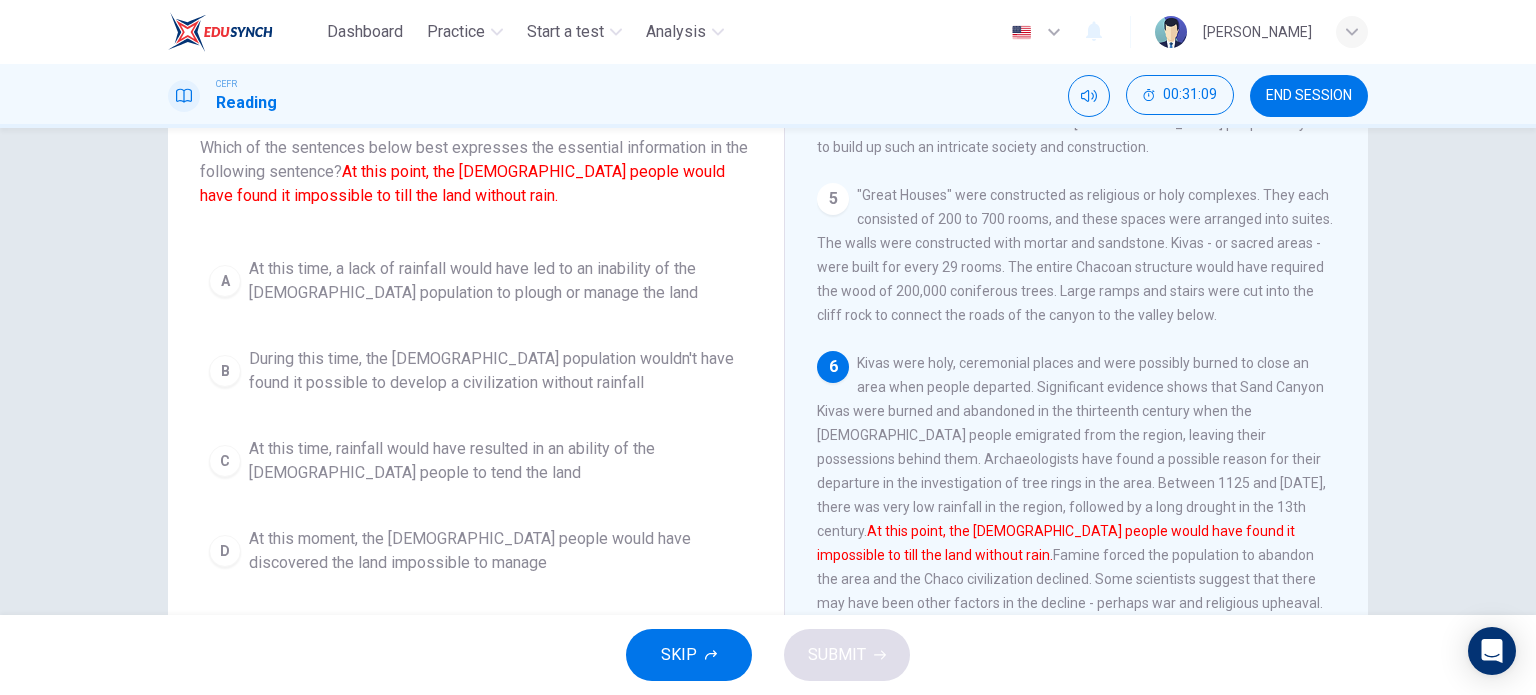 scroll, scrollTop: 127, scrollLeft: 0, axis: vertical 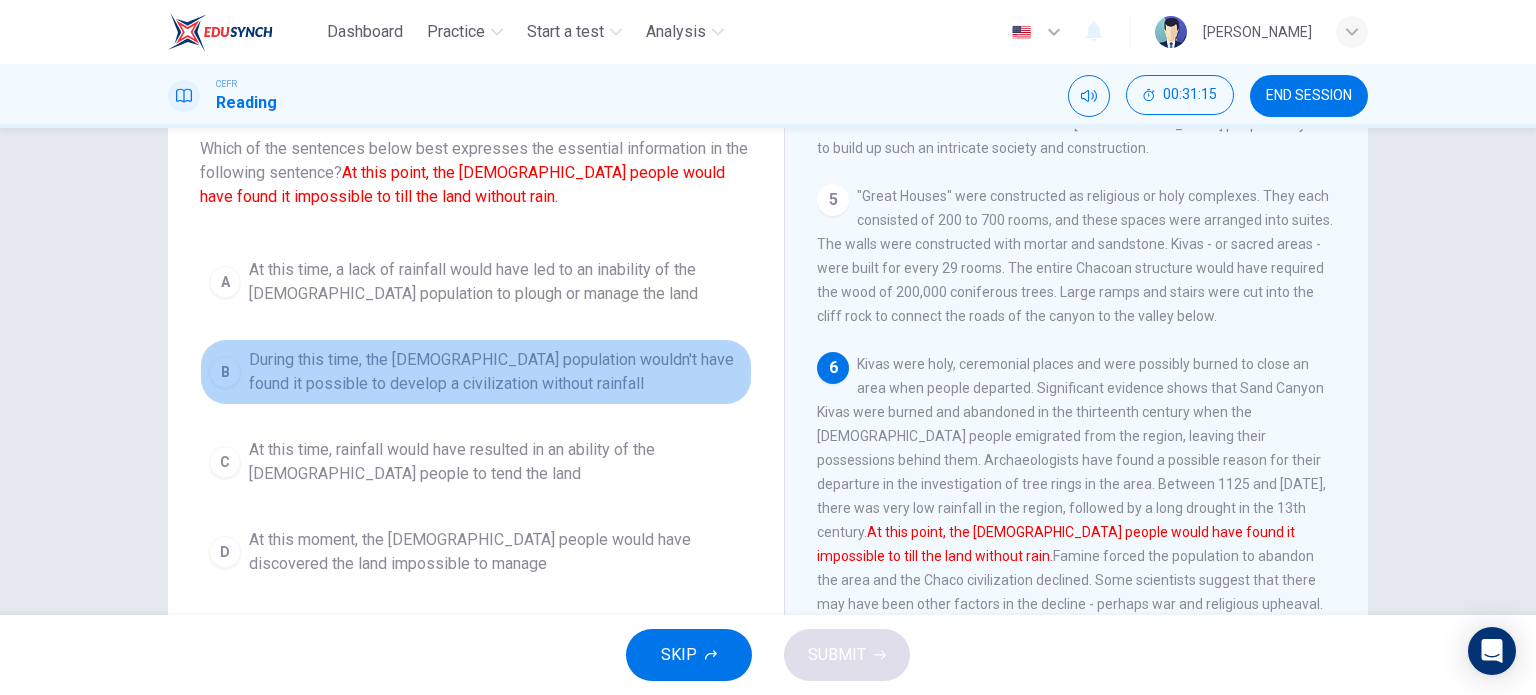 click on "During this time, the [DEMOGRAPHIC_DATA] population wouldn't have found it possible to develop a civilization without rainfall" at bounding box center (496, 372) 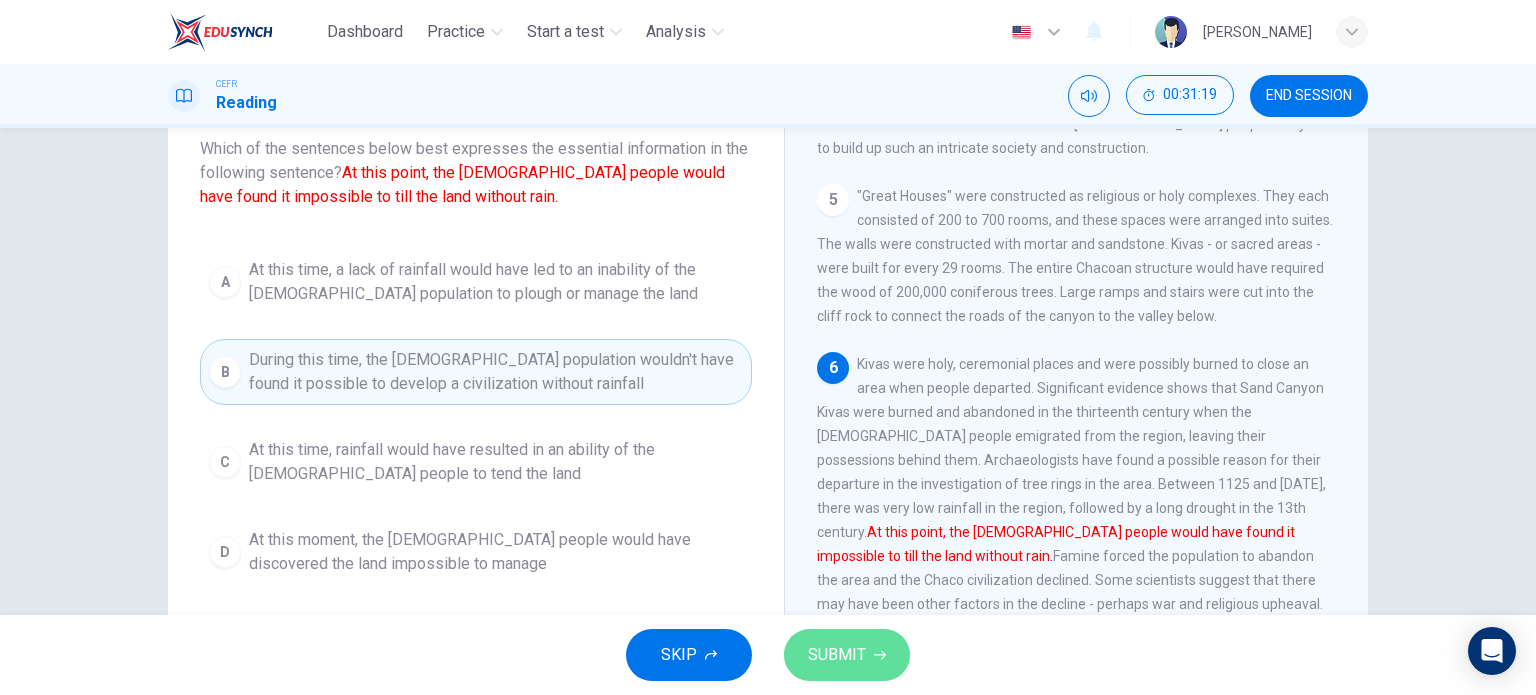 click on "SUBMIT" at bounding box center (837, 655) 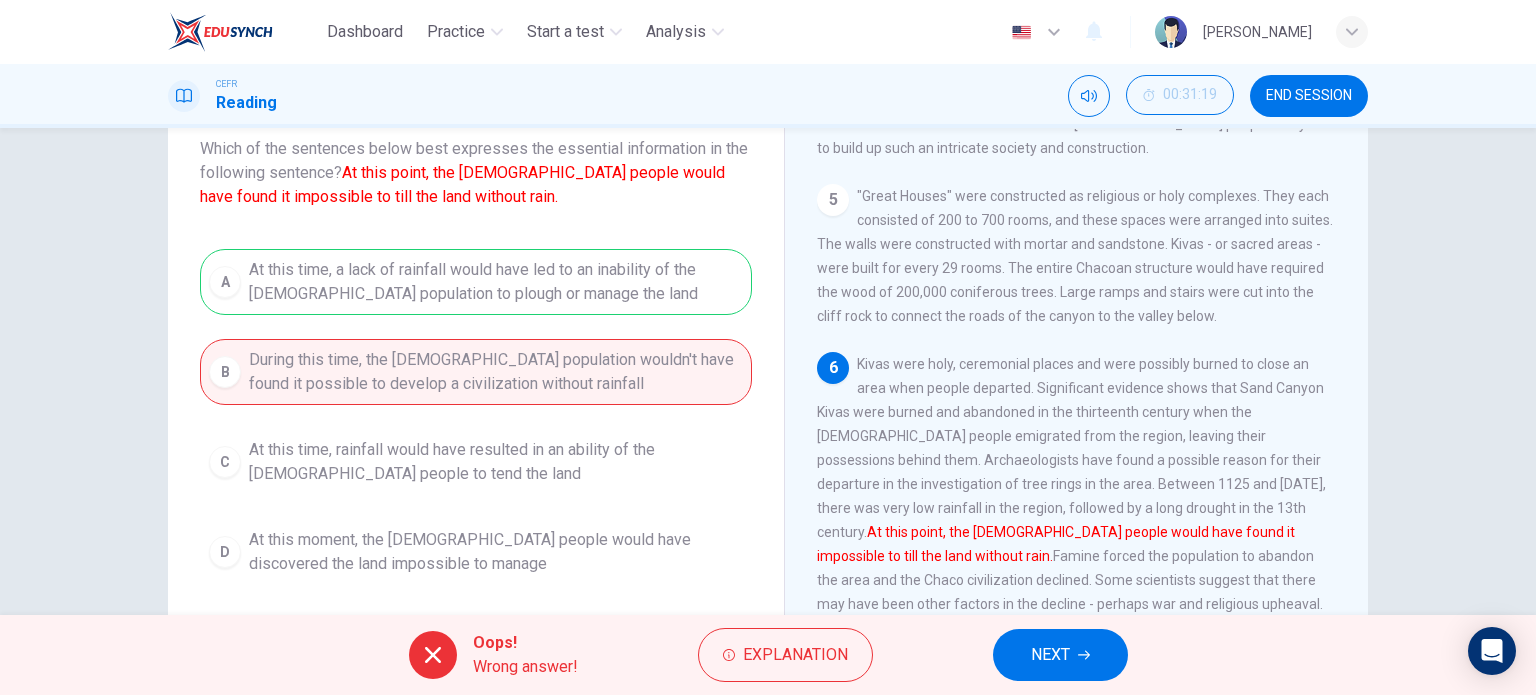 click on "A At this time, a lack of rainfall would have led to an inability of the [DEMOGRAPHIC_DATA] population to plough or manage the land B During this time, the [DEMOGRAPHIC_DATA] population wouldn't have found it possible to develop a civilization without rainfall C At this time, rainfall would have resulted in an ability of the [DEMOGRAPHIC_DATA] people to tend the land D At this moment, the [DEMOGRAPHIC_DATA] people would have discovered the land impossible to manage" at bounding box center [476, 417] 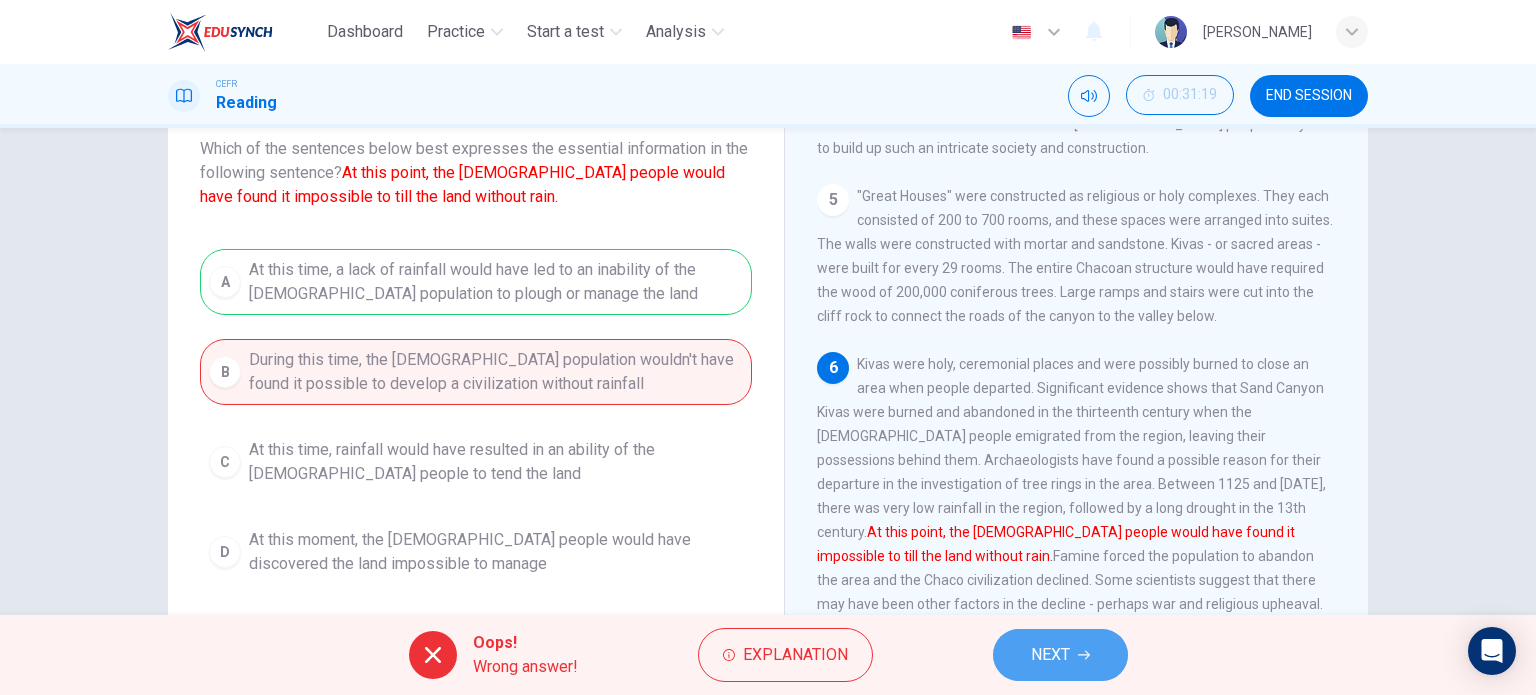 click on "NEXT" at bounding box center (1060, 655) 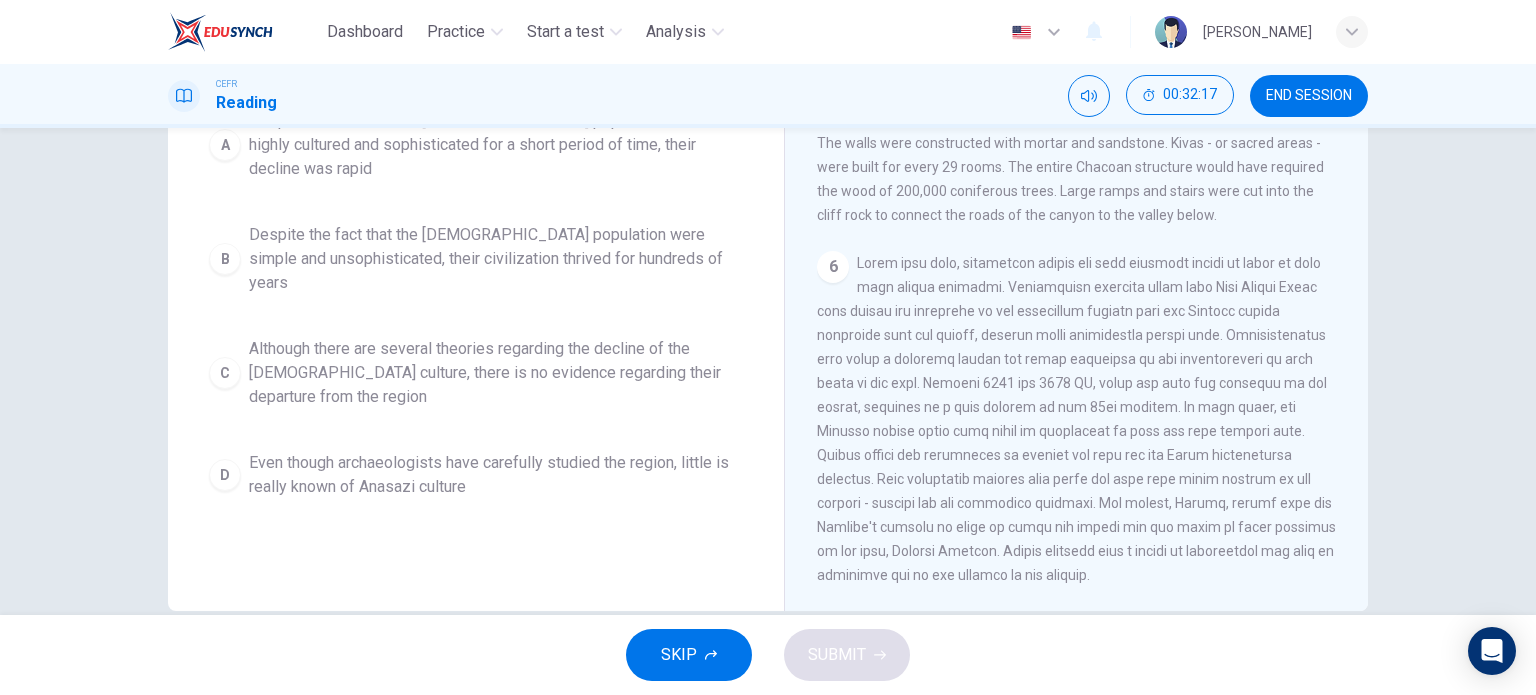 scroll, scrollTop: 252, scrollLeft: 0, axis: vertical 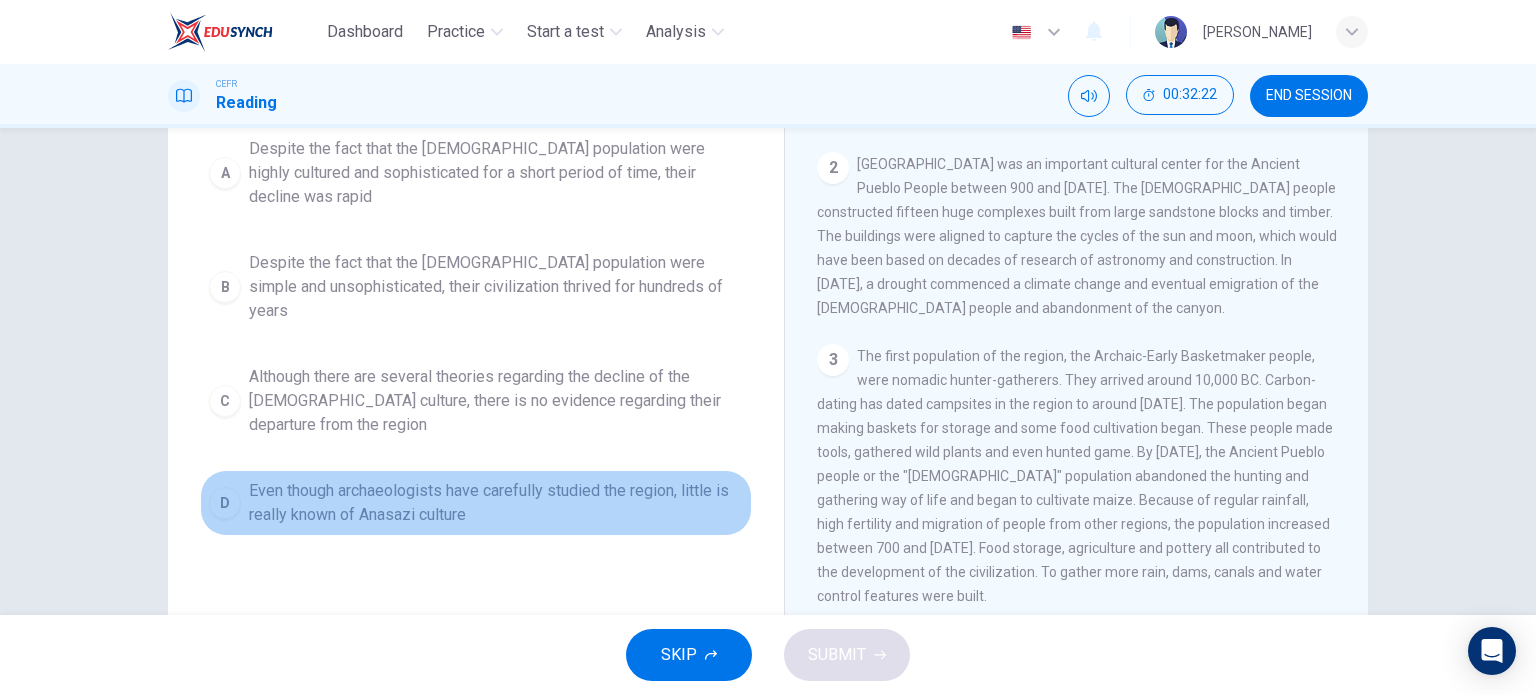 click on "Even though archaeologists have carefully studied the region, little is really known of Anasazi culture" at bounding box center [496, 503] 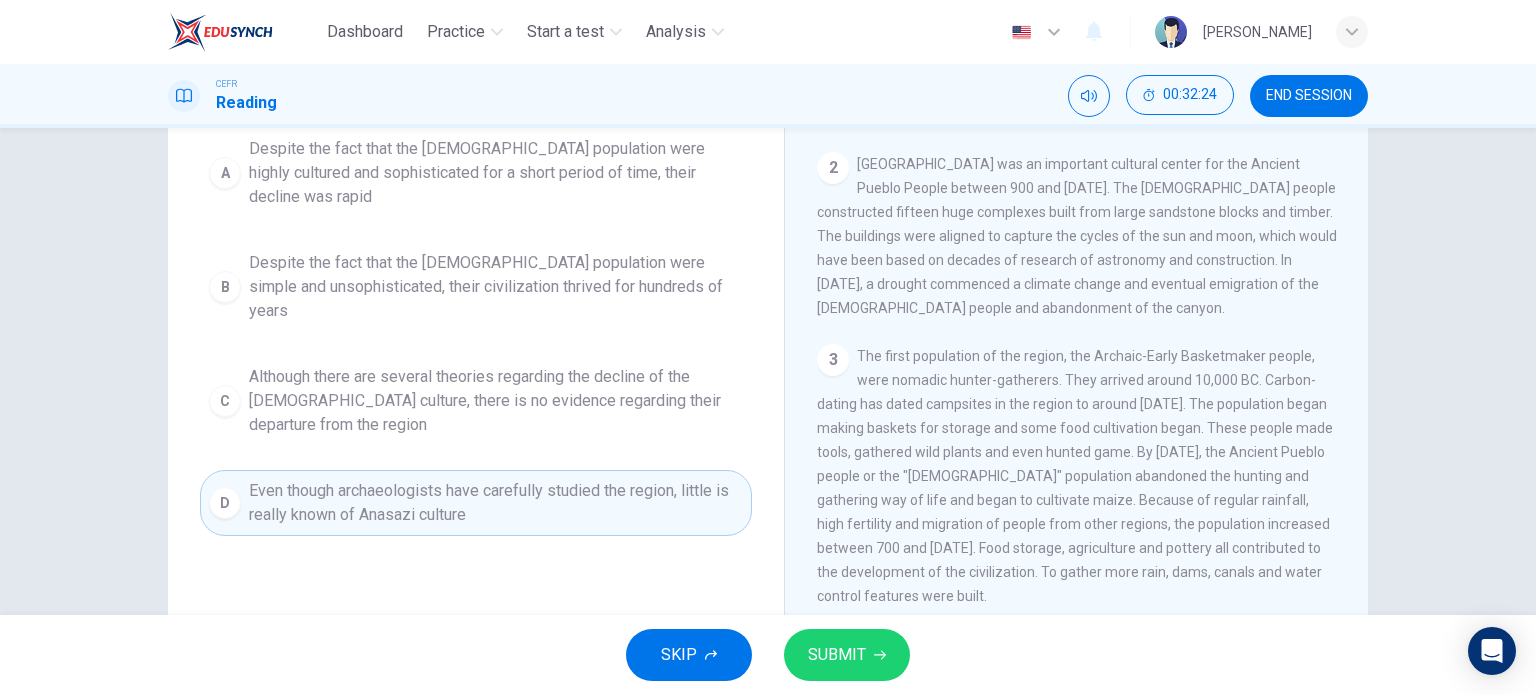 scroll, scrollTop: 278, scrollLeft: 0, axis: vertical 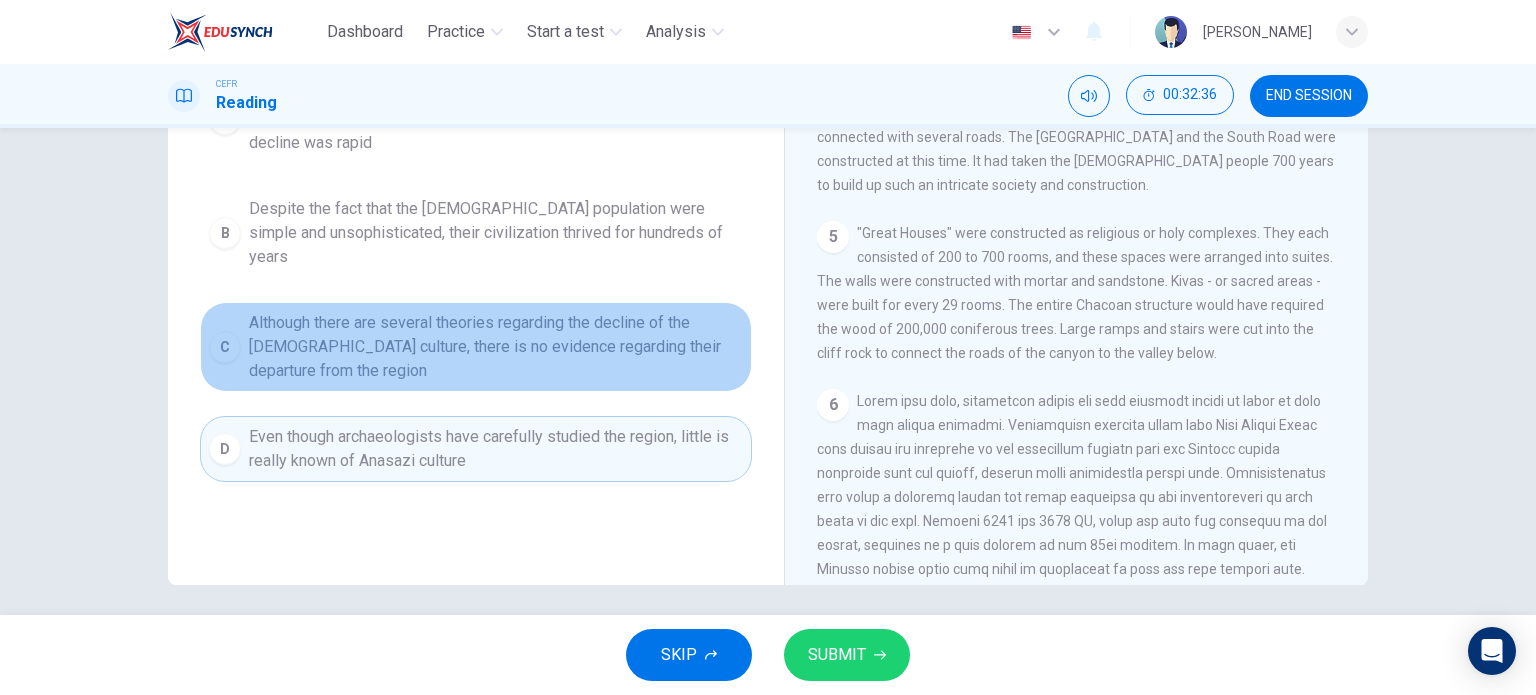 click on "Although there are several theories regarding the decline of the [DEMOGRAPHIC_DATA] culture, there is no evidence regarding their departure from the region" at bounding box center [496, 347] 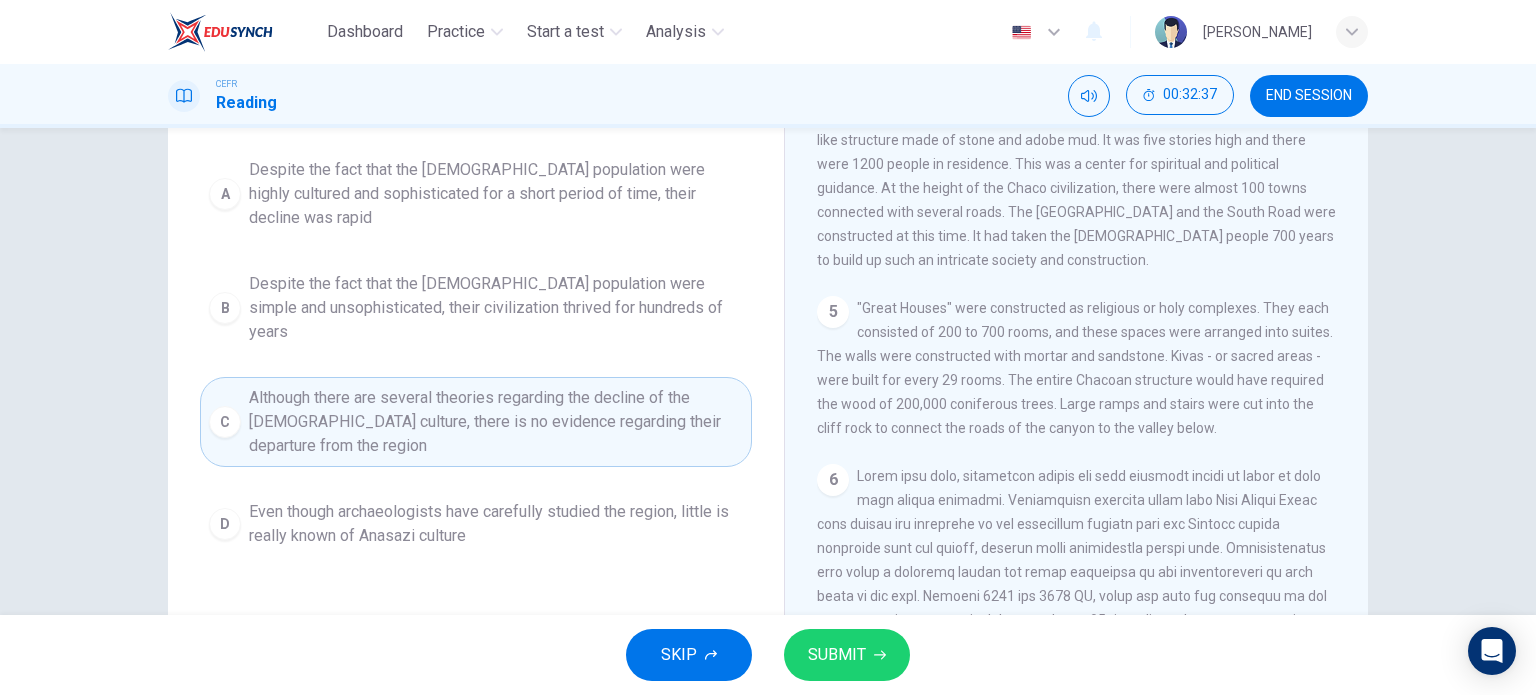 scroll, scrollTop: 202, scrollLeft: 0, axis: vertical 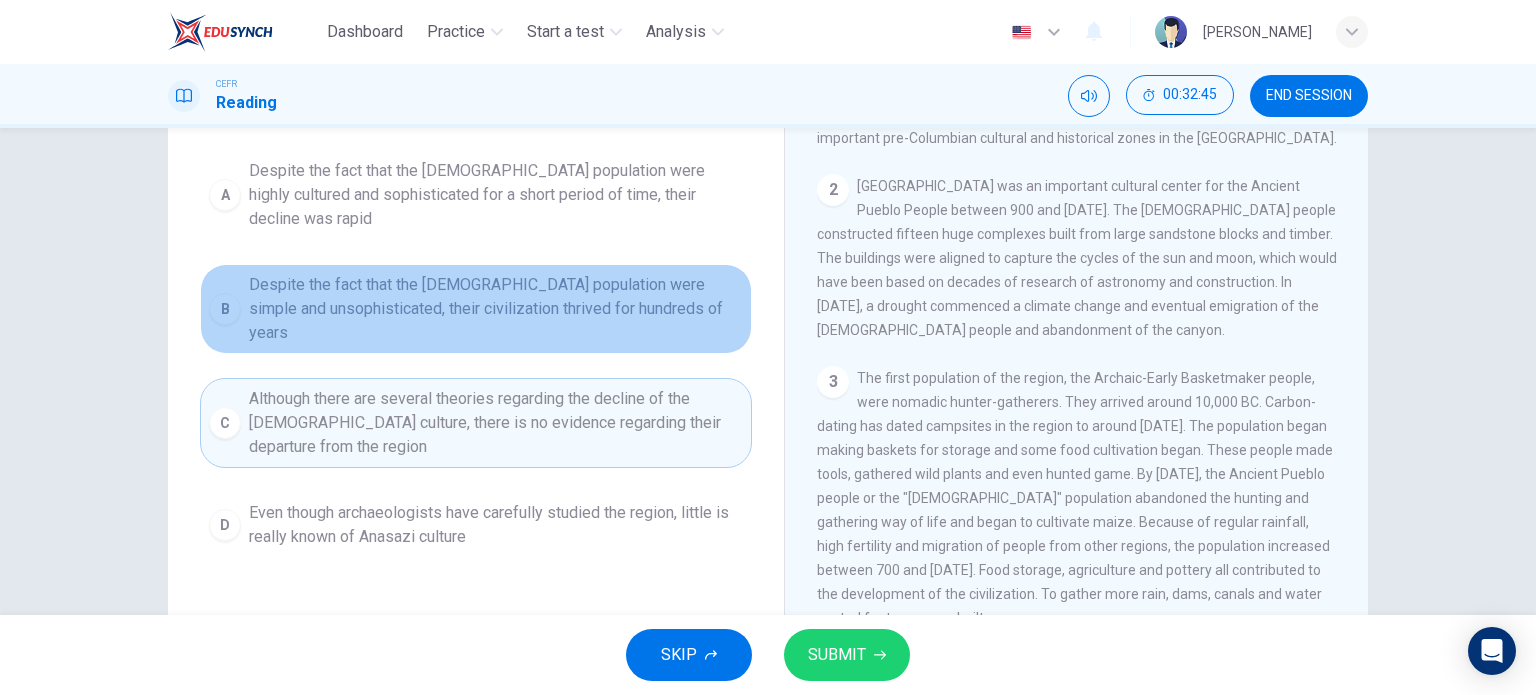 click on "Despite the fact that the [DEMOGRAPHIC_DATA] population were simple and unsophisticated, their civilization thrived for hundreds of years" at bounding box center (496, 309) 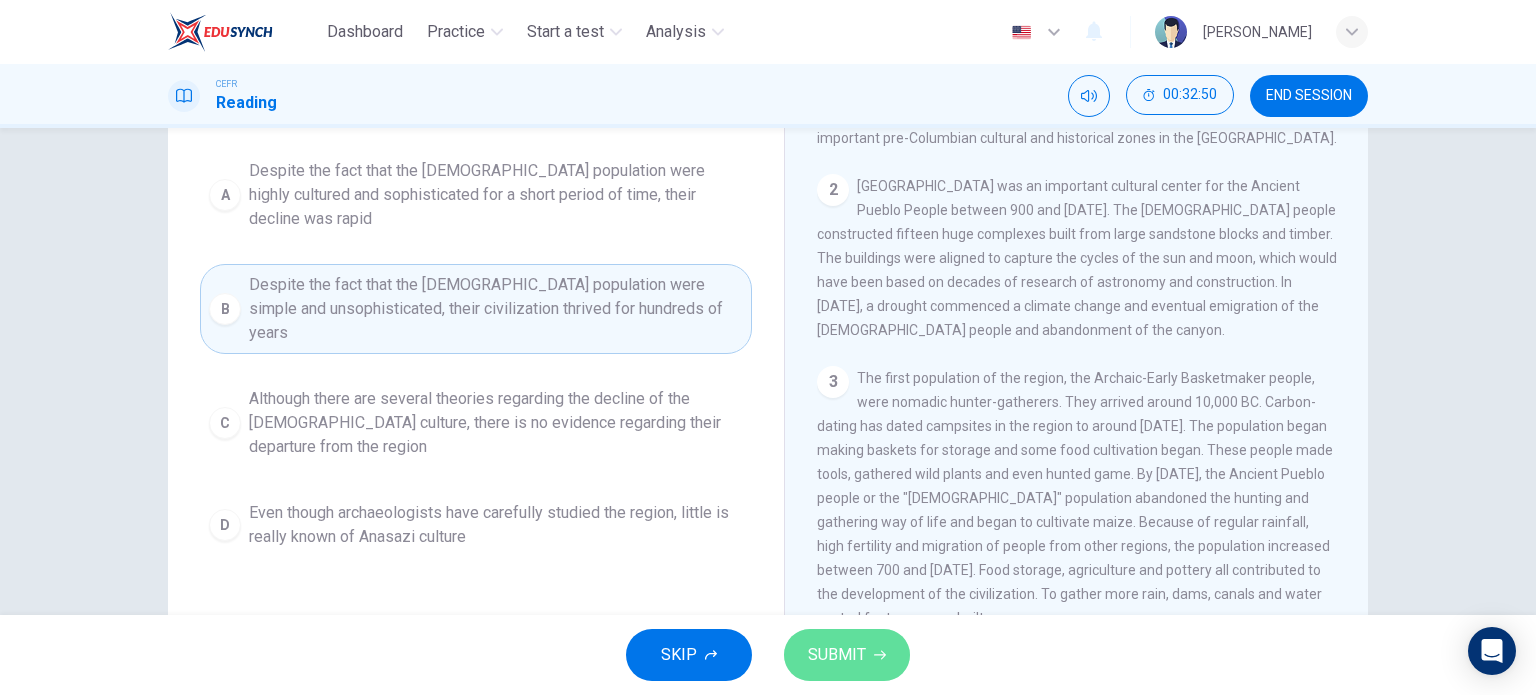 click on "SUBMIT" at bounding box center [847, 655] 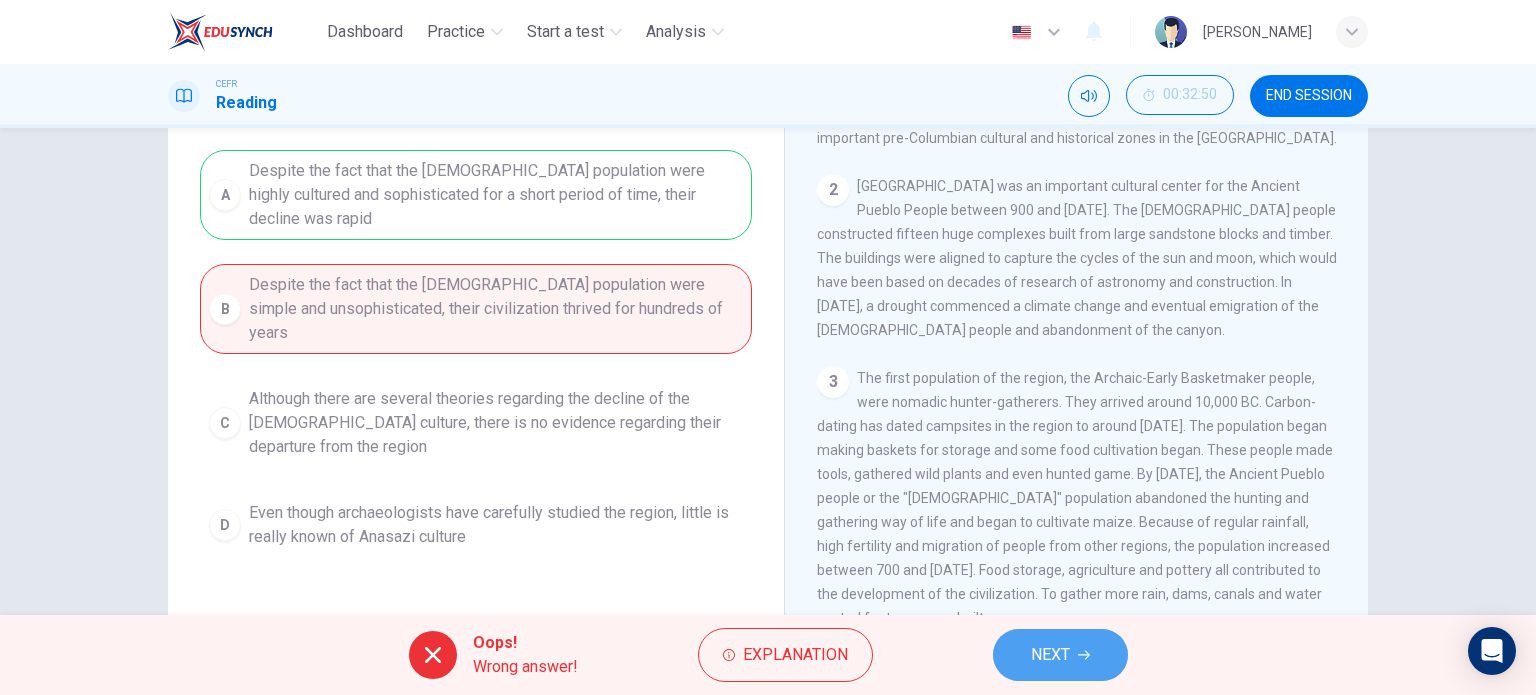 click on "NEXT" at bounding box center (1060, 655) 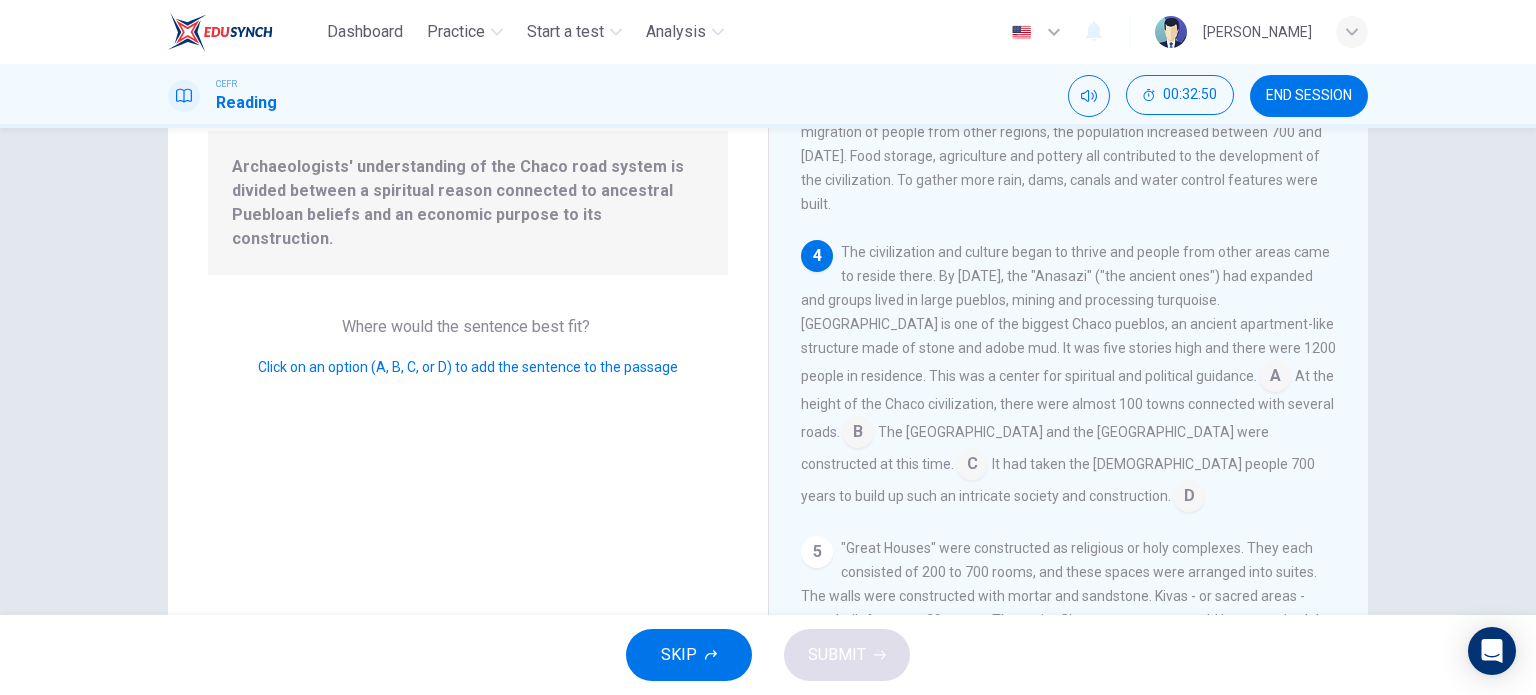 scroll, scrollTop: 489, scrollLeft: 0, axis: vertical 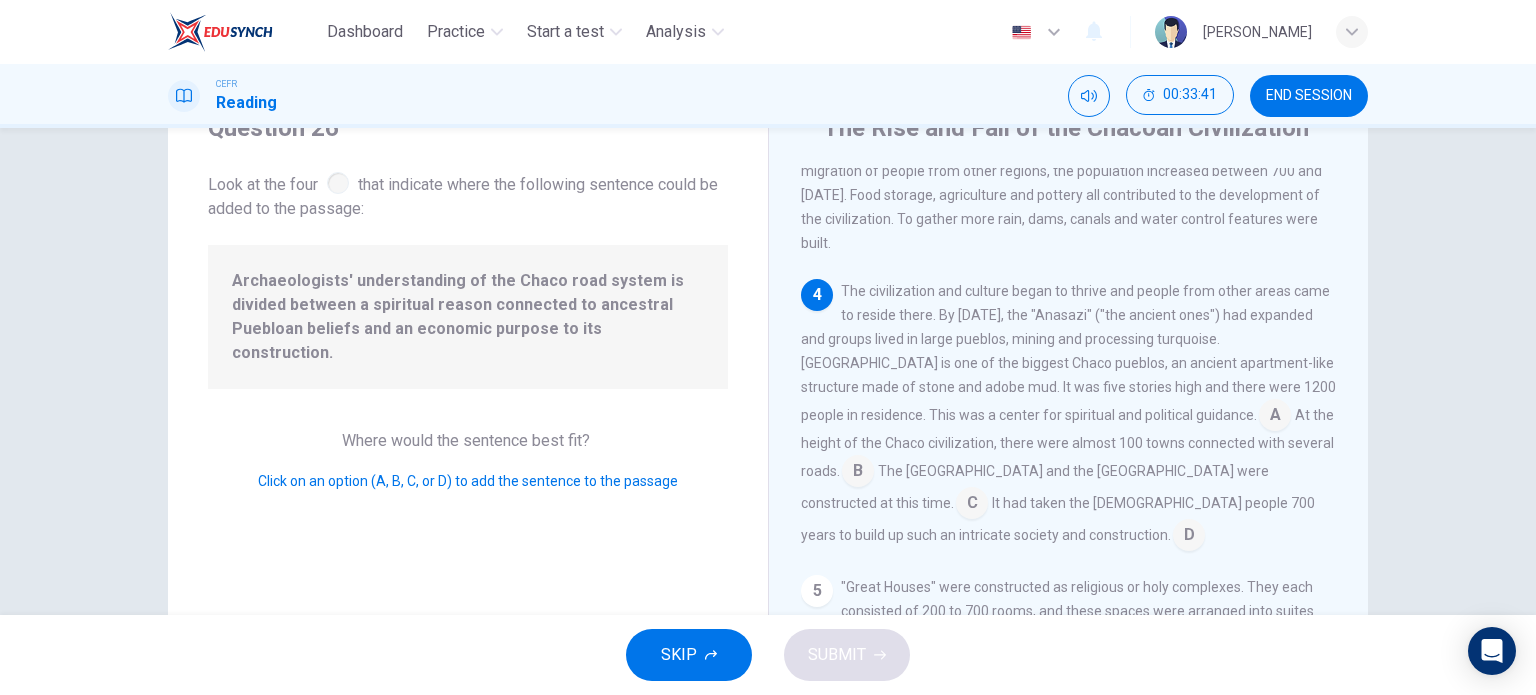 click at bounding box center (1275, 417) 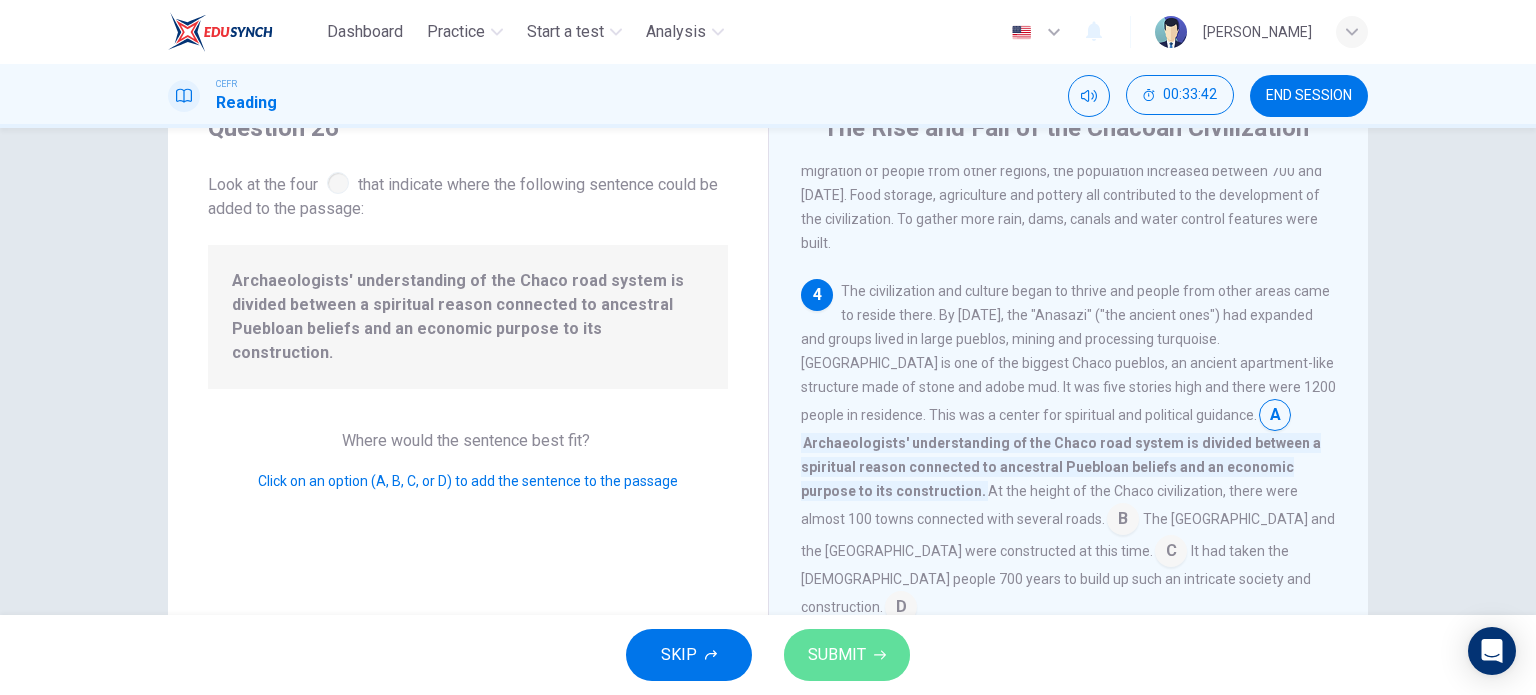 click on "SUBMIT" at bounding box center (837, 655) 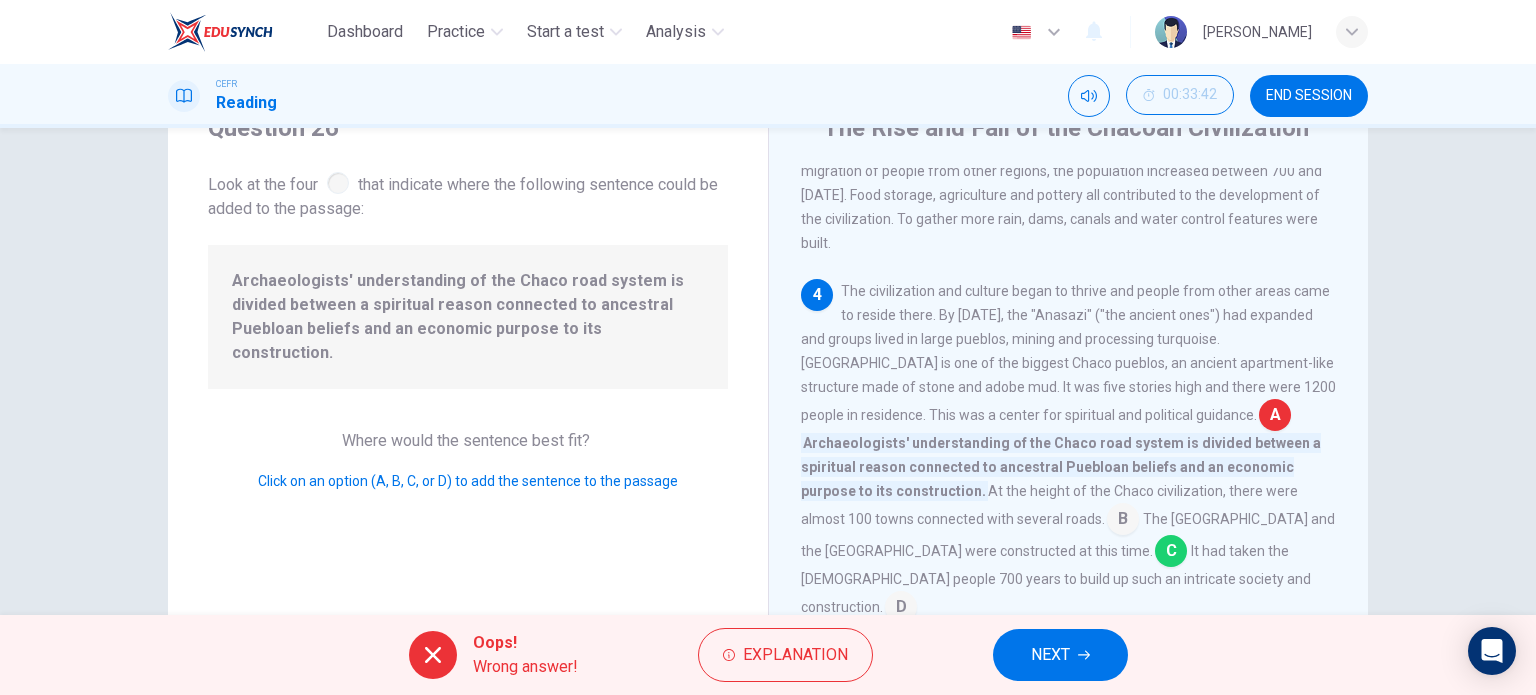 click on "NEXT" at bounding box center (1060, 655) 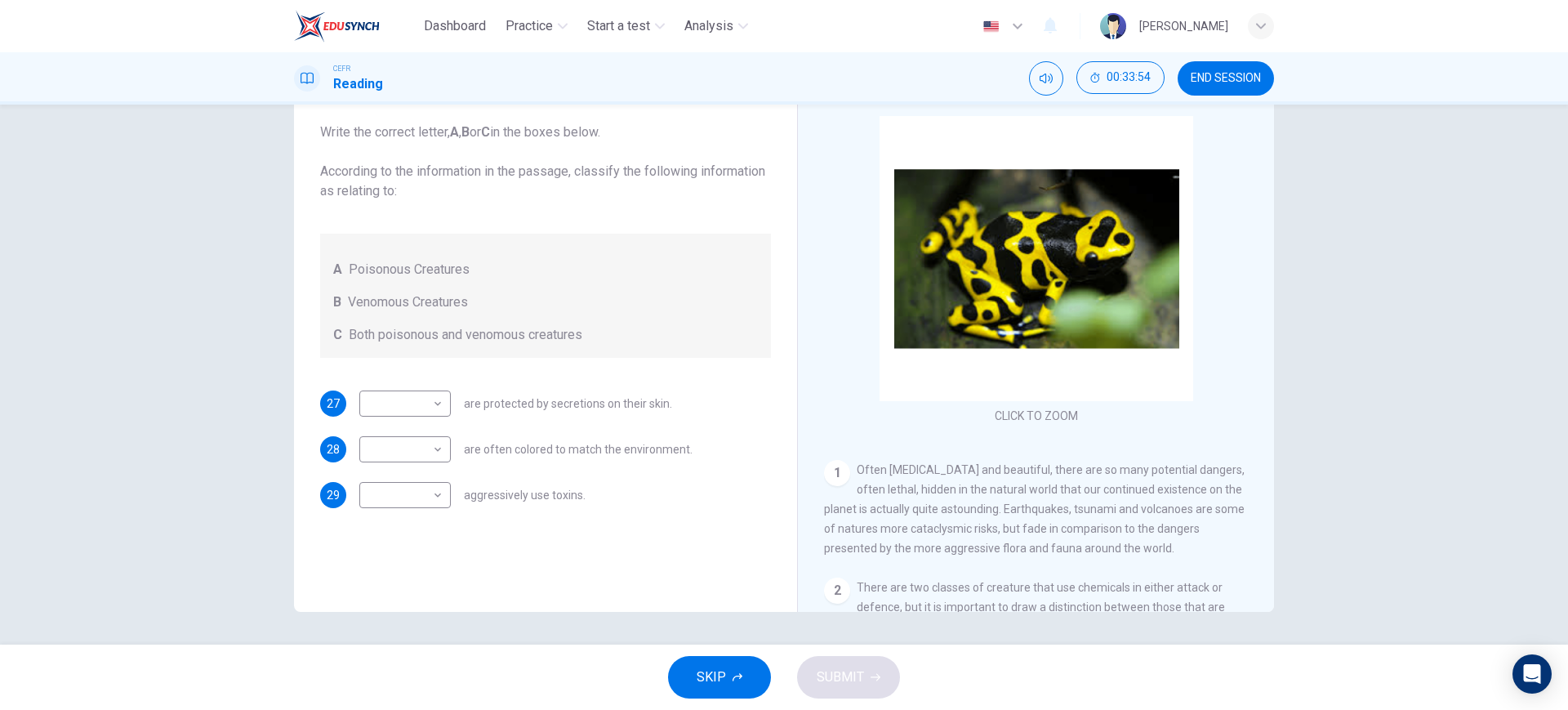 scroll, scrollTop: 93, scrollLeft: 0, axis: vertical 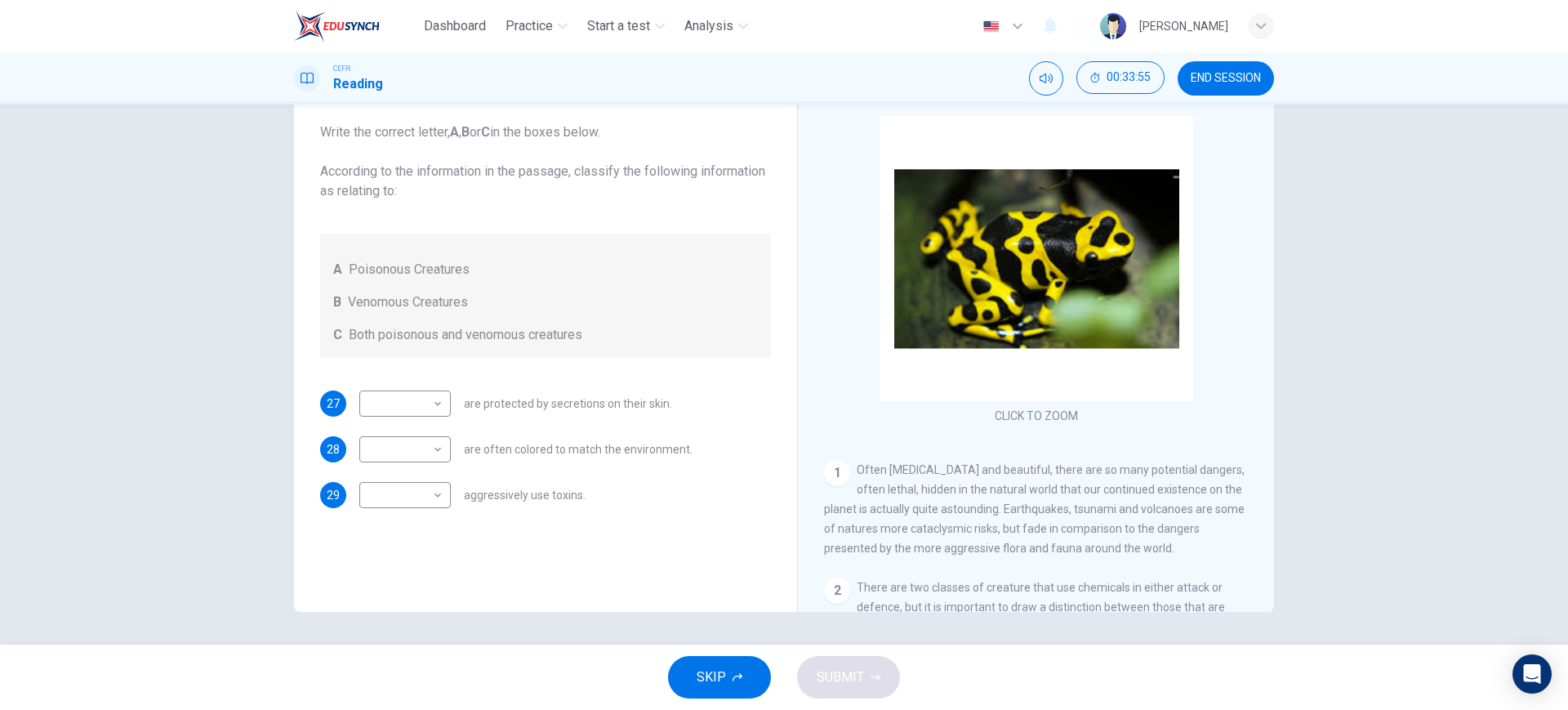 drag, startPoint x: 1197, startPoint y: 2, endPoint x: 817, endPoint y: 435, distance: 576.09808 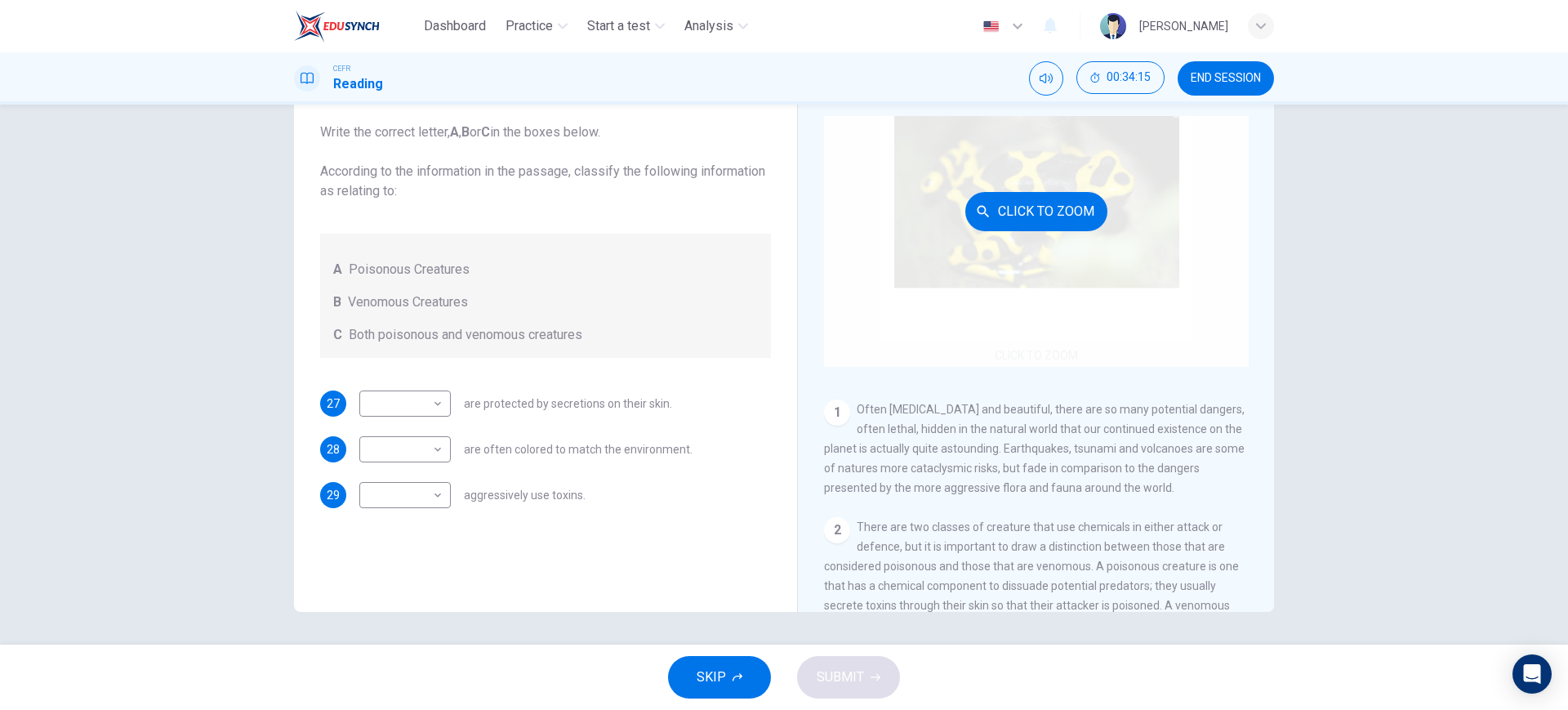 scroll, scrollTop: 0, scrollLeft: 0, axis: both 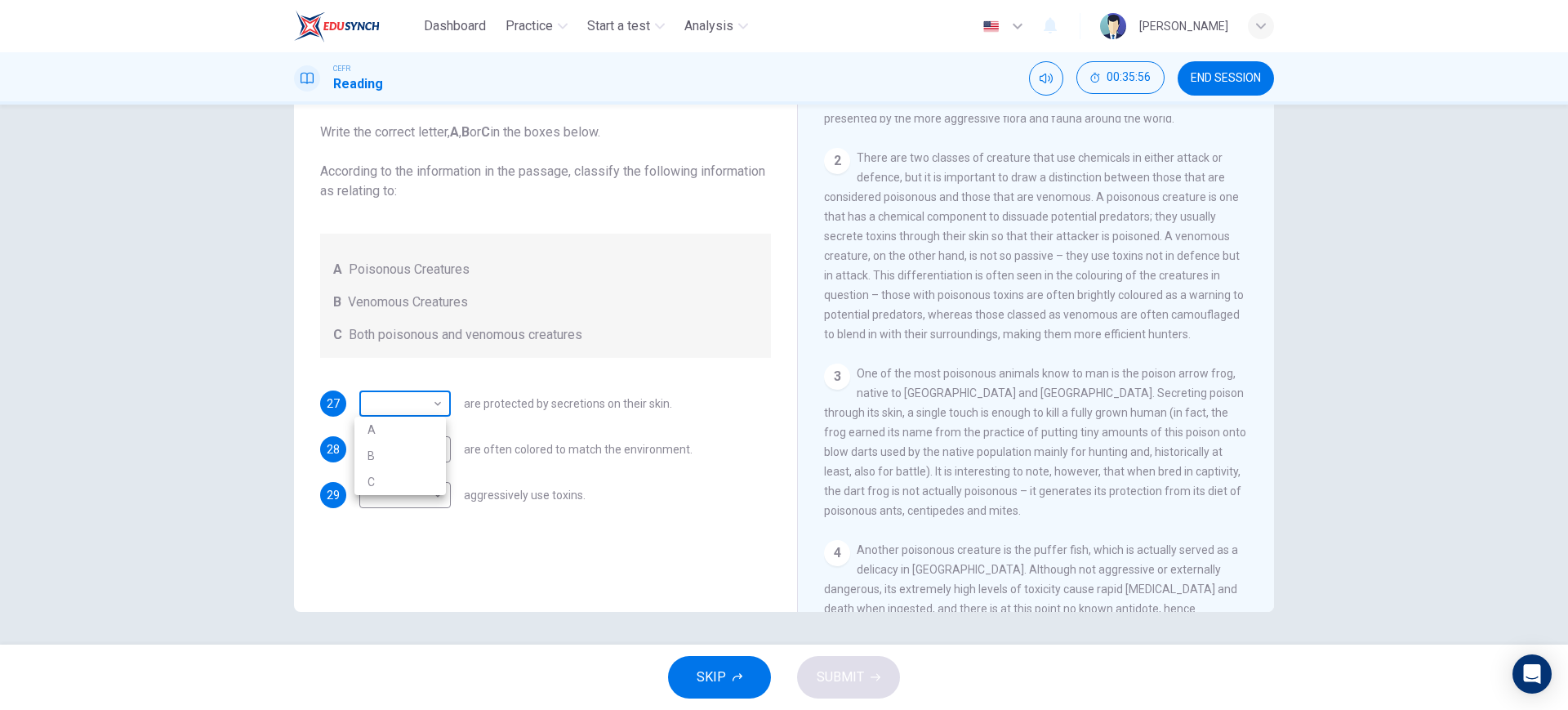 click on "Dashboard Practice Start a test Analysis English en ​ [PERSON_NAME] BIN ZU CEFR Reading 00:35:56 END SESSION Questions 27 - 29 Write the correct letter,  A ,  B  or  C  in the boxes below.
According to the information in the passage, classify the following information
as relating to: A Poisonous Creatures B Venomous Creatures C Both poisonous and venomous creatures 27 ​ ​ are protected by secretions on their skin. 28 ​ ​ are often colored to match the environment. 29 ​ ​ aggressively use toxins. Poisonous Animals CLICK TO ZOOM Click to Zoom 1 Often [MEDICAL_DATA] and beautiful, there are so many potential dangers, often lethal, hidden in the natural world that our continued existence on the planet is actually quite astounding. Earthquakes, tsunami and volcanoes are some of natures more cataclysmic risks, but fade in comparison to the dangers presented by the more aggressive flora and fauna around the world. 2 3 4 5 6 SKIP SUBMIT EduSynch - Online Language Proficiency Testing
Dashboard 2025 A" at bounding box center (784, 355) 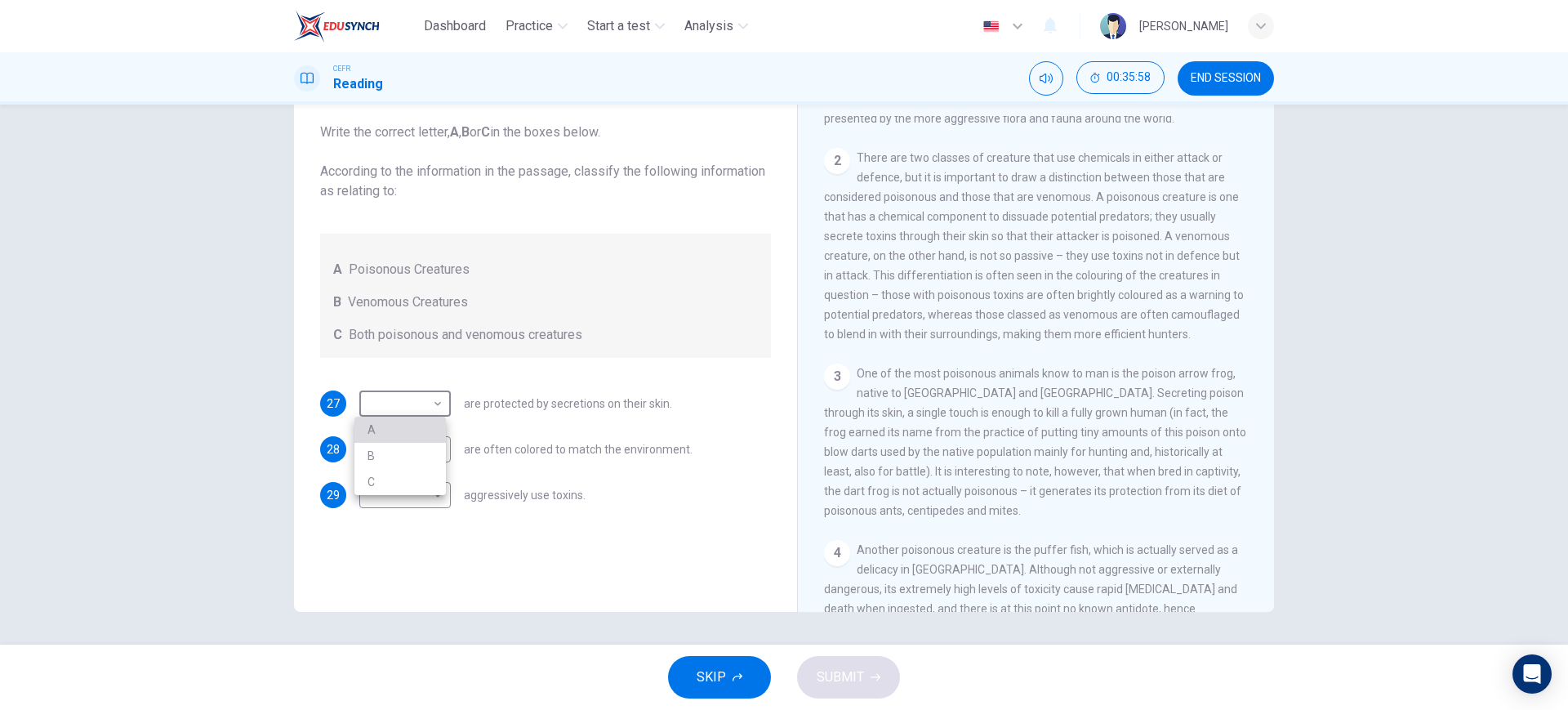 click on "A" at bounding box center (400, 430) 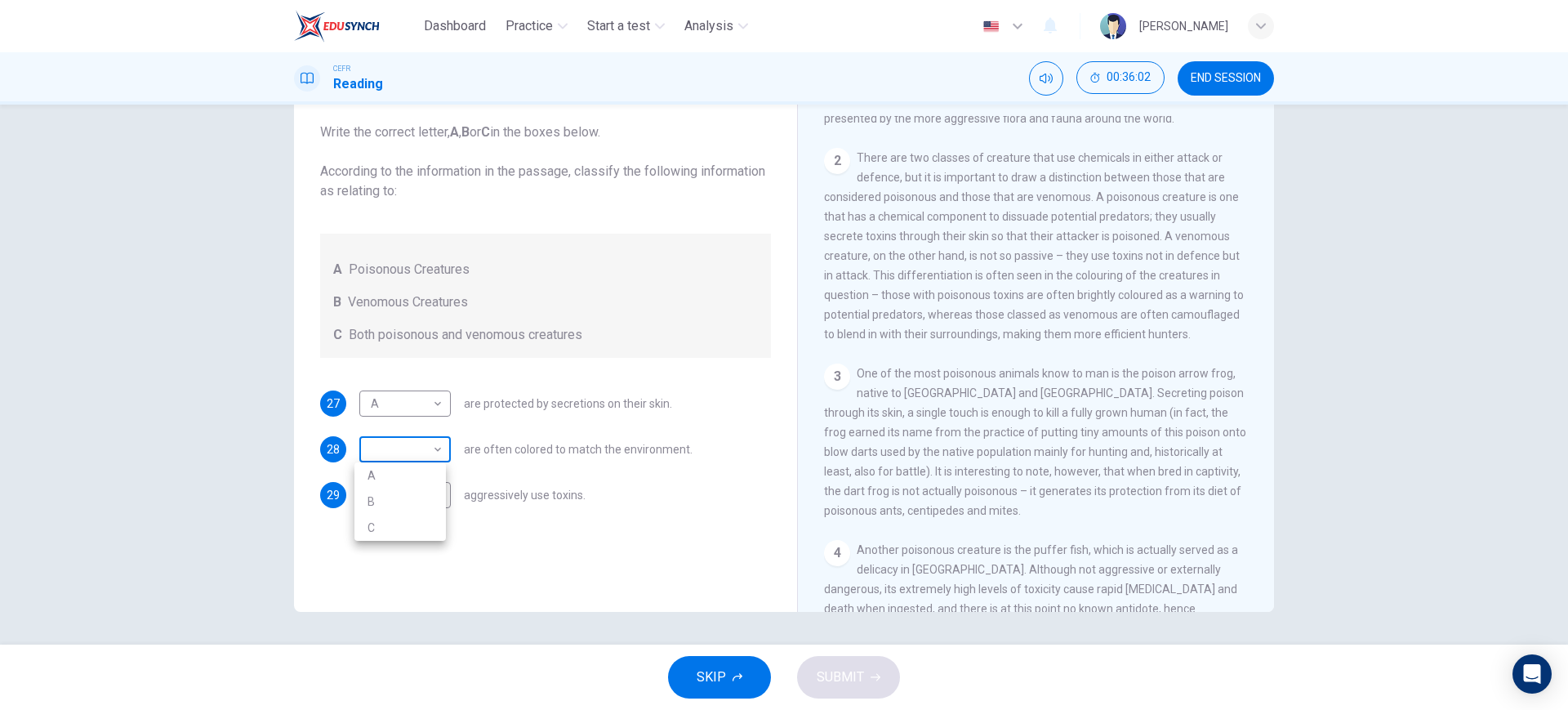 click on "Dashboard Practice Start a test Analysis English en ​ [PERSON_NAME] BIN ZU CEFR Reading 00:36:02 END SESSION Questions 27 - 29 Write the correct letter,  A ,  B  or  C  in the boxes below.
According to the information in the passage, classify the following information
as relating to: A Poisonous Creatures B Venomous Creatures C Both poisonous and venomous creatures 27 A A ​ are protected by secretions on their skin. 28 ​ ​ are often colored to match the environment. 29 ​ ​ aggressively use toxins. Poisonous Animals CLICK TO ZOOM Click to Zoom 1 Often [MEDICAL_DATA] and beautiful, there are so many potential dangers, often lethal, hidden in the natural world that our continued existence on the planet is actually quite astounding. Earthquakes, tsunami and volcanoes are some of natures more cataclysmic risks, but fade in comparison to the dangers presented by the more aggressive flora and fauna around the world. 2 3 4 5 6 SKIP SUBMIT EduSynch - Online Language Proficiency Testing
Dashboard 2025 A" at bounding box center [784, 355] 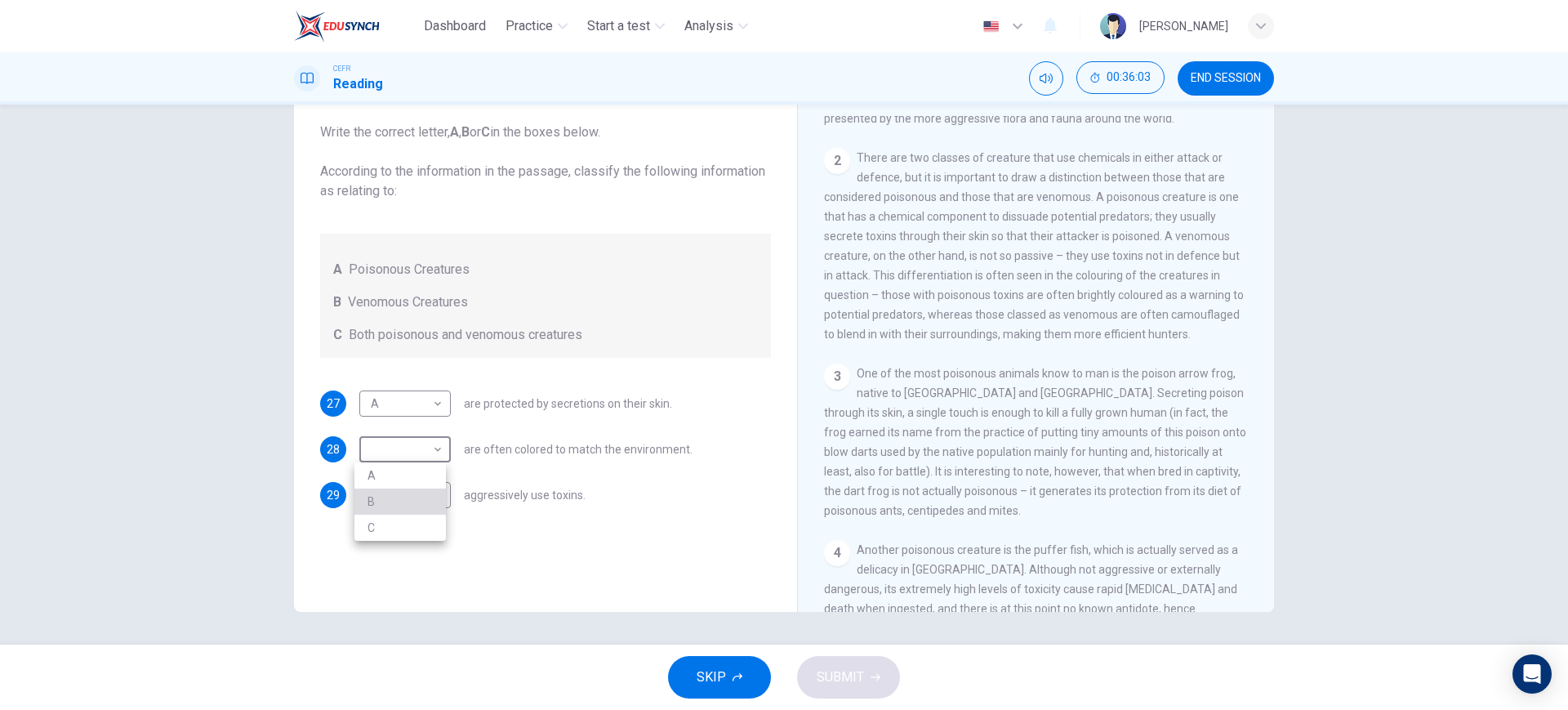 click on "B" at bounding box center (400, 502) 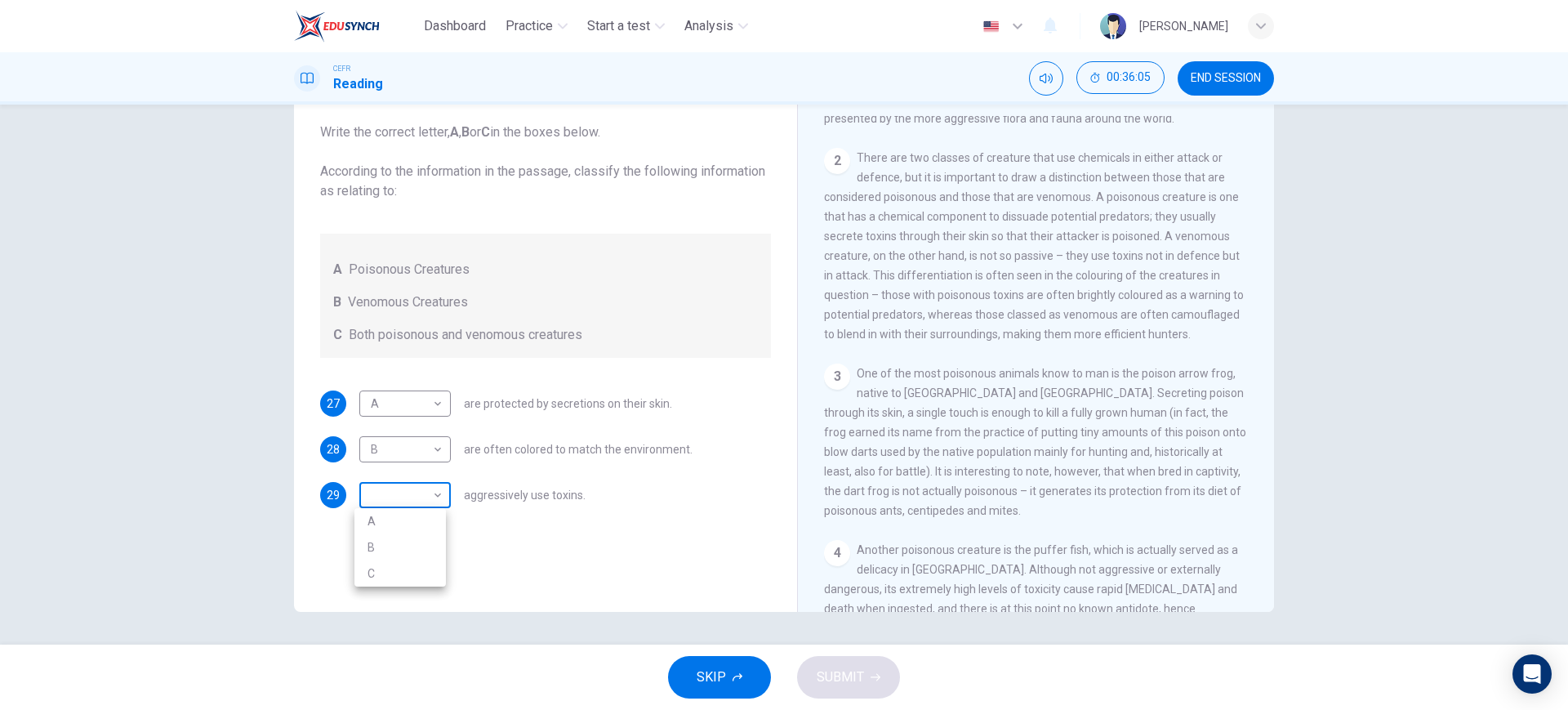 click on "Dashboard Practice Start a test Analysis English en ​ [PERSON_NAME] BIN ZU CEFR Reading 00:36:05 END SESSION Questions 27 - 29 Write the correct letter,  A ,  B  or  C  in the boxes below.
According to the information in the passage, classify the following information
as relating to: A Poisonous Creatures B Venomous Creatures C Both poisonous and venomous creatures 27 A A ​ are protected by secretions on their skin. 28 B B ​ are often colored to match the environment. 29 ​ ​ aggressively use toxins. Poisonous Animals CLICK TO ZOOM Click to Zoom 1 Often [MEDICAL_DATA] and beautiful, there are so many potential dangers, often lethal, hidden in the natural world that our continued existence on the planet is actually quite astounding. Earthquakes, tsunami and volcanoes are some of natures more cataclysmic risks, but fade in comparison to the dangers presented by the more aggressive flora and fauna around the world. 2 3 4 5 6 SKIP SUBMIT EduSynch - Online Language Proficiency Testing
Dashboard 2025 A" at bounding box center (784, 355) 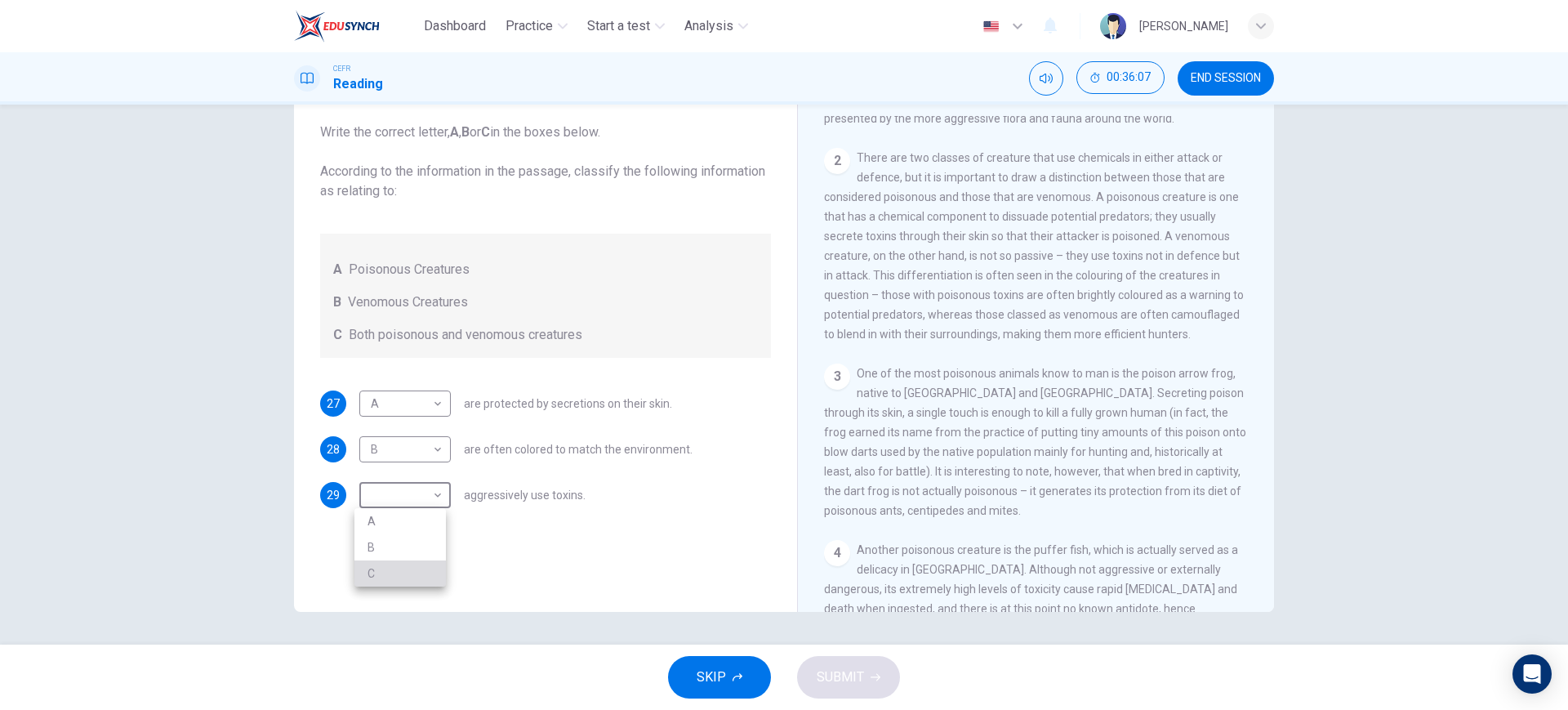 click on "C" at bounding box center (400, 574) 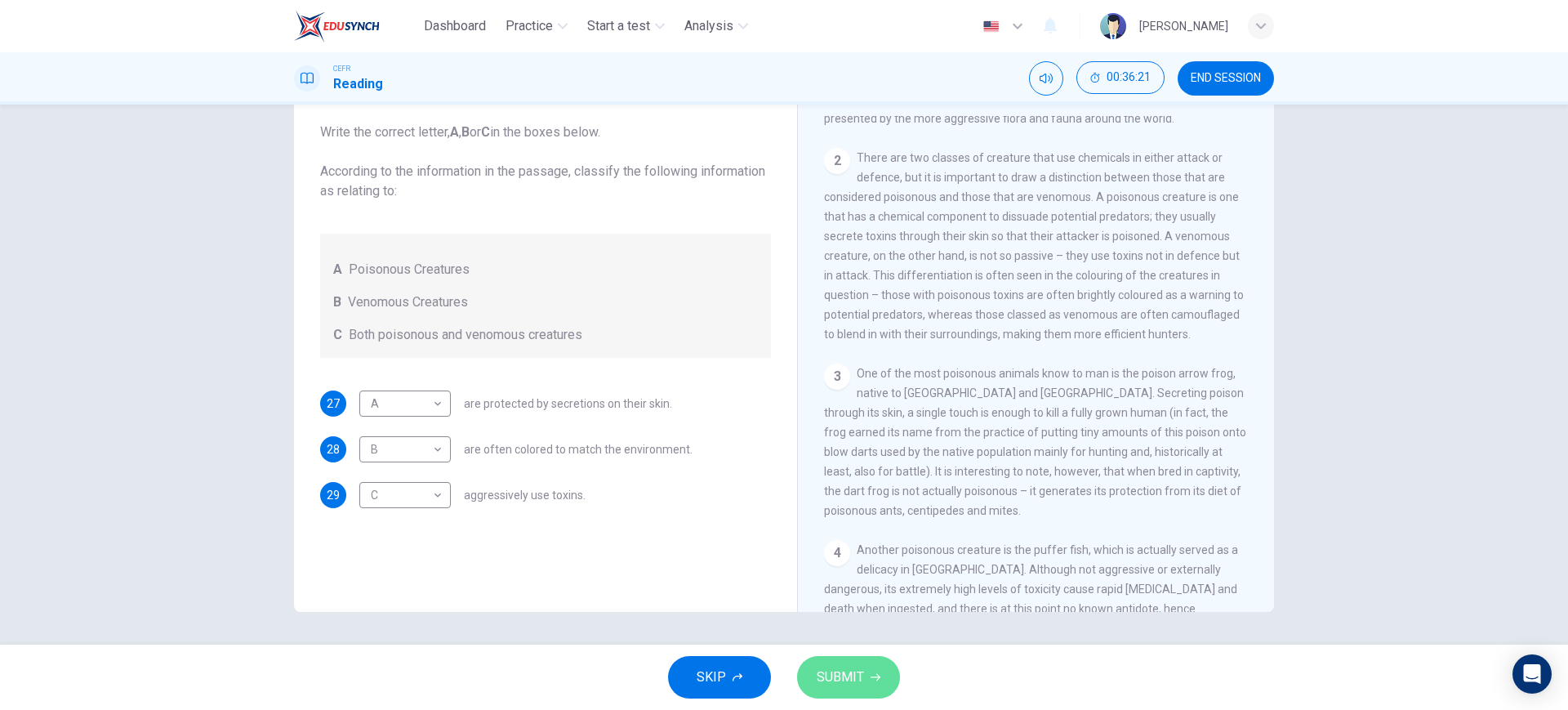 click 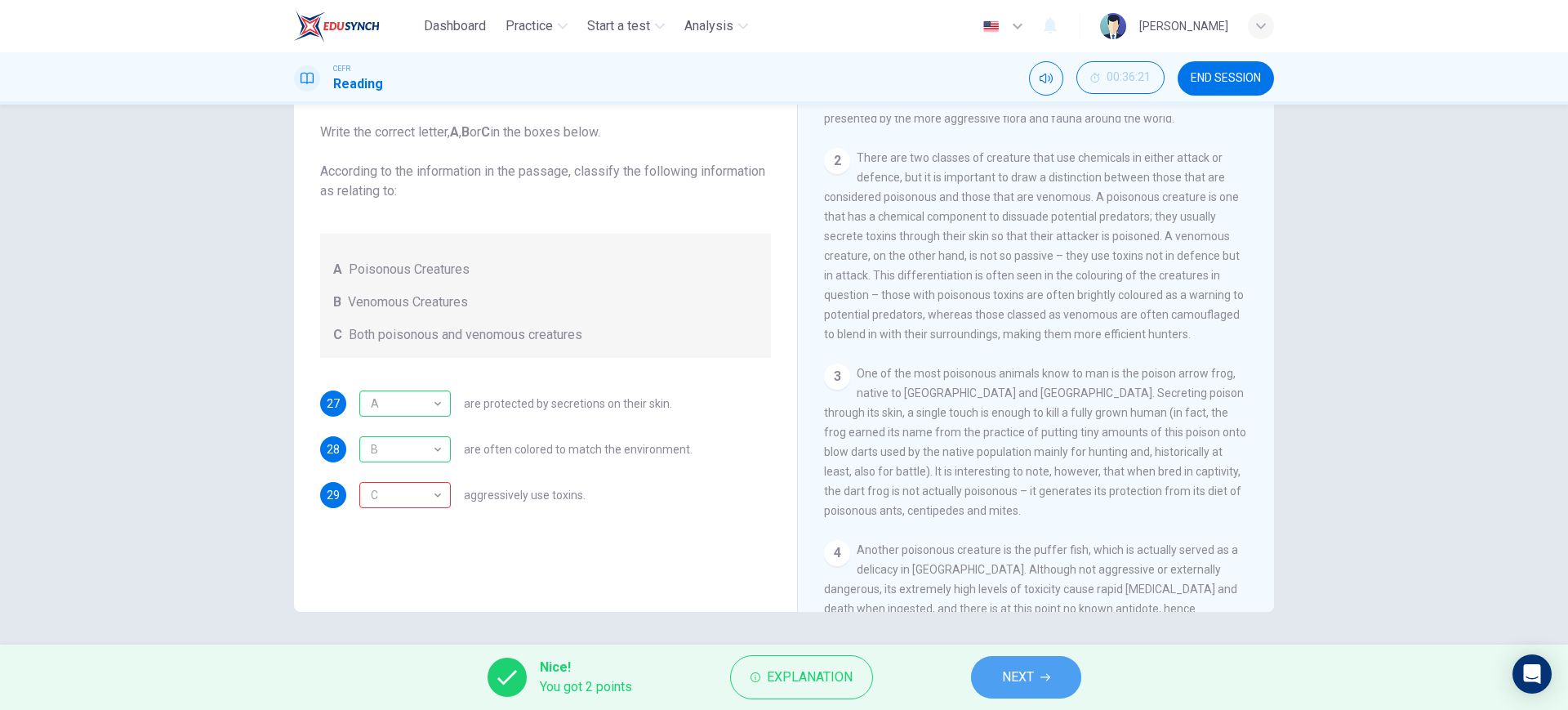 click on "NEXT" at bounding box center (1018, 677) 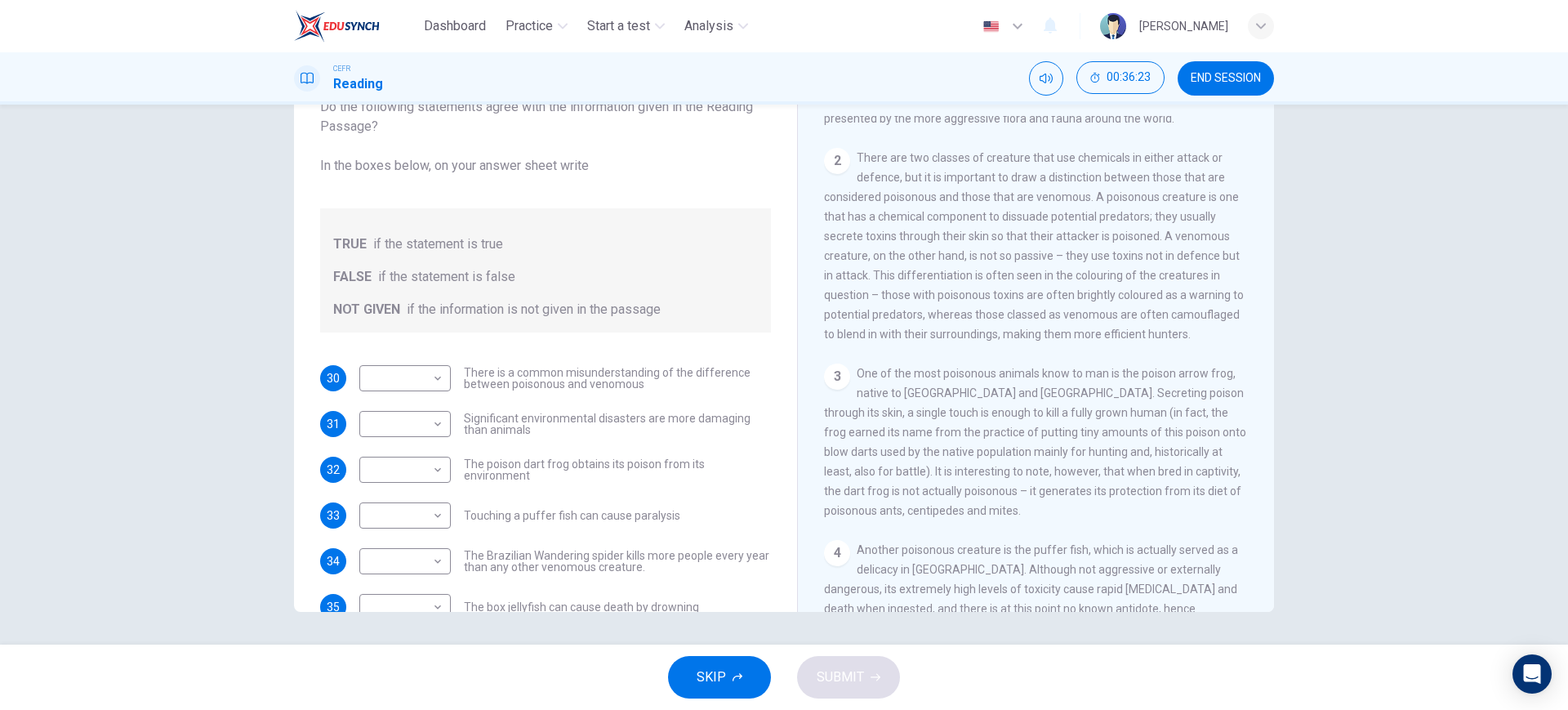 scroll, scrollTop: 0, scrollLeft: 0, axis: both 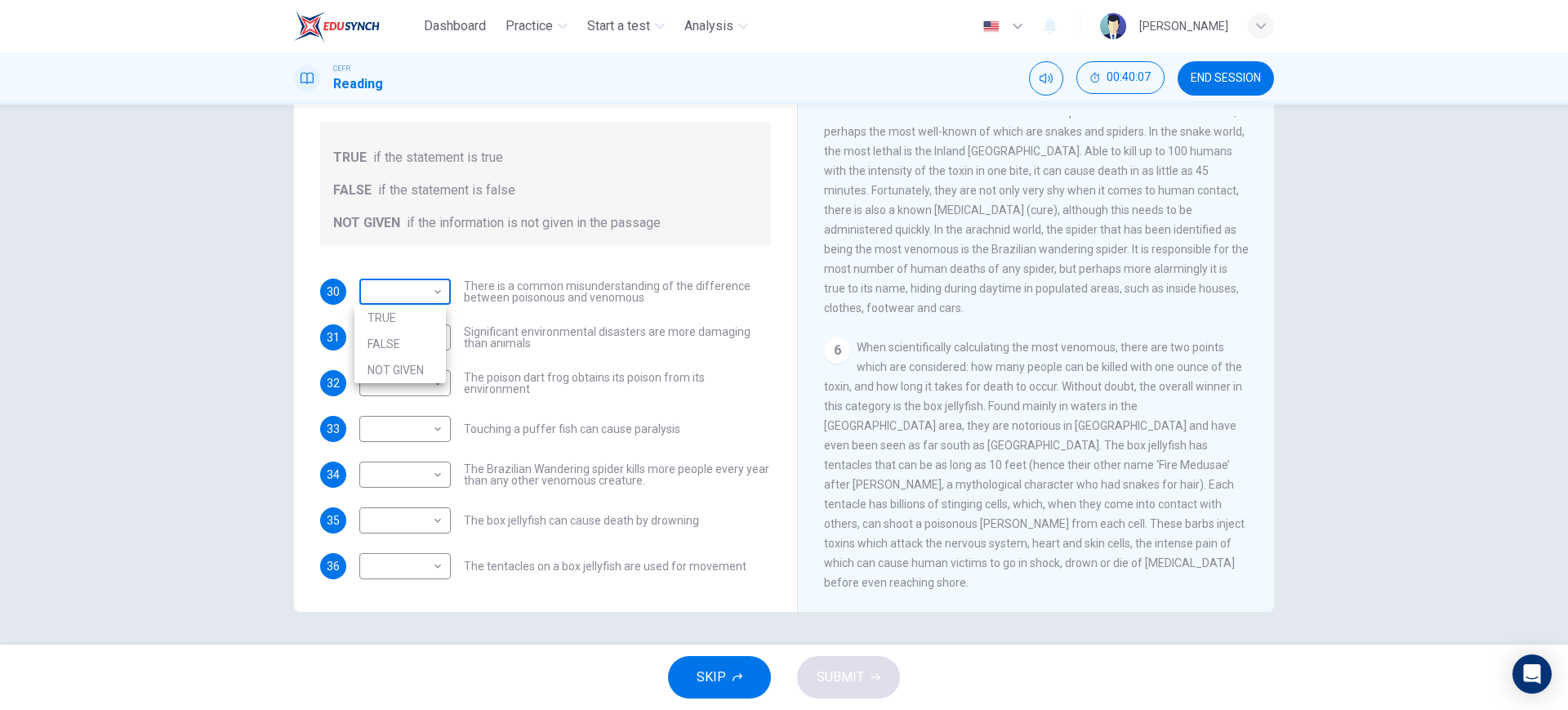 click on "Dashboard Practice Start a test Analysis English en ​ [PERSON_NAME] BIN ZU CEFR Reading 00:40:07 END SESSION Questions 30 - 36 Do the following statements agree with the information given in the Reading Passage?
In the boxes below, on your answer sheet write TRUE if the statement is true FALSE if the statement is false NOT GIVEN if the information is not given in the passage 30 ​ ​ There is a common misunderstanding of the difference between poisonous and venomous 31 ​ ​ Significant environmental disasters are more damaging than animals 32 ​ ​ The poison dart frog obtains its poison from its environment 33 ​ ​ Touching a puffer fish can cause [MEDICAL_DATA] 34 ​ ​ The Brazilian Wandering spider kills more people every year than any other venomous creature. 35 ​ ​ The box jellyfish can cause death by [MEDICAL_DATA] 36 ​ ​ The tentacles on a box jellyfish are used for movement Poisonous Animals CLICK TO ZOOM Click to Zoom 1 2 3 4 5 6 SKIP SUBMIT
Dashboard Practice Start a test 2025" at bounding box center (784, 355) 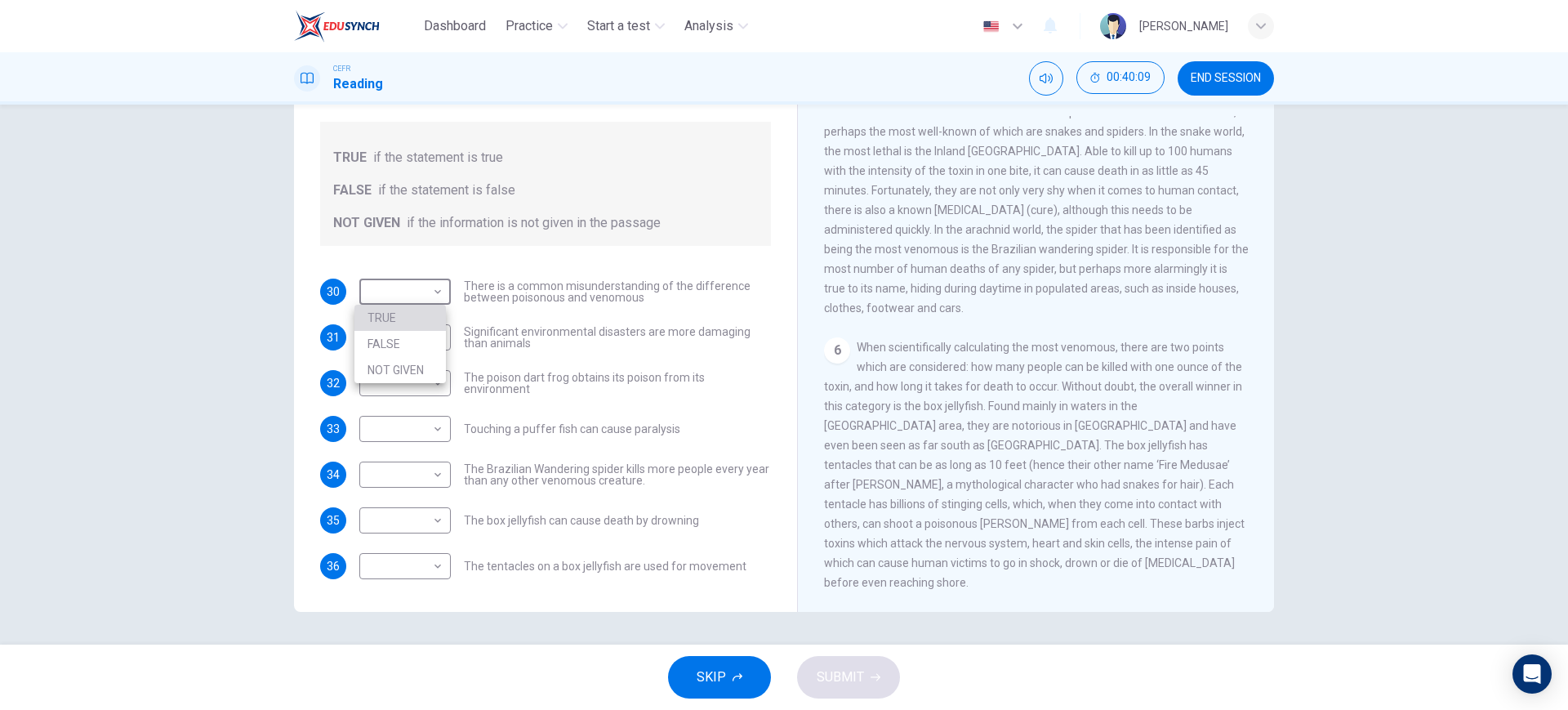 click on "TRUE" at bounding box center [400, 318] 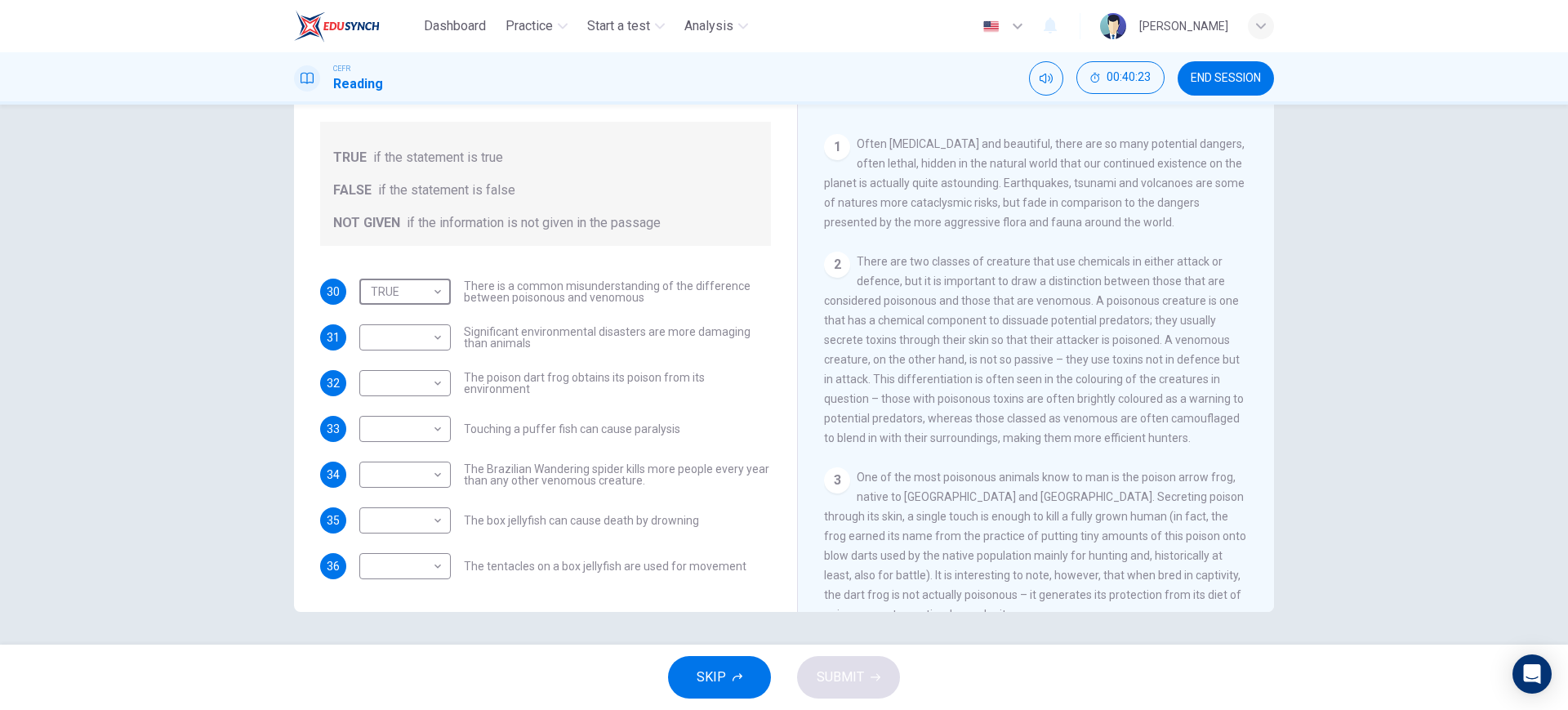 scroll, scrollTop: 366, scrollLeft: 0, axis: vertical 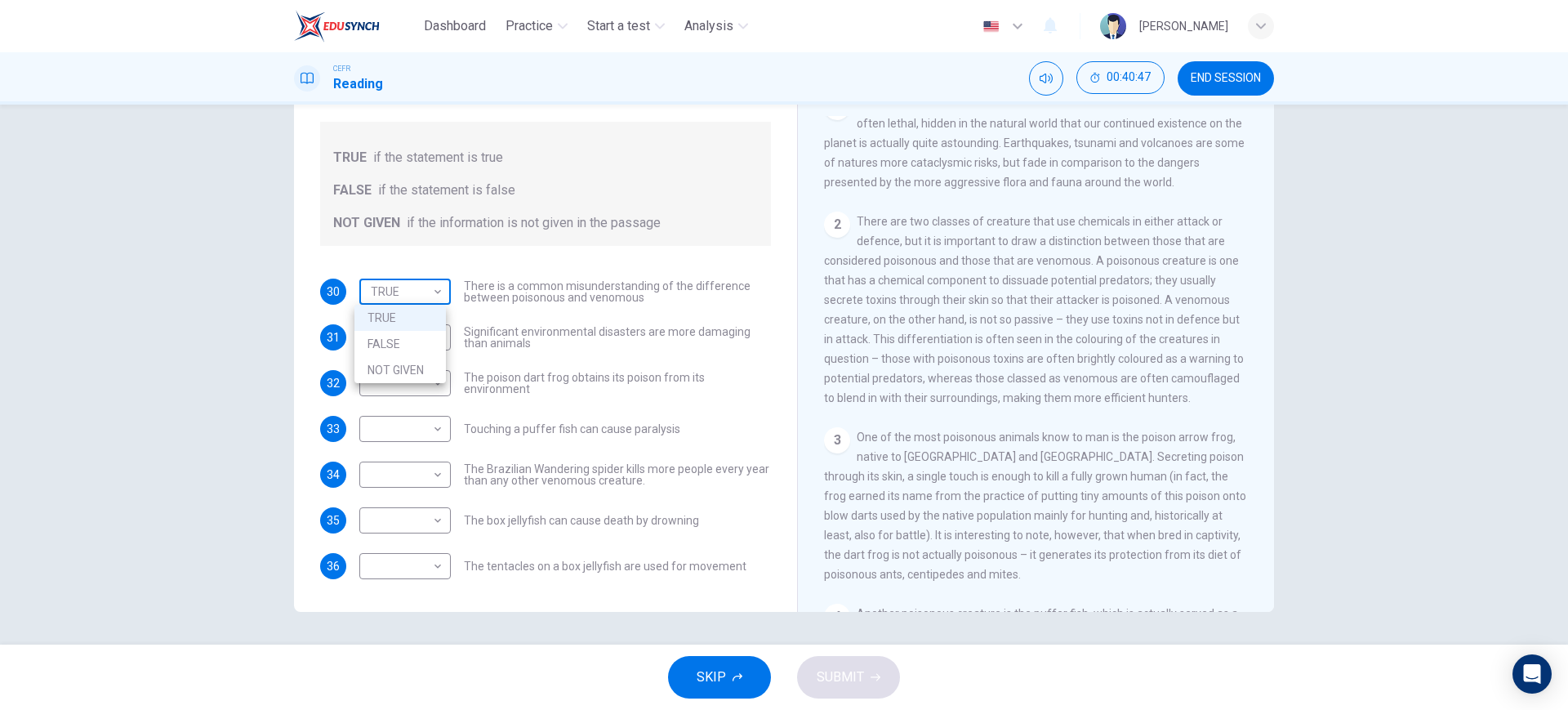 click on "Dashboard Practice Start a test Analysis English en ​ [PERSON_NAME] BIN ZU CEFR Reading 00:40:47 END SESSION Questions 30 - 36 Do the following statements agree with the information given in the Reading Passage?
In the boxes below, on your answer sheet write TRUE if the statement is true FALSE if the statement is false NOT GIVEN if the information is not given in the passage 30 TRUE TRUE ​ There is a common misunderstanding of the difference between poisonous and venomous 31 ​ ​ Significant environmental disasters are more damaging than animals 32 ​ ​ The poison dart frog obtains its poison from its environment 33 ​ ​ Touching a puffer fish can cause paralysis 34 ​ ​ The Brazilian Wandering spider kills more people every year than any other venomous creature. 35 ​ ​ The box jellyfish can cause death by drowning 36 ​ ​ The tentacles on a box jellyfish are used for movement Poisonous Animals CLICK TO ZOOM Click to Zoom 1 2 3 4 5 6 SKIP SUBMIT
Dashboard Practice Analysis" at bounding box center (784, 355) 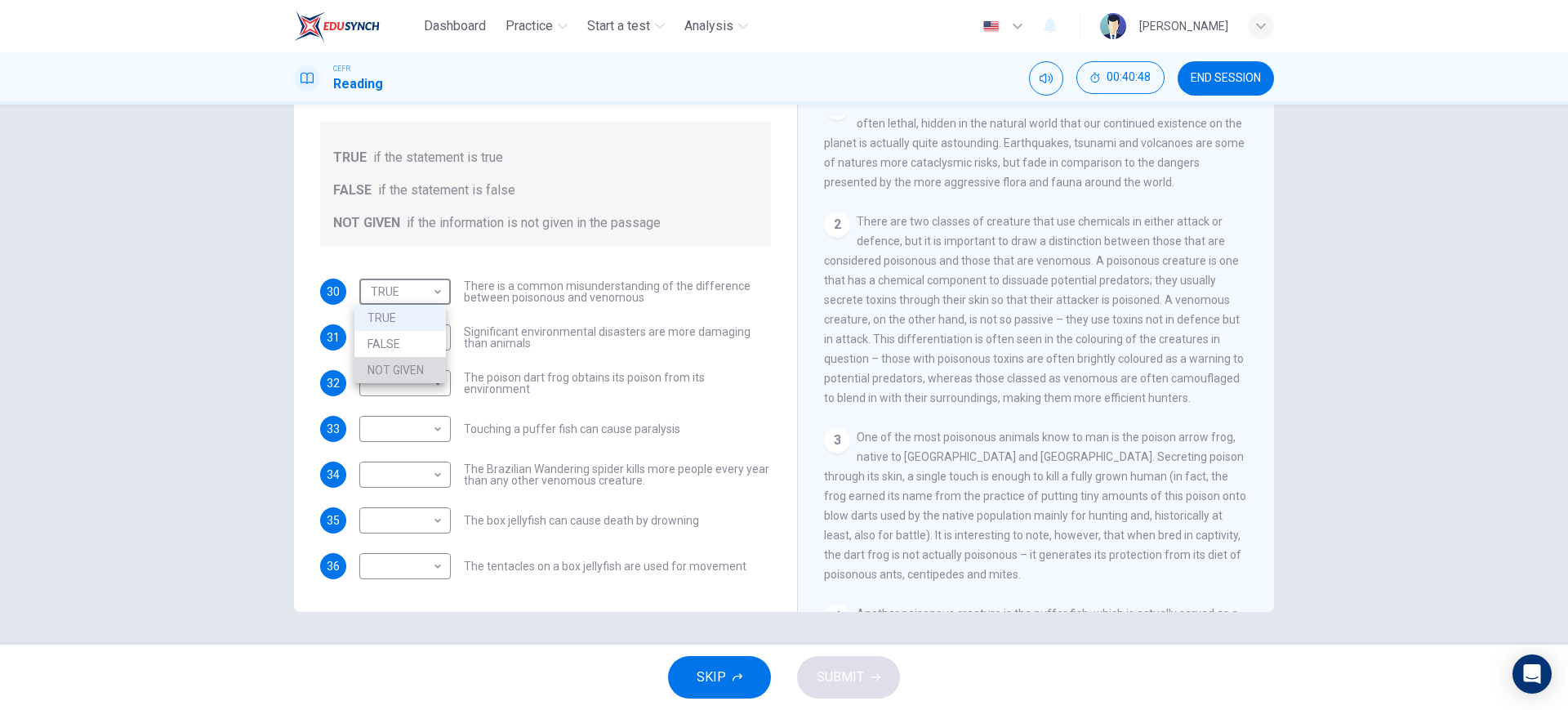 click on "NOT GIVEN" at bounding box center [400, 370] 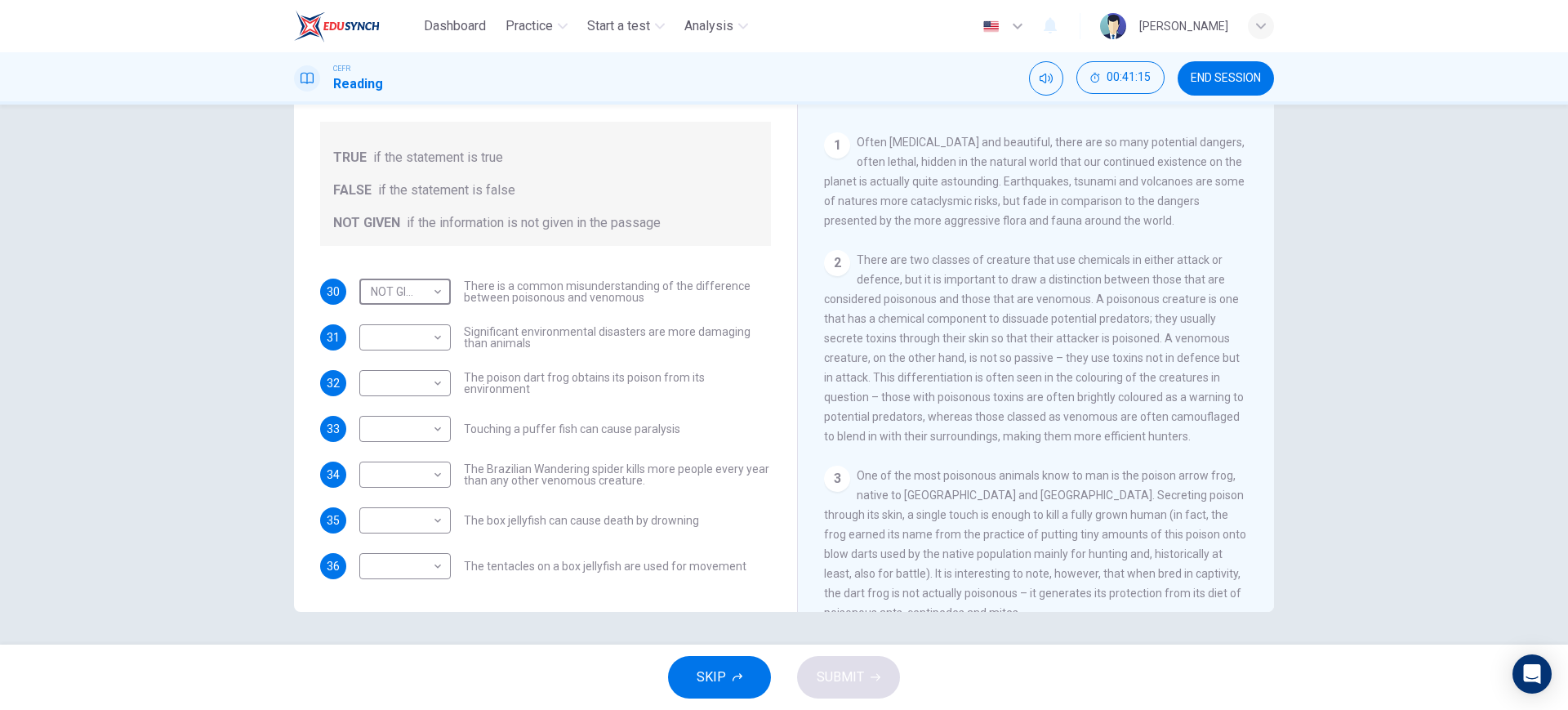 scroll, scrollTop: 337, scrollLeft: 0, axis: vertical 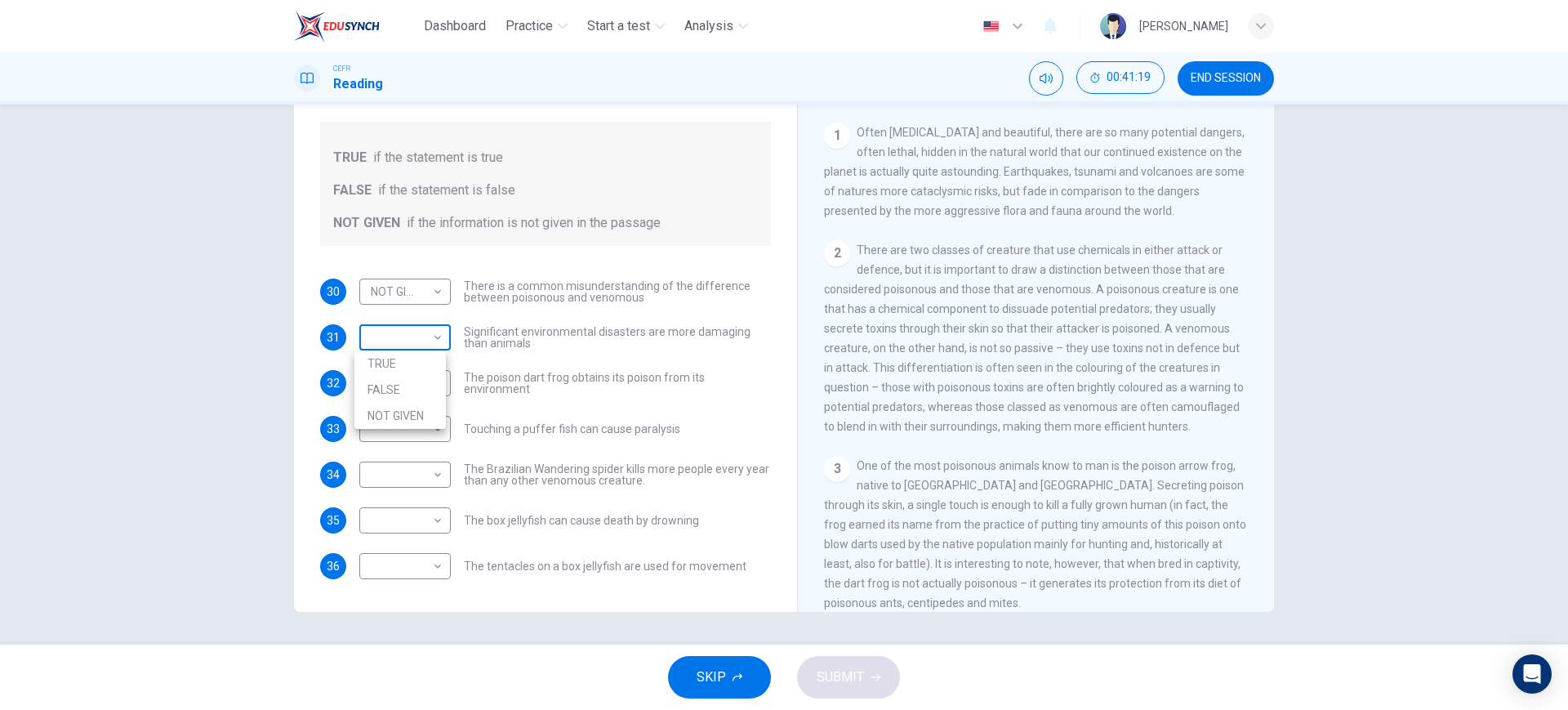 click on "Dashboard Practice Start a test Analysis English en ​ [PERSON_NAME] BIN ZU CEFR Reading 00:41:19 END SESSION Questions 30 - 36 Do the following statements agree with the information given in the Reading Passage?
In the boxes below, on your answer sheet write TRUE if the statement is true FALSE if the statement is false NOT GIVEN if the information is not given in the passage 30 NOT GIVEN NOT GIVEN ​ There is a common misunderstanding of the difference between poisonous and venomous 31 ​ ​ Significant environmental disasters are more damaging than animals 32 ​ ​ The poison dart frog obtains its poison from its environment 33 ​ ​ Touching a puffer fish can cause [MEDICAL_DATA] 34 ​ ​ The Brazilian Wandering spider kills more people every year than any other venomous creature. 35 ​ ​ The box jellyfish can cause death by [MEDICAL_DATA] 36 ​ ​ The tentacles on a box jellyfish are used for movement Poisonous Animals CLICK TO ZOOM Click to Zoom 1 2 3 4 5 6 SKIP SUBMIT
Dashboard Practice" at bounding box center (784, 355) 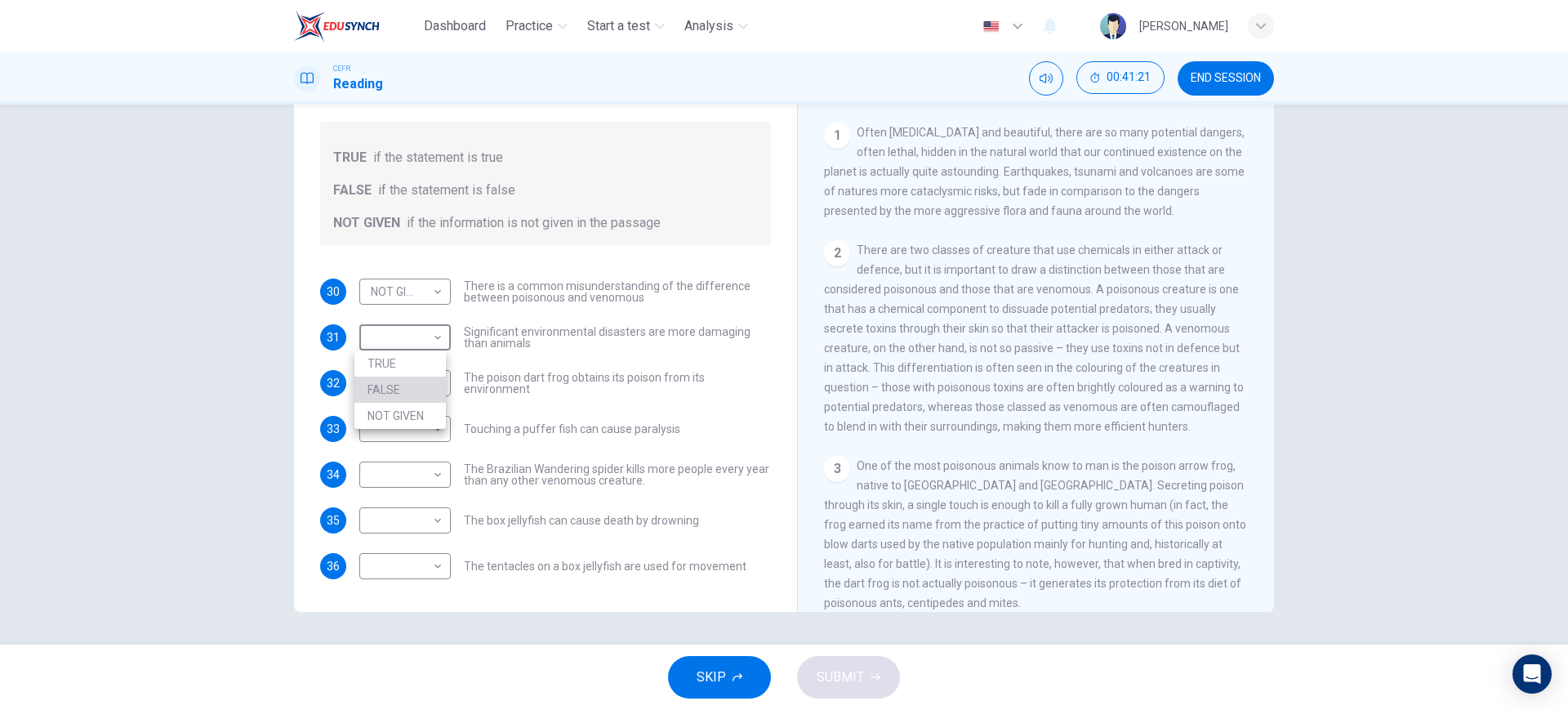 click on "FALSE" at bounding box center [400, 390] 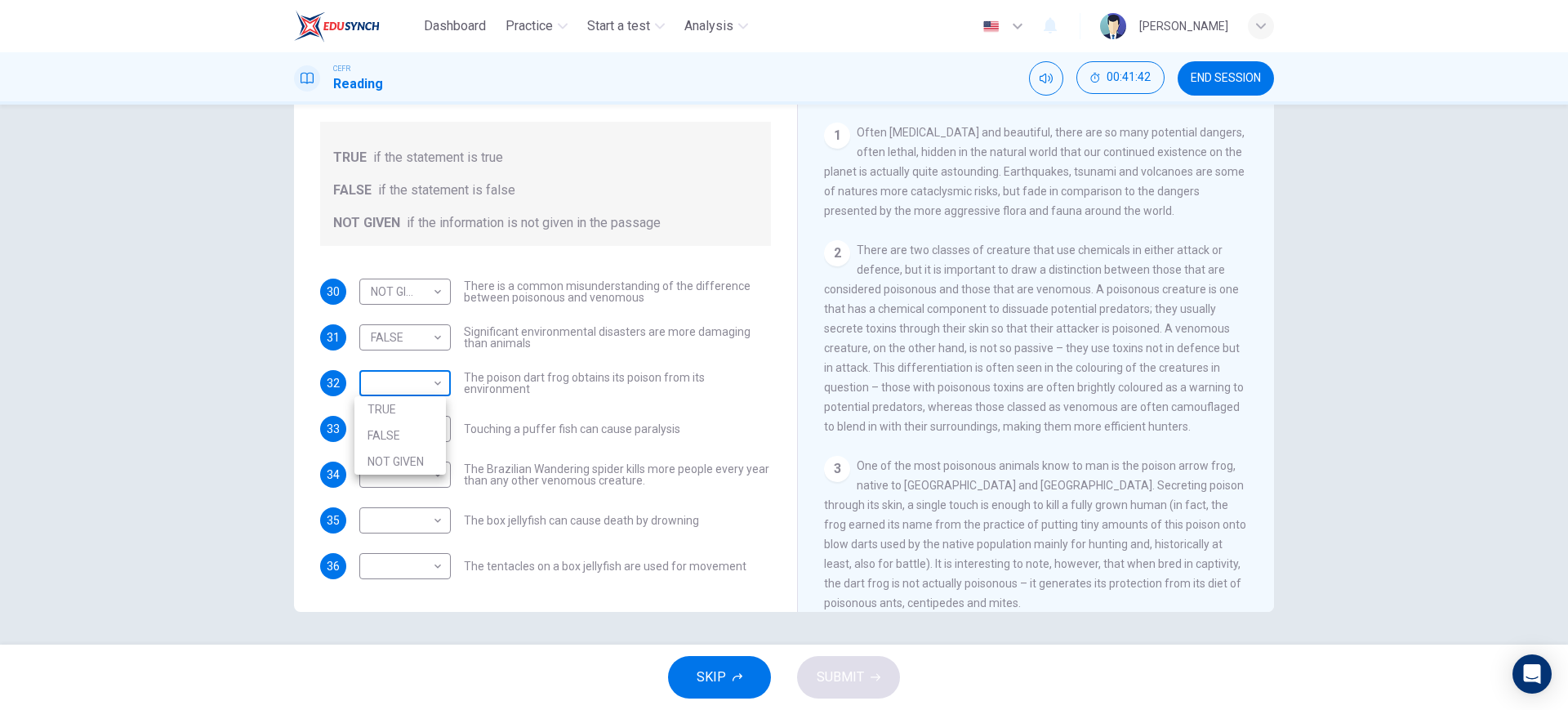click on "Dashboard Practice Start a test Analysis English en ​ [PERSON_NAME] BIN ZU CEFR Reading 00:41:42 END SESSION Questions 30 - 36 Do the following statements agree with the information given in the Reading Passage?
In the boxes below, on your answer sheet write TRUE if the statement is true FALSE if the statement is false NOT GIVEN if the information is not given in the passage 30 NOT GIVEN NOT GIVEN ​ There is a common misunderstanding of the difference between poisonous and venomous 31 FALSE FALSE ​ Significant environmental disasters are more damaging than animals 32 ​ ​ The poison dart frog obtains its poison from its environment 33 ​ ​ Touching a puffer fish can cause [MEDICAL_DATA] 34 ​ ​ The Brazilian Wandering spider kills more people every year than any other venomous creature. 35 ​ ​ The box jellyfish can cause death by [MEDICAL_DATA] 36 ​ ​ The tentacles on a box jellyfish are used for movement Poisonous Animals CLICK TO ZOOM Click to Zoom 1 2 3 4 5 6 SKIP SUBMIT
Dashboard" at bounding box center [784, 355] 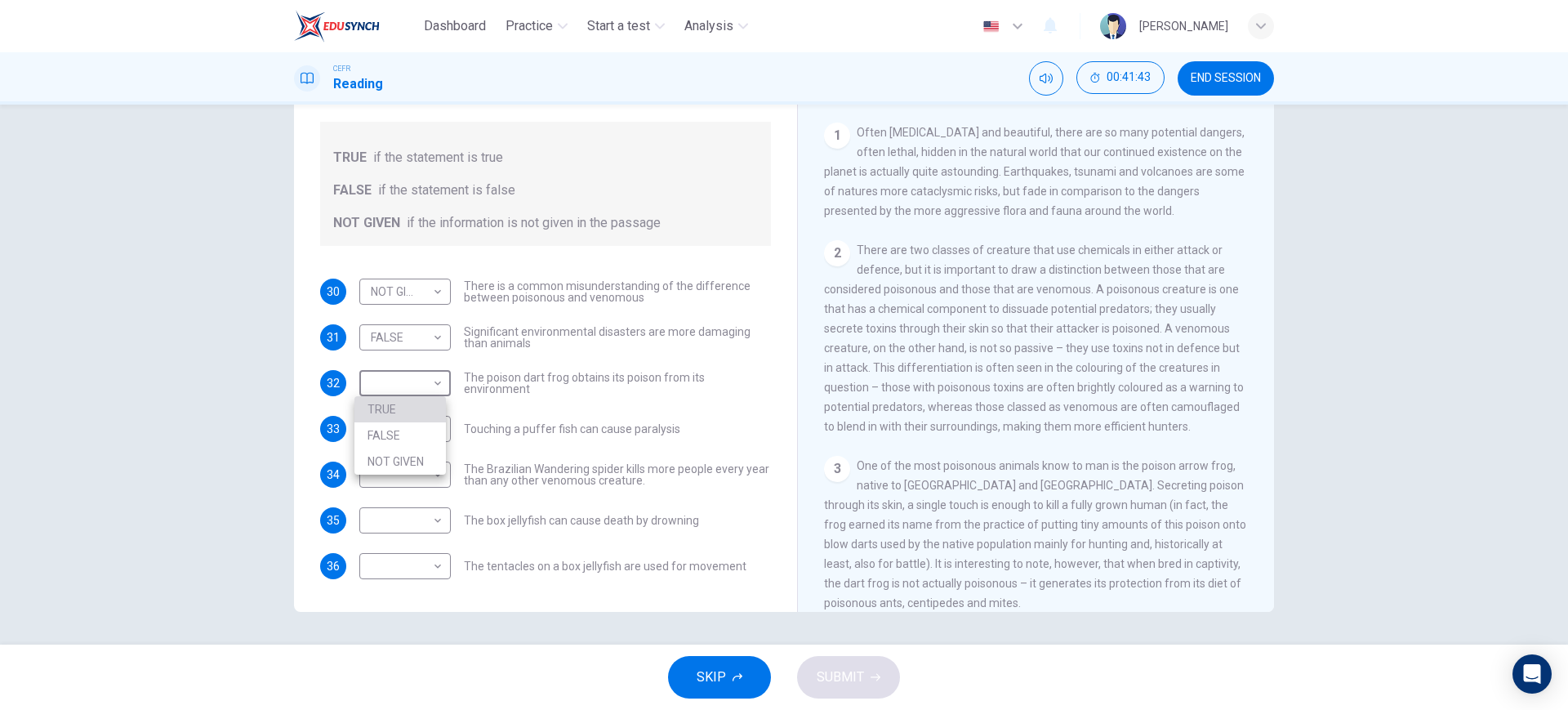 click on "TRUE" at bounding box center [400, 409] 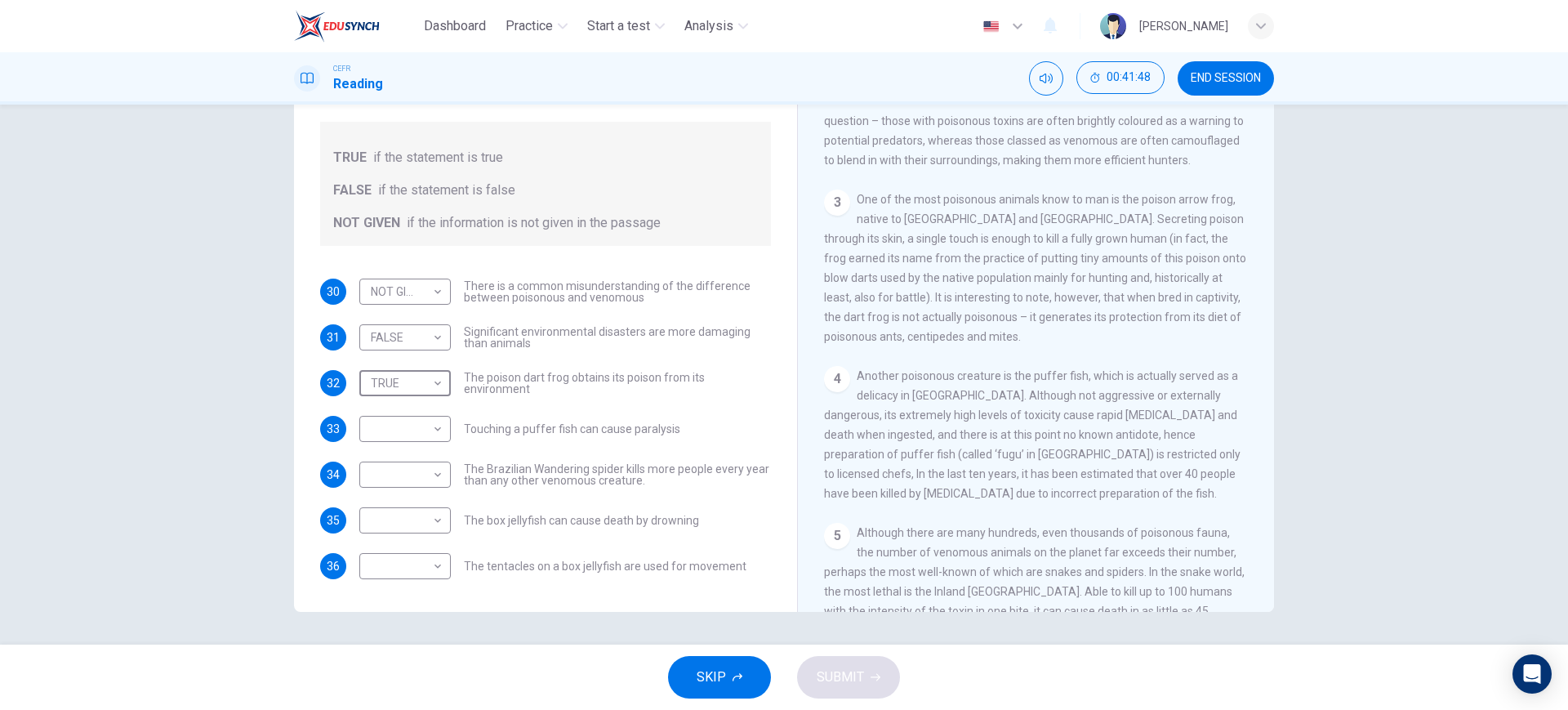 scroll, scrollTop: 602, scrollLeft: 0, axis: vertical 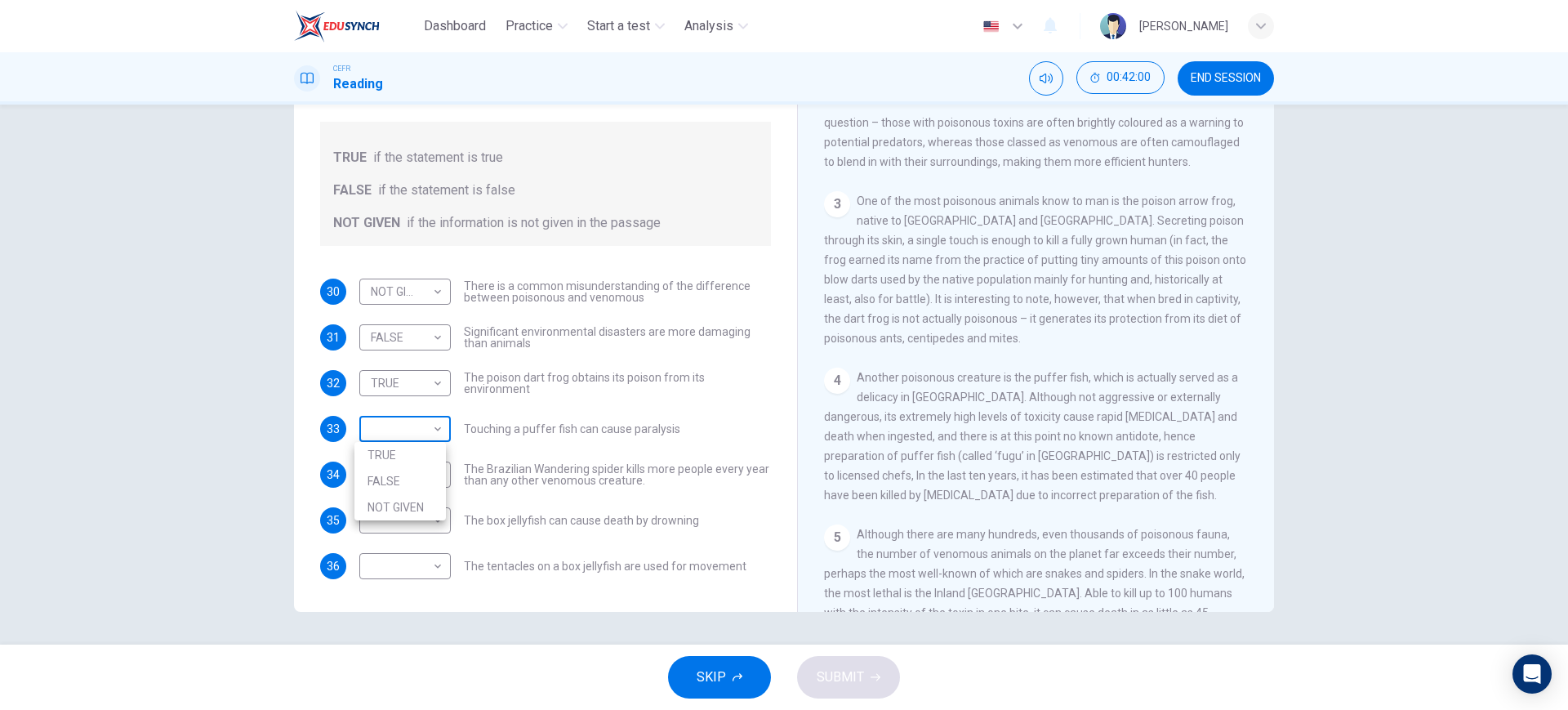 click on "Dashboard Practice Start a test Analysis English en ​ [PERSON_NAME] BIN ZU CEFR Reading 00:42:00 END SESSION Questions 30 - 36 Do the following statements agree with the information given in the Reading Passage?
In the boxes below, on your answer sheet write TRUE if the statement is true FALSE if the statement is false NOT GIVEN if the information is not given in the passage 30 NOT GIVEN NOT GIVEN ​ There is a common misunderstanding of the difference between poisonous and venomous 31 FALSE FALSE ​ Significant environmental disasters are more damaging than animals 32 TRUE TRUE ​ The poison dart frog obtains its poison from its environment 33 ​ ​ Touching a puffer fish can cause [MEDICAL_DATA] 34 ​ ​ The Brazilian Wandering spider kills more people every year than any other venomous creature. 35 ​ ​ The box jellyfish can cause death by [MEDICAL_DATA] 36 ​ ​ The tentacles on a box jellyfish are used for movement Poisonous Animals CLICK TO ZOOM Click to Zoom 1 2 3 4 5 6 SKIP SUBMIT
2025" at bounding box center [784, 355] 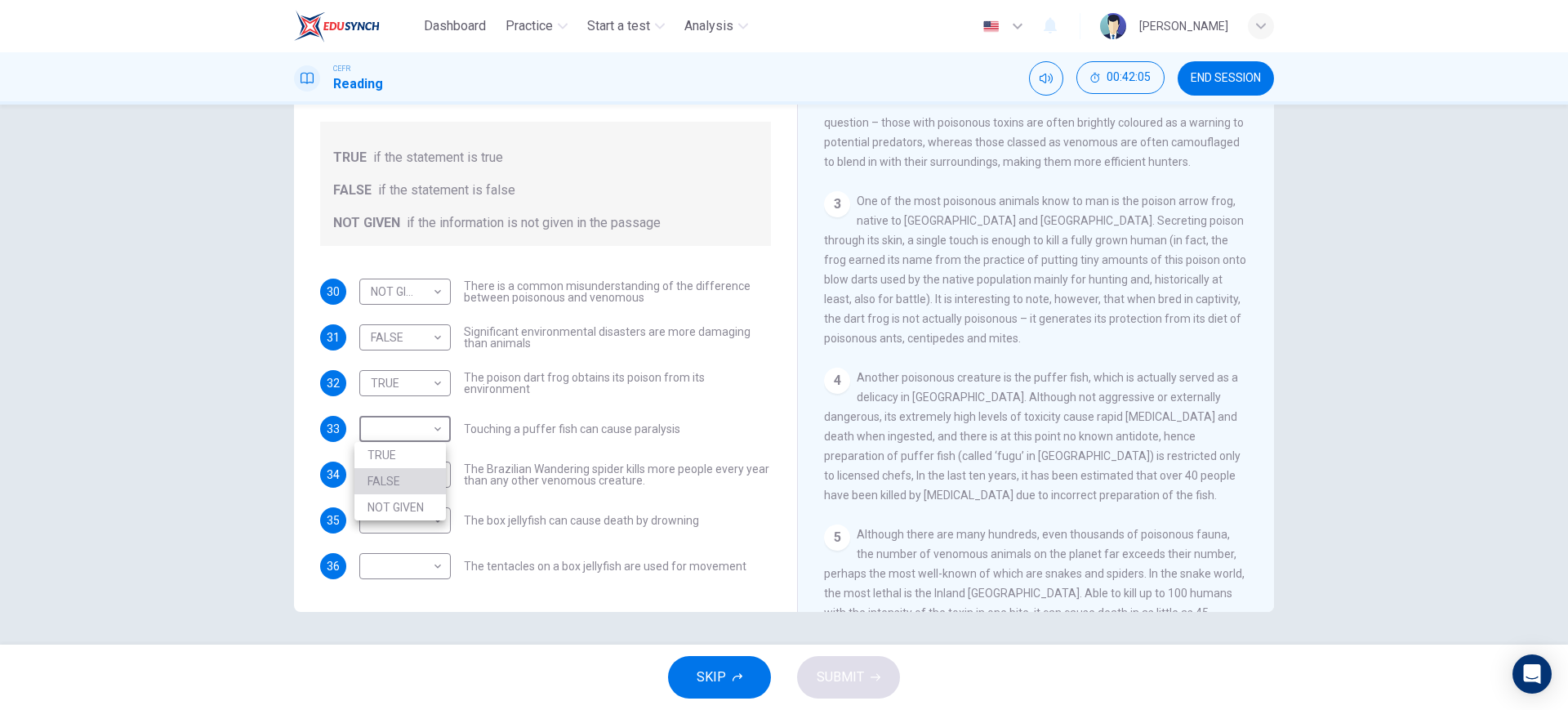 click on "FALSE" at bounding box center (400, 481) 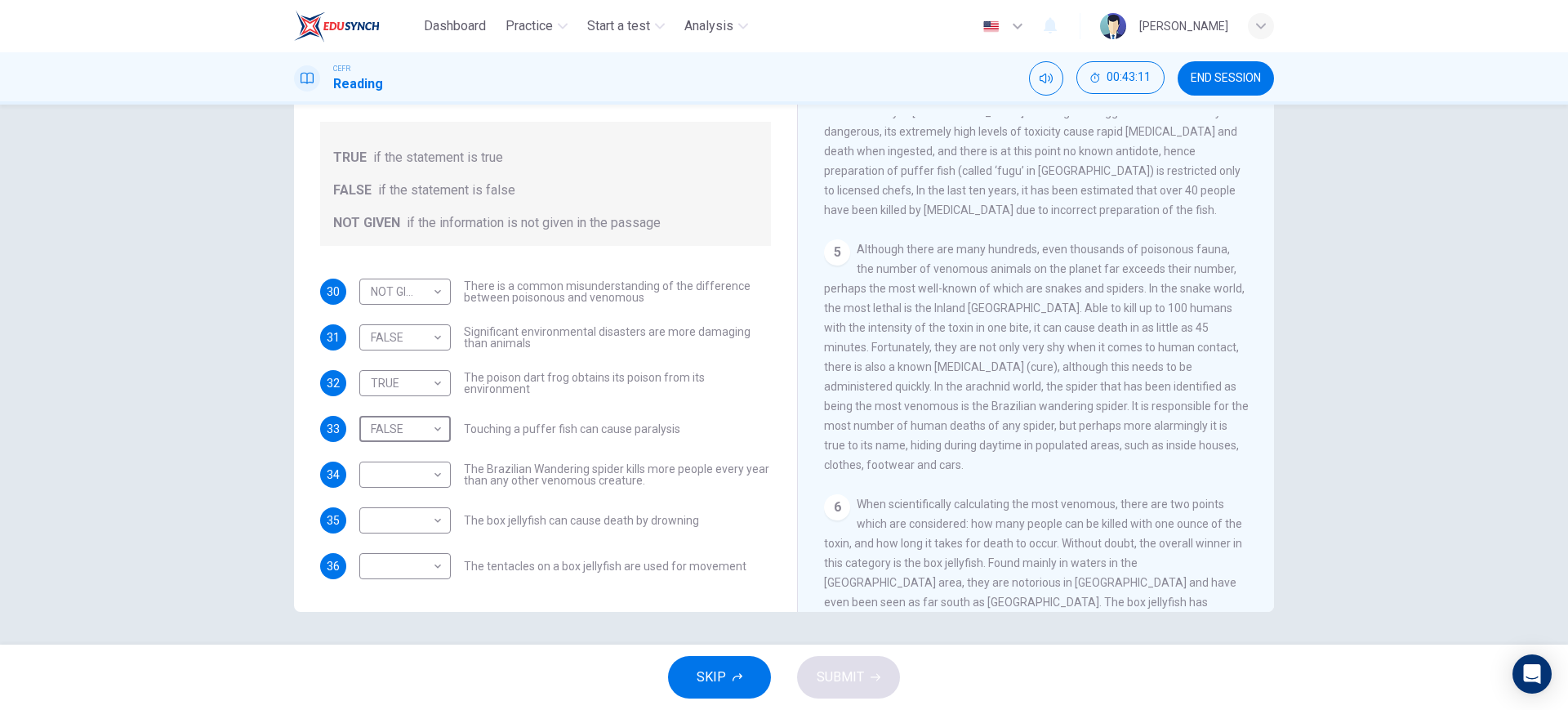 scroll, scrollTop: 890, scrollLeft: 0, axis: vertical 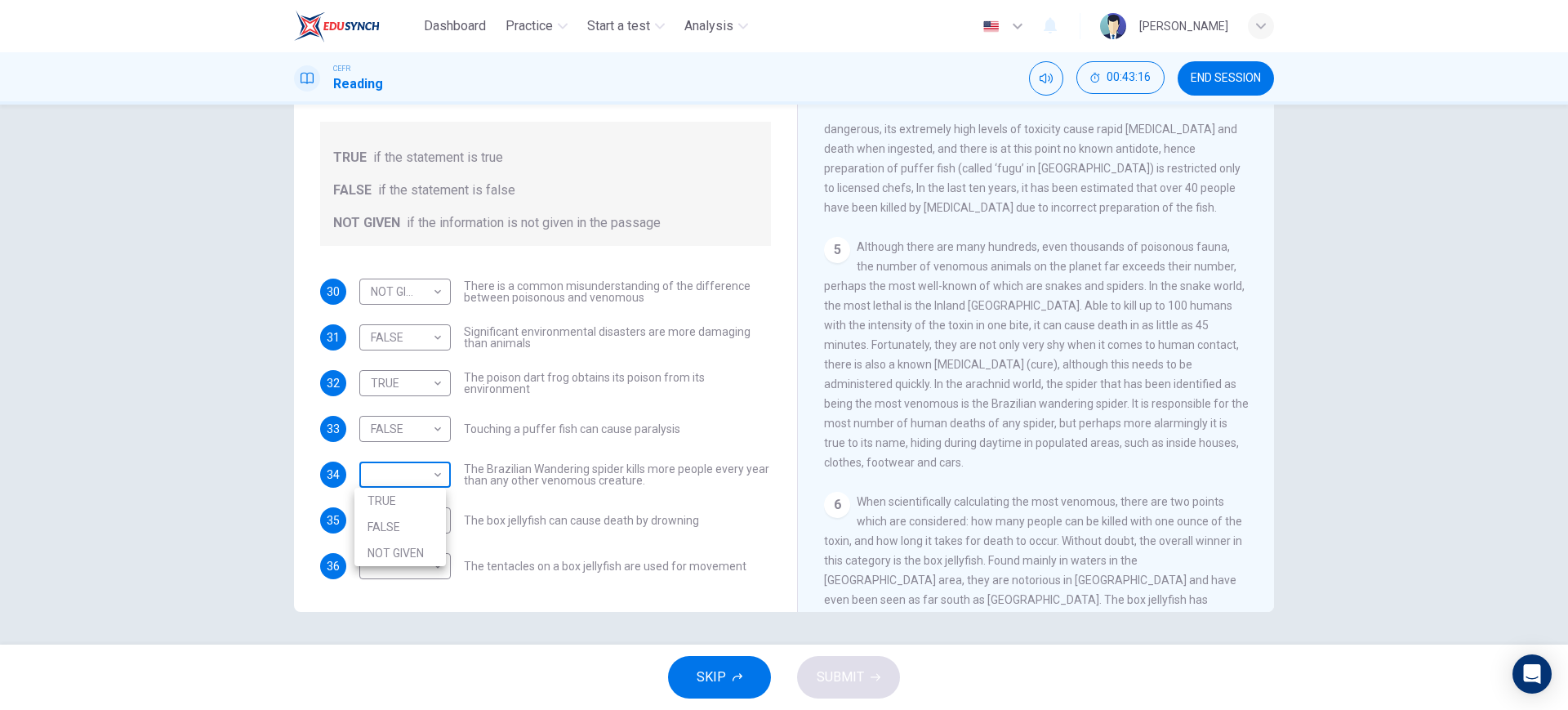 click on "Dashboard Practice Start a test Analysis English en ​ [PERSON_NAME] BIN ZU CEFR Reading 00:43:16 END SESSION Questions 30 - 36 Do the following statements agree with the information given in the Reading Passage?
In the boxes below, on your answer sheet write TRUE if the statement is true FALSE if the statement is false NOT GIVEN if the information is not given in the passage 30 NOT GIVEN NOT GIVEN ​ There is a common misunderstanding of the difference between poisonous and venomous 31 FALSE FALSE ​ Significant environmental disasters are more damaging than animals 32 TRUE TRUE ​ The poison dart frog obtains its poison from its environment 33 FALSE FALSE ​ Touching a puffer fish can cause [MEDICAL_DATA] 34 ​ ​ The Brazilian Wandering spider kills more people every year than any other venomous creature. 35 ​ ​ The box jellyfish can cause death by [MEDICAL_DATA] 36 ​ ​ The tentacles on a box jellyfish are used for movement Poisonous Animals CLICK TO ZOOM Click to Zoom 1 2 3 4 5 6 SKIP SUBMIT" at bounding box center (784, 355) 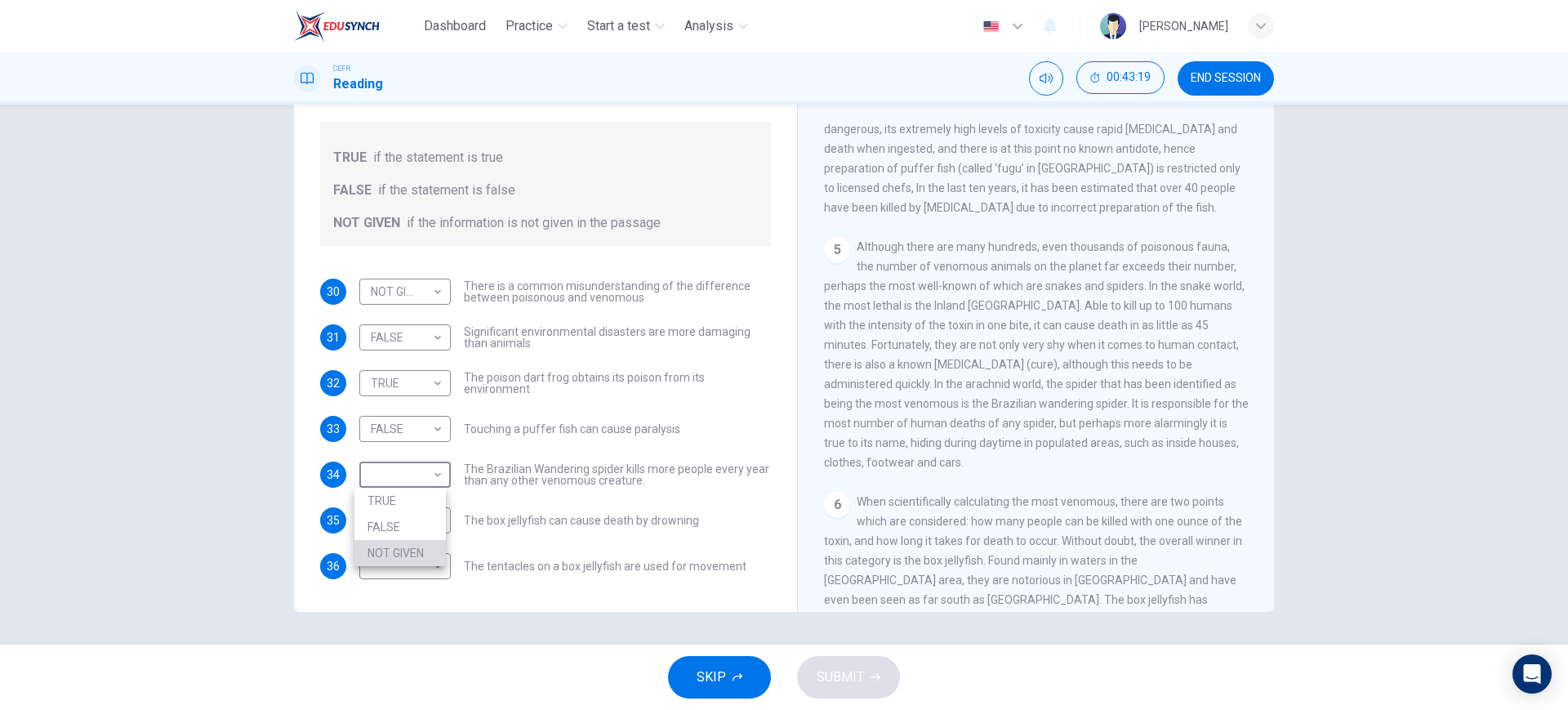click on "NOT GIVEN" at bounding box center (400, 553) 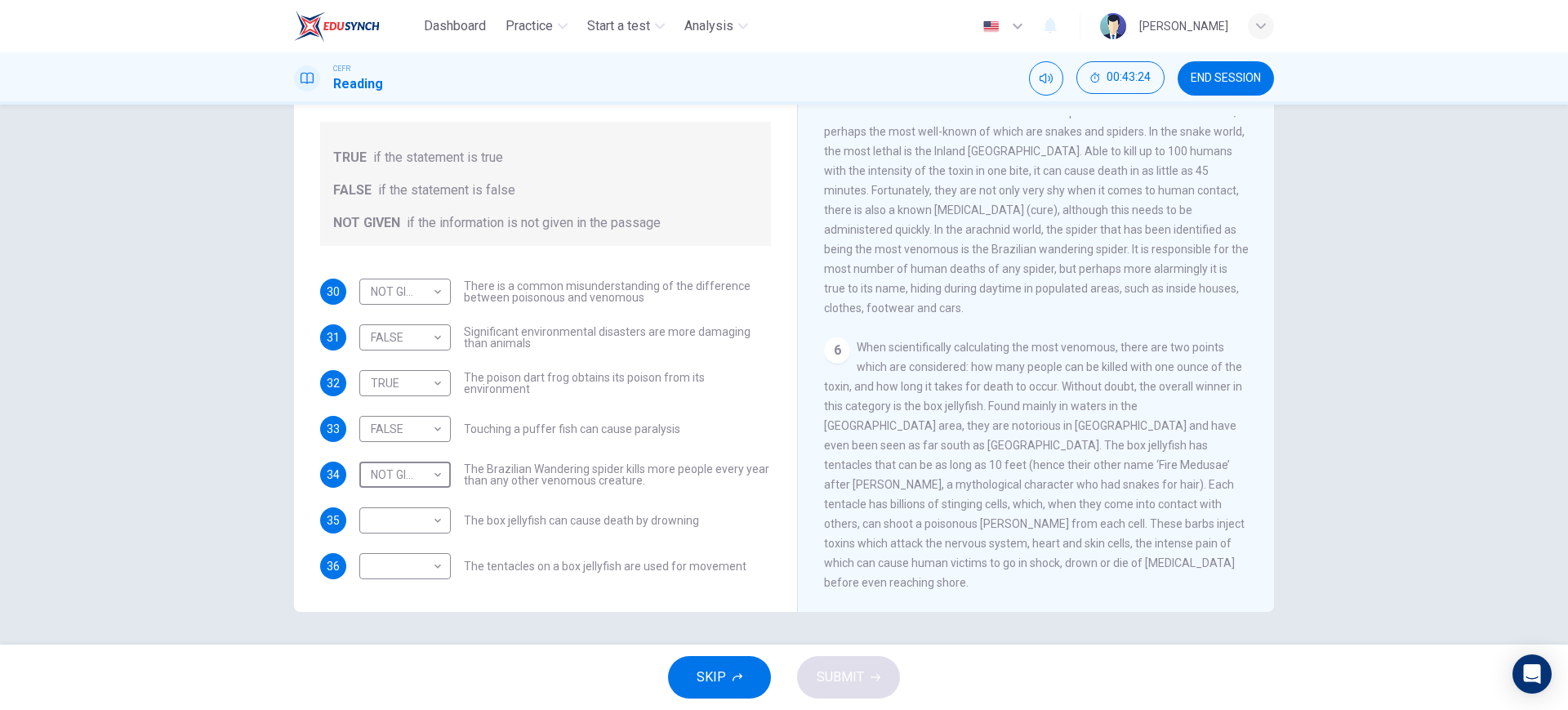 scroll, scrollTop: 1089, scrollLeft: 0, axis: vertical 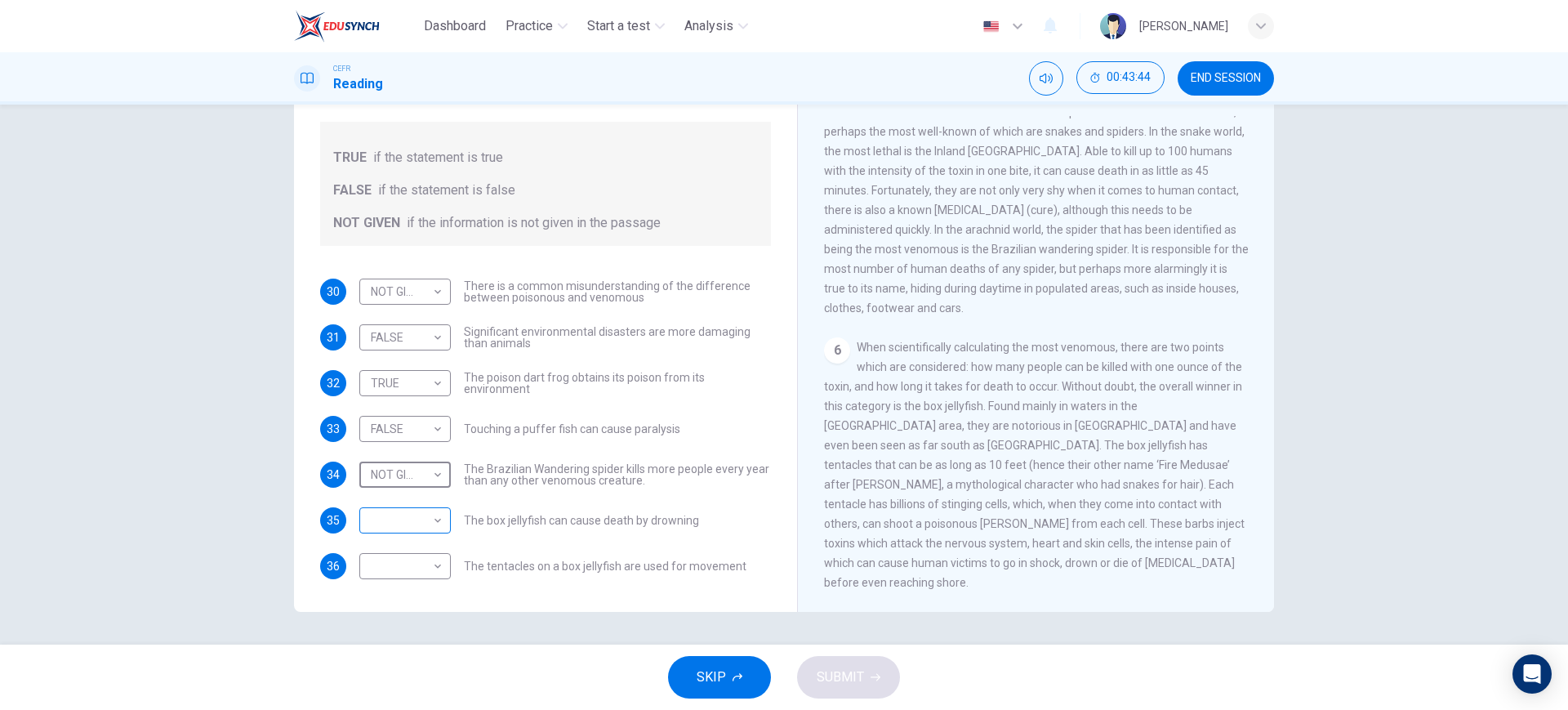 click on "Dashboard Practice Start a test Analysis English en ​ [PERSON_NAME] BIN ZU CEFR Reading 00:43:44 END SESSION Questions 30 - 36 Do the following statements agree with the information given in the Reading Passage?
In the boxes below, on your answer sheet write TRUE if the statement is true FALSE if the statement is false NOT GIVEN if the information is not given in the passage 30 NOT GIVEN NOT GIVEN ​ There is a common misunderstanding of the difference between poisonous and venomous 31 FALSE FALSE ​ Significant environmental disasters are more damaging than animals 32 TRUE TRUE ​ The poison dart frog obtains its poison from its environment 33 FALSE FALSE ​ Touching a puffer fish can cause [MEDICAL_DATA] 34 NOT GIVEN NOT GIVEN ​ The Brazilian Wandering spider kills more people every year than any other venomous creature. 35 ​ ​ The box jellyfish can cause death by [MEDICAL_DATA] 36 ​ ​ The tentacles on a box jellyfish are used for movement Poisonous Animals CLICK TO ZOOM Click to Zoom 1 2 3 4 5 6" at bounding box center [784, 355] 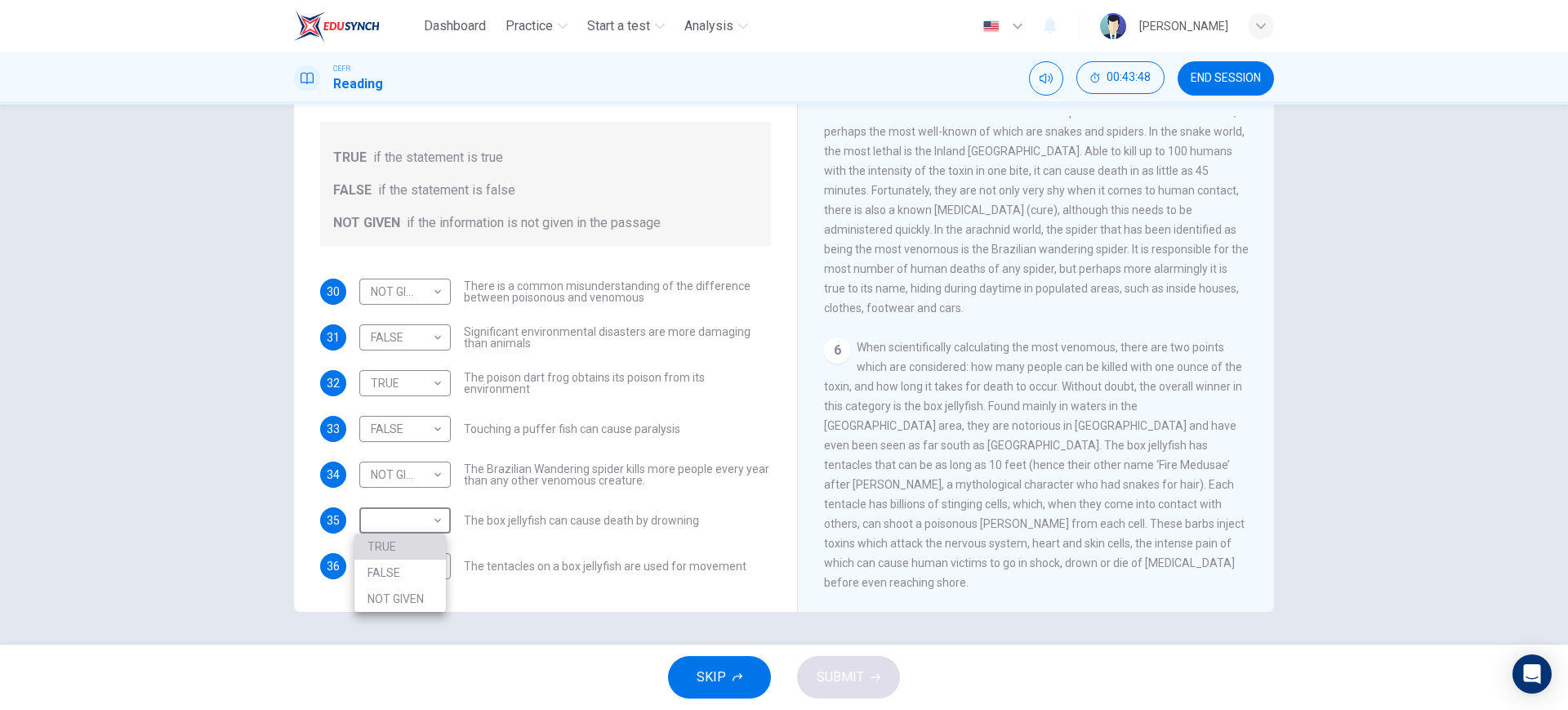click on "TRUE" at bounding box center (400, 547) 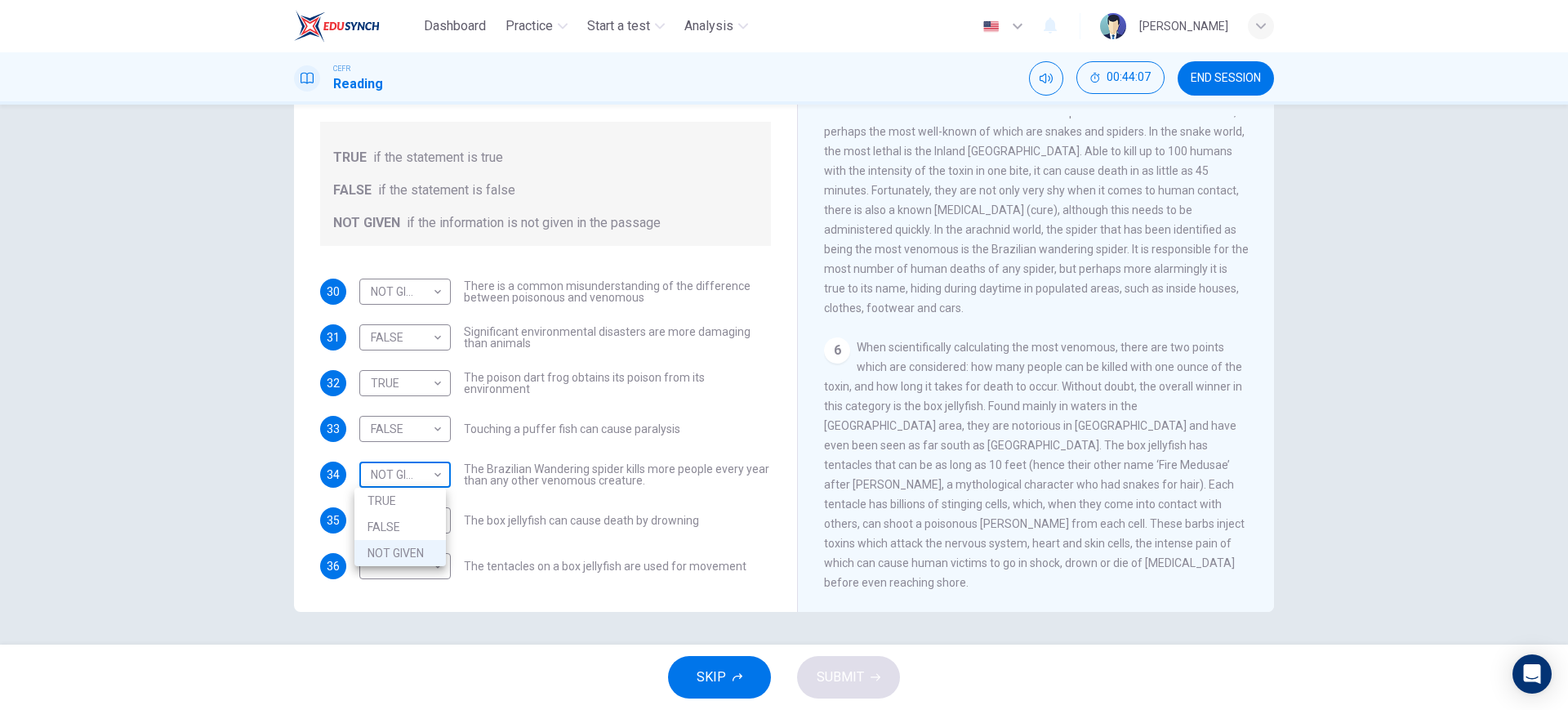 click on "Dashboard Practice Start a test Analysis English en ​ [PERSON_NAME] BIN ZU CEFR Reading 00:44:07 END SESSION Questions 30 - 36 Do the following statements agree with the information given in the Reading Passage?
In the boxes below, on your answer sheet write TRUE if the statement is true FALSE if the statement is false NOT GIVEN if the information is not given in the passage 30 NOT GIVEN NOT GIVEN ​ There is a common misunderstanding of the difference between poisonous and venomous 31 FALSE FALSE ​ Significant environmental disasters are more damaging than animals 32 TRUE TRUE ​ The poison dart frog obtains its poison from its environment 33 FALSE FALSE ​ Touching a puffer fish can cause [MEDICAL_DATA] 34 NOT GIVEN NOT GIVEN ​ The Brazilian Wandering spider kills more people every year than any other venomous creature. 35 TRUE TRUE ​ The box jellyfish can cause death by [MEDICAL_DATA] 36 ​ ​ The tentacles on a box jellyfish are used for movement Poisonous Animals CLICK TO ZOOM Click to Zoom 1 2 3 4" at bounding box center [784, 355] 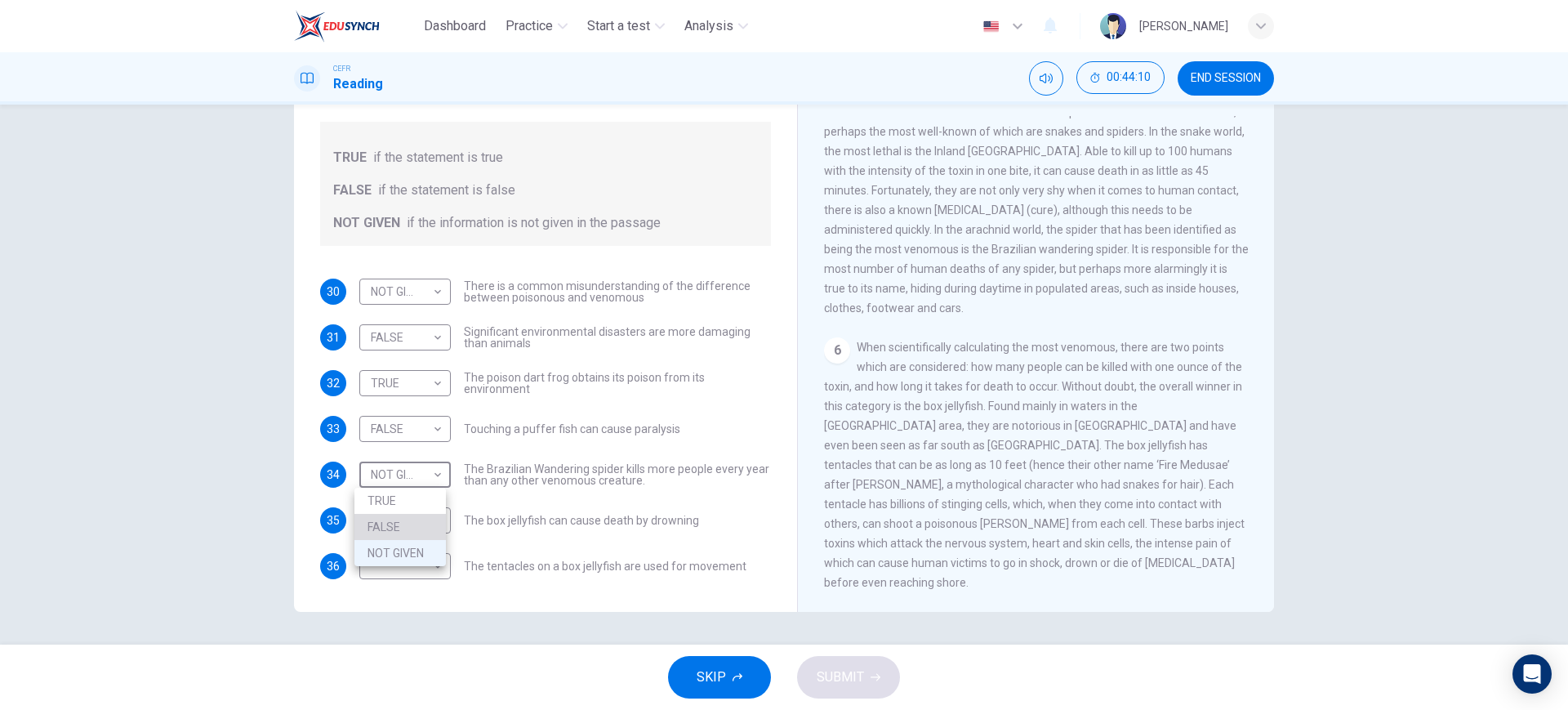 click on "FALSE" at bounding box center (400, 527) 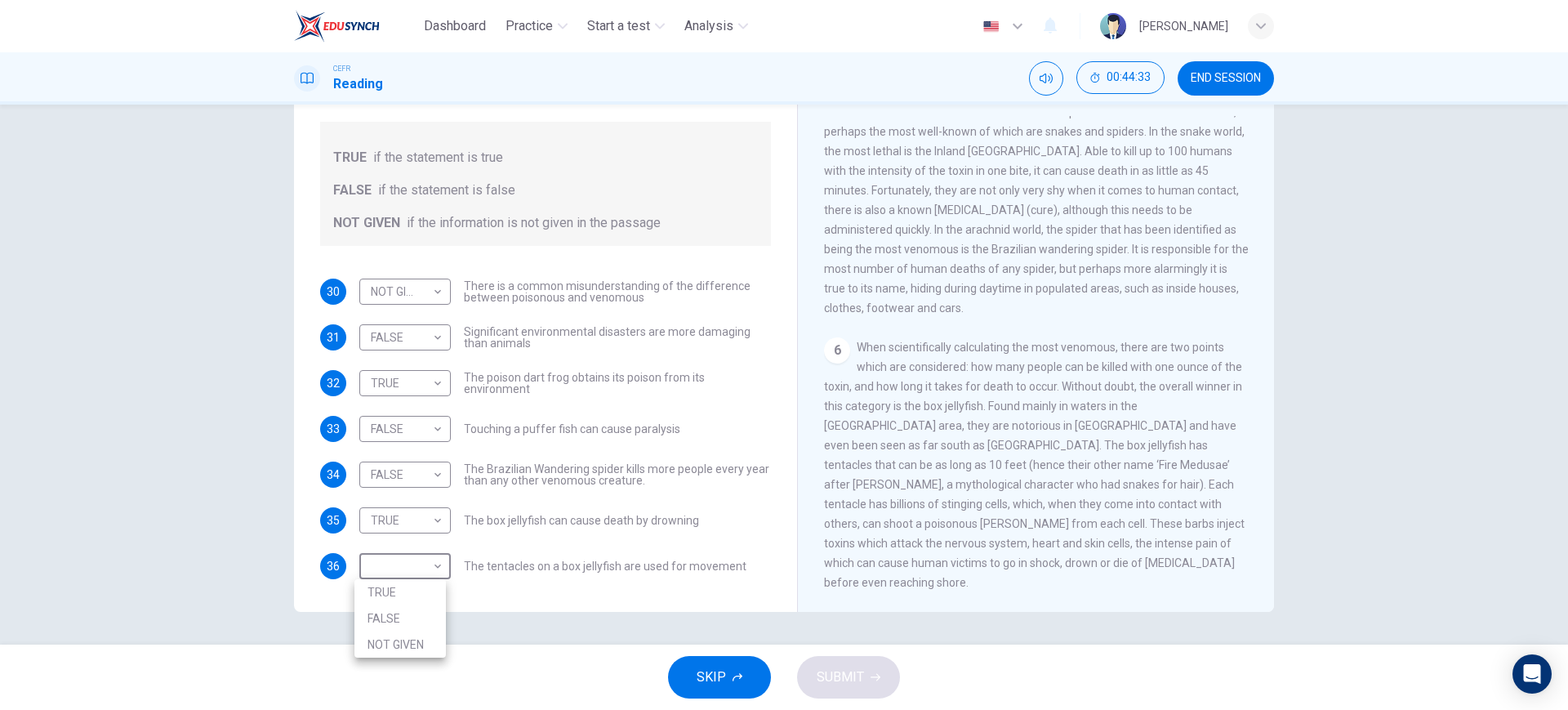 drag, startPoint x: 408, startPoint y: 565, endPoint x: 407, endPoint y: 634, distance: 69.00725 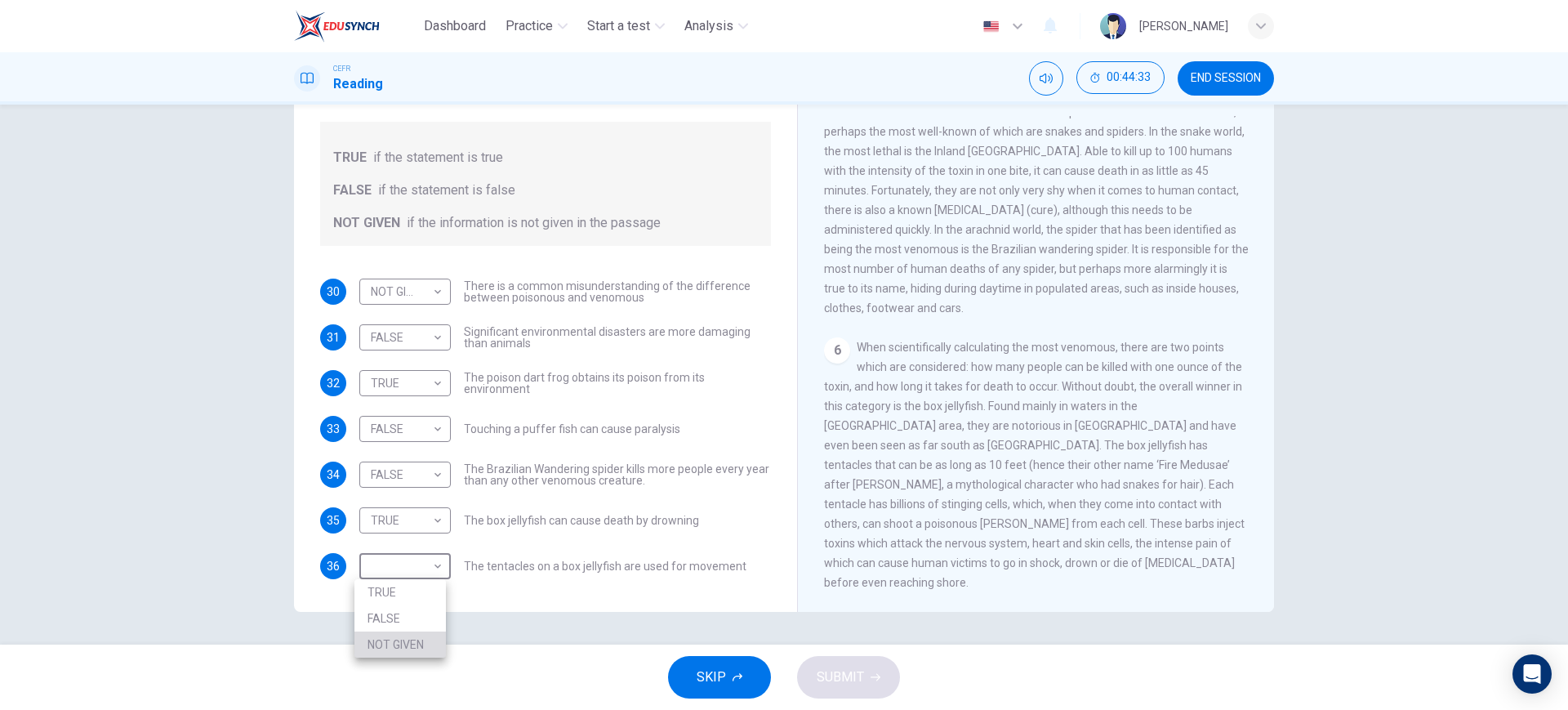 click on "NOT GIVEN" at bounding box center (400, 645) 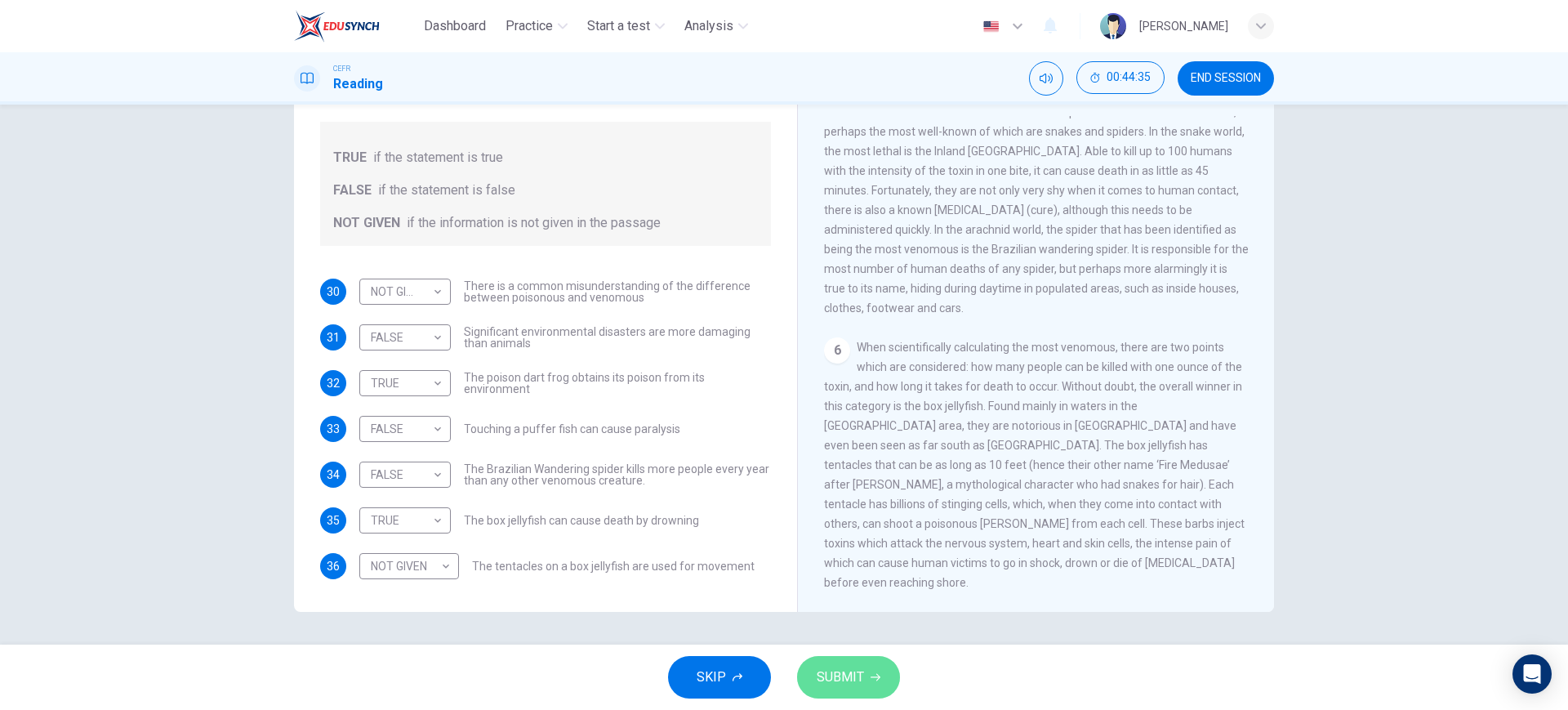 click on "SUBMIT" at bounding box center [840, 677] 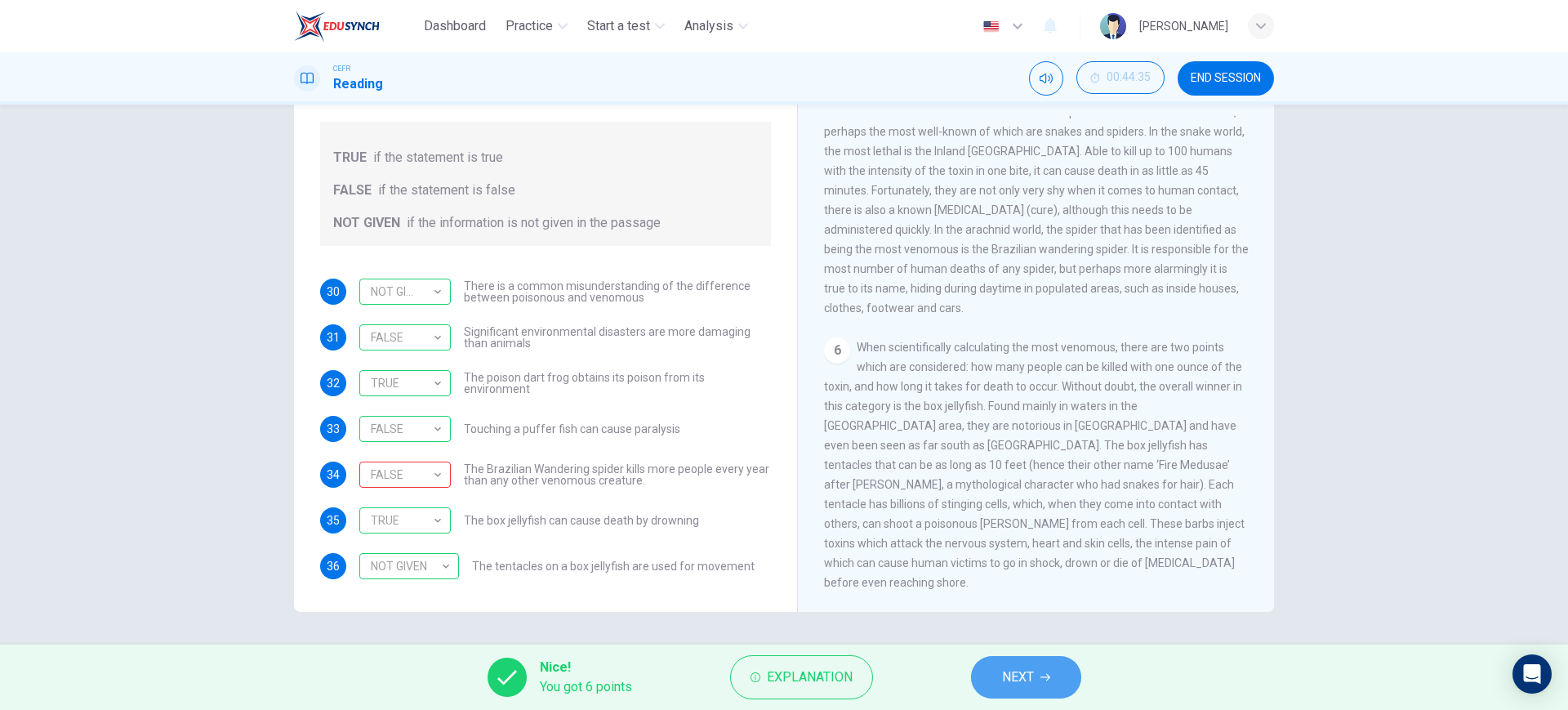 click on "NEXT" at bounding box center [1026, 677] 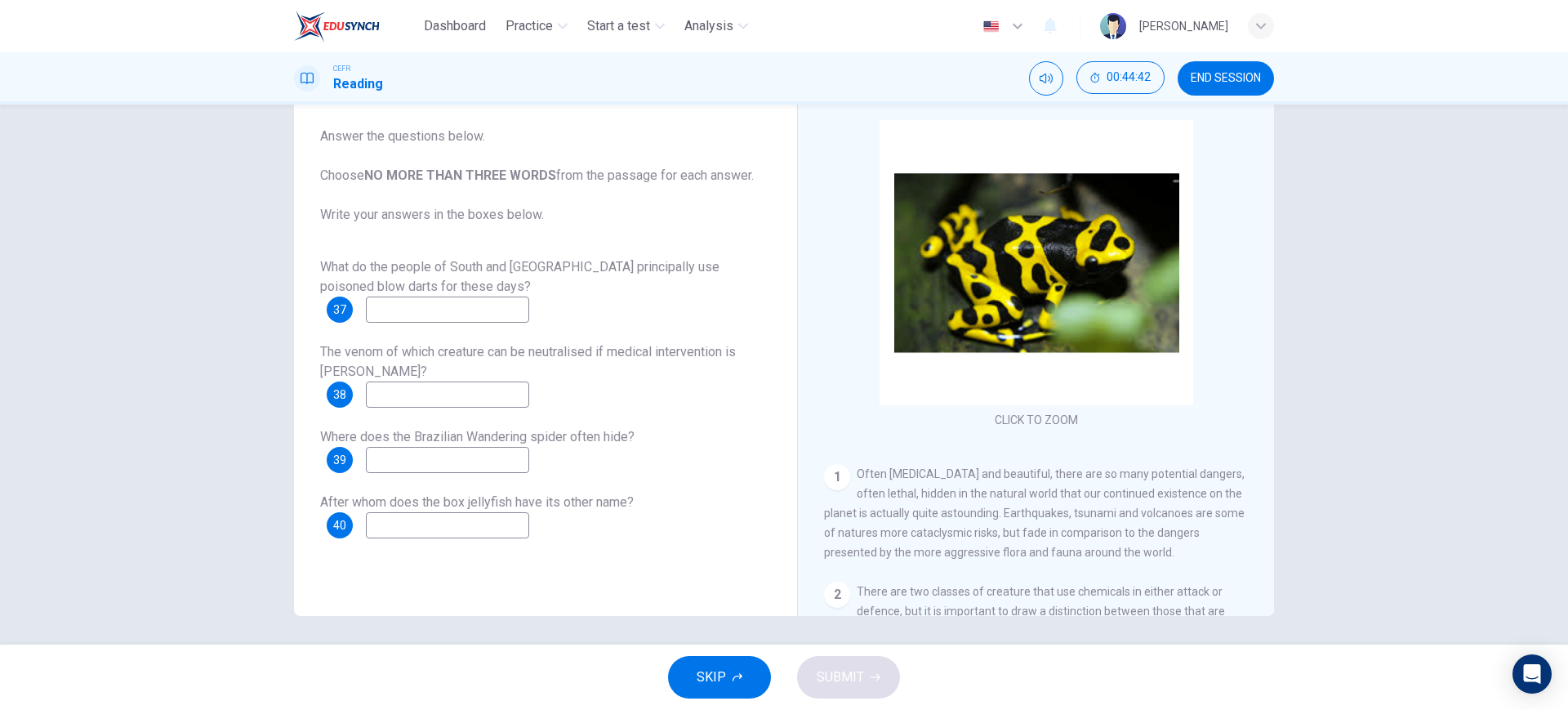 scroll, scrollTop: 93, scrollLeft: 0, axis: vertical 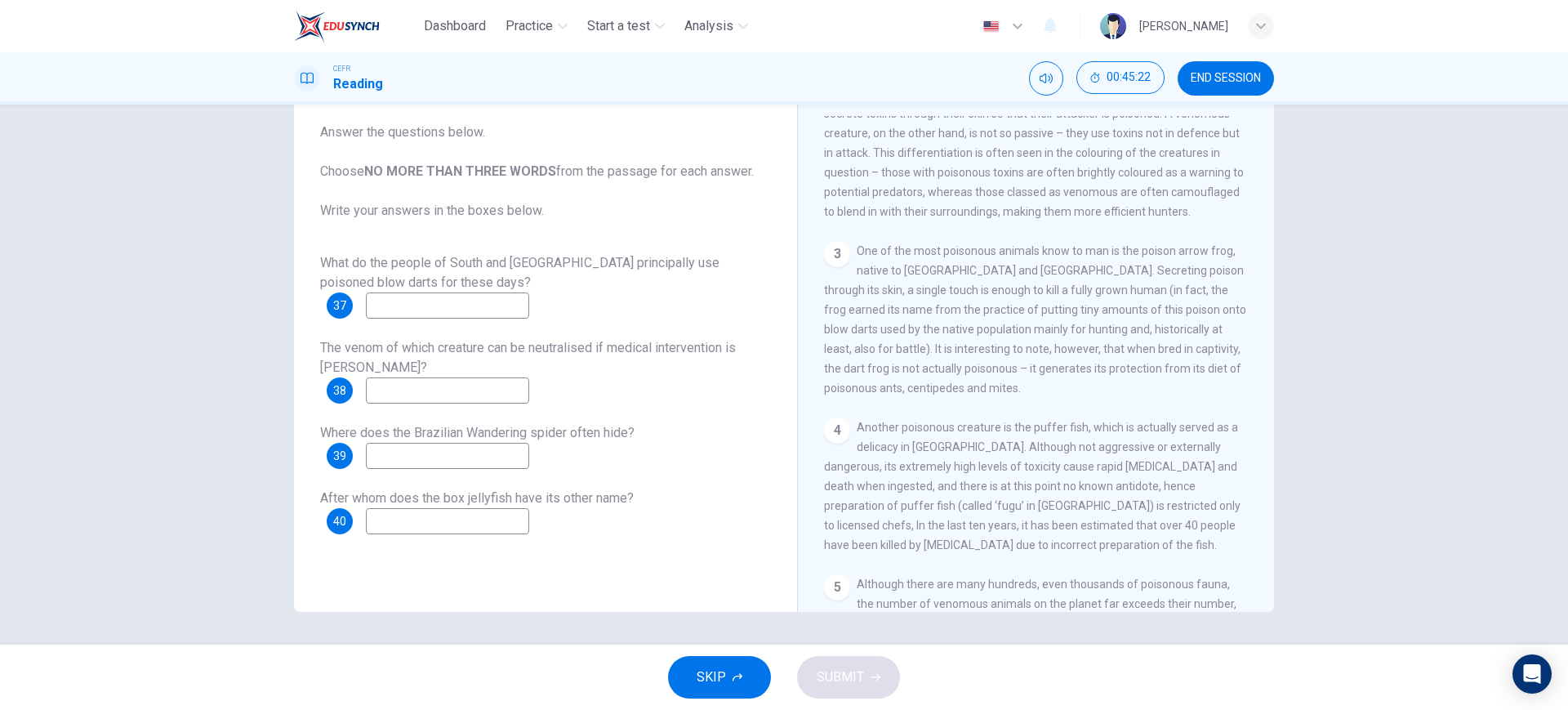 click at bounding box center [448, 306] 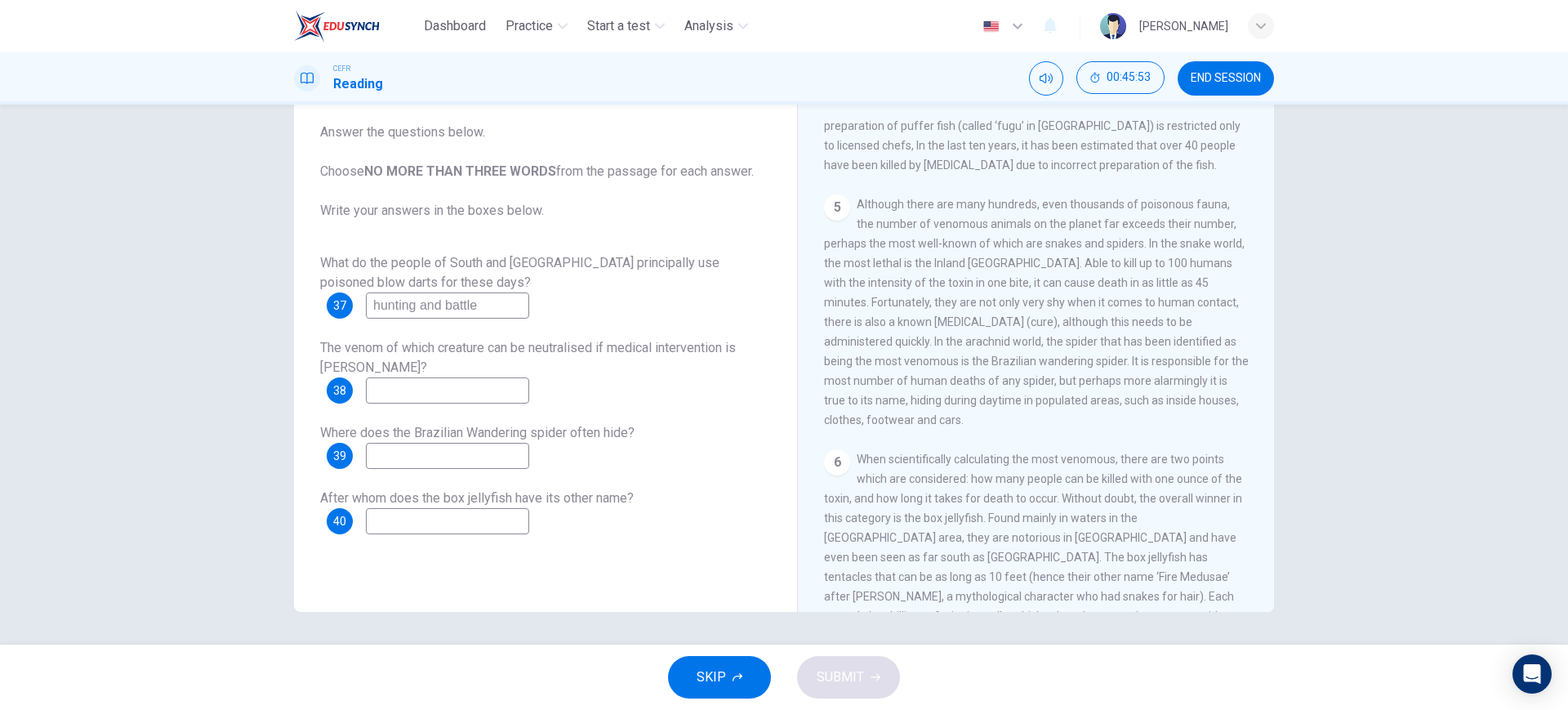scroll, scrollTop: 958, scrollLeft: 0, axis: vertical 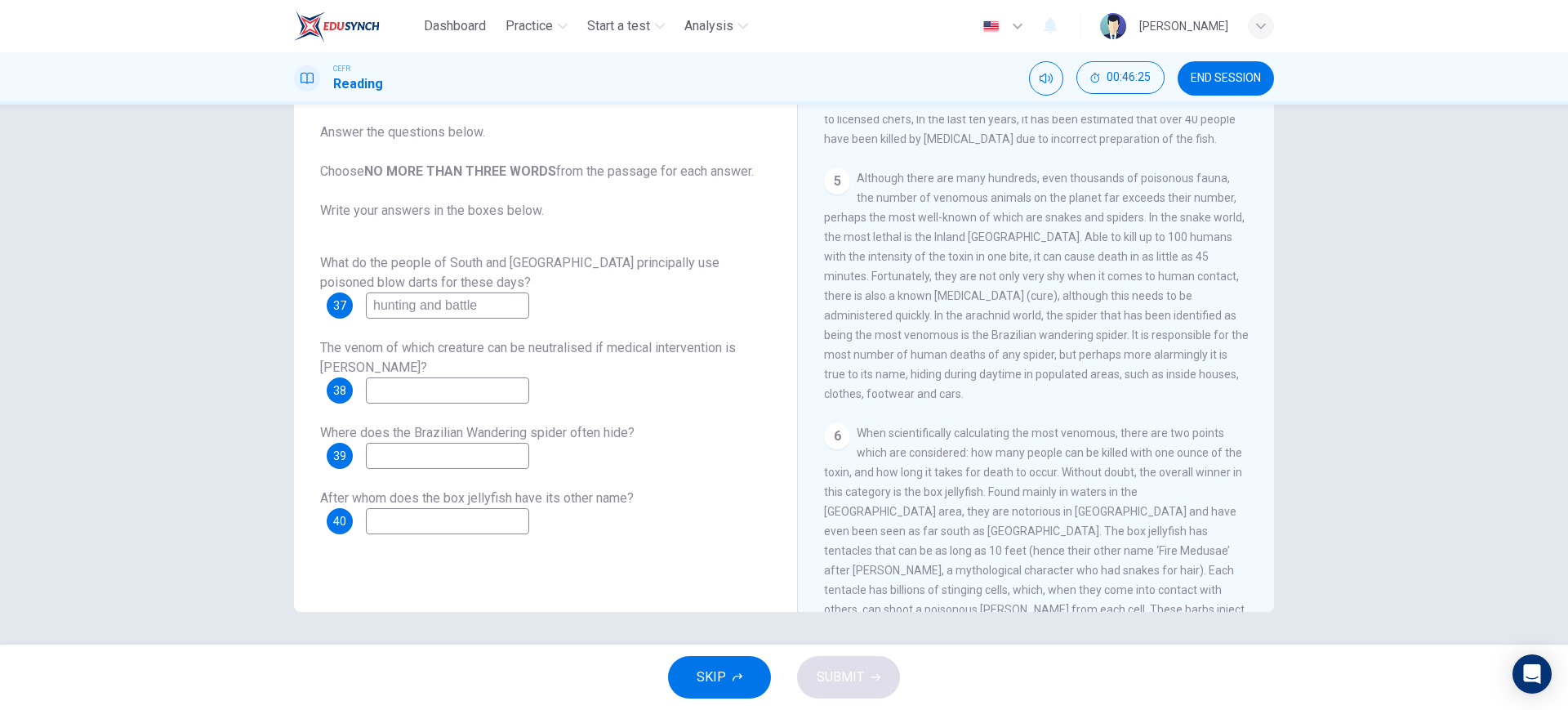 type on "hunting and battle" 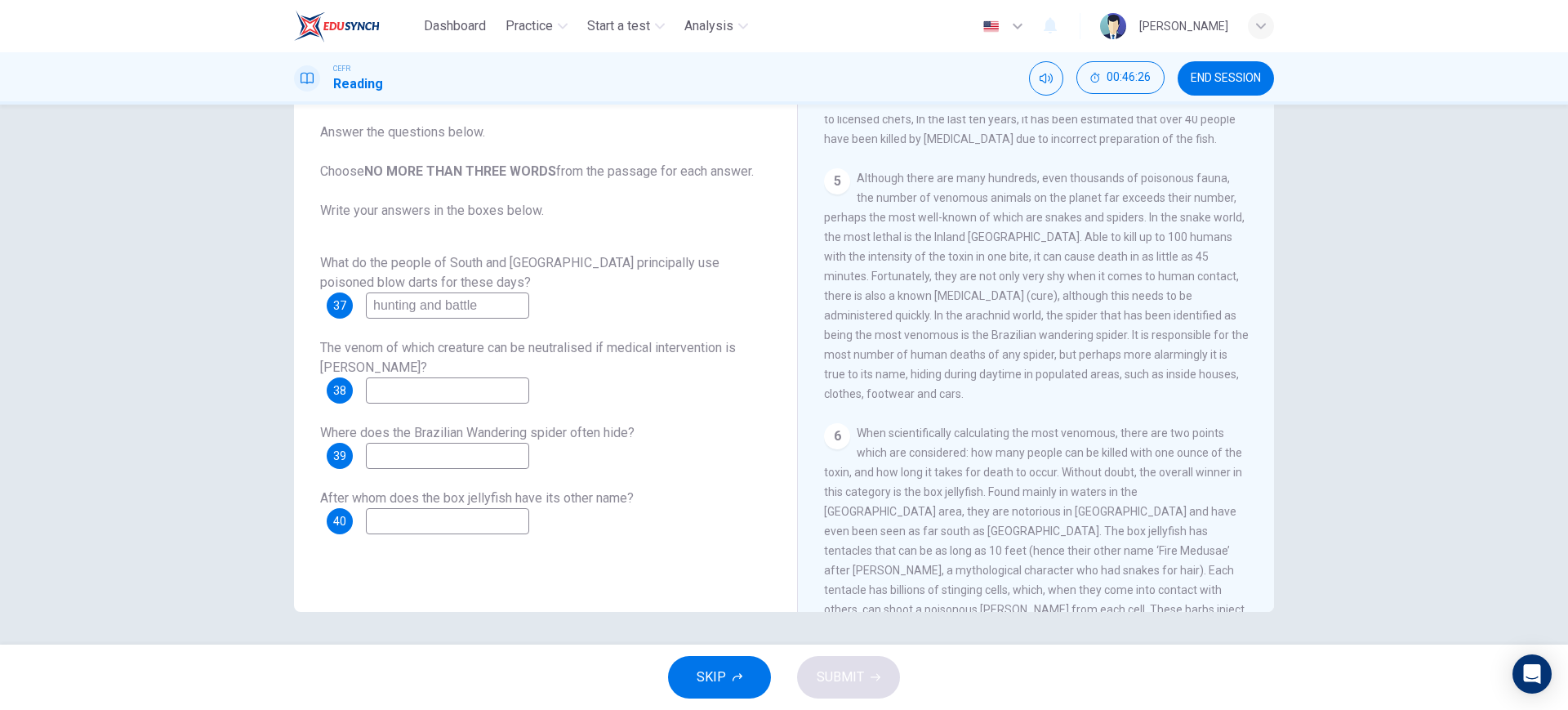 drag, startPoint x: 961, startPoint y: 285, endPoint x: 1023, endPoint y: 284, distance: 62.00806 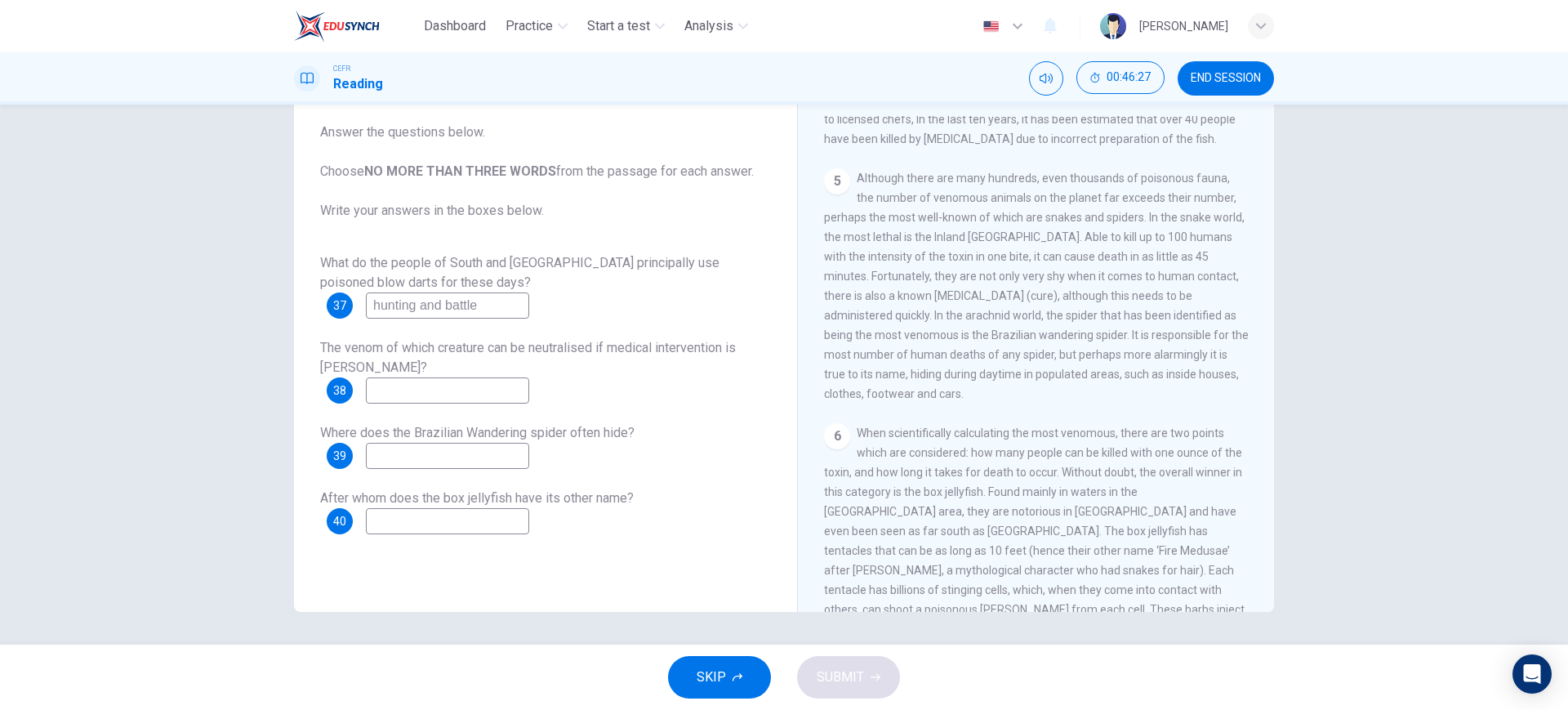 click at bounding box center (448, 391) 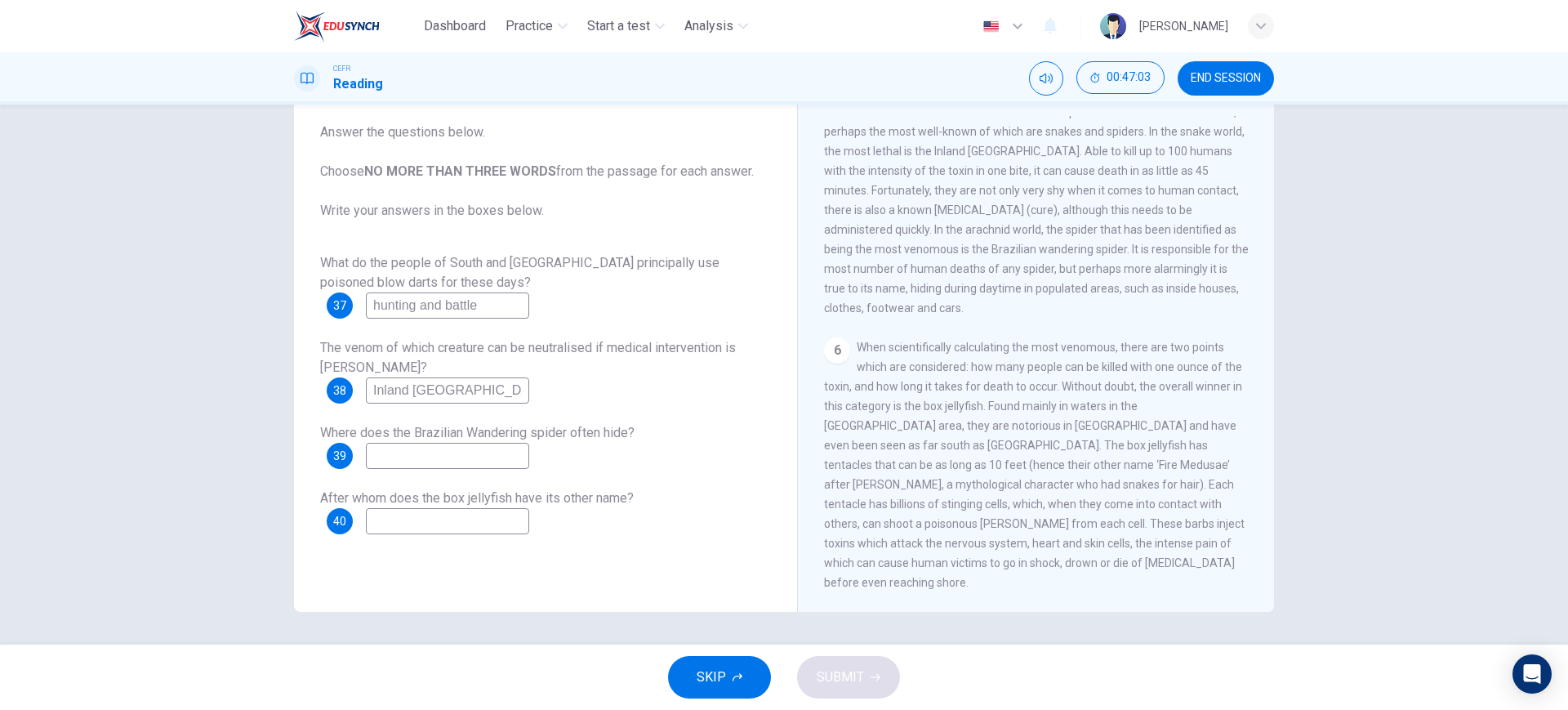 scroll, scrollTop: 1089, scrollLeft: 0, axis: vertical 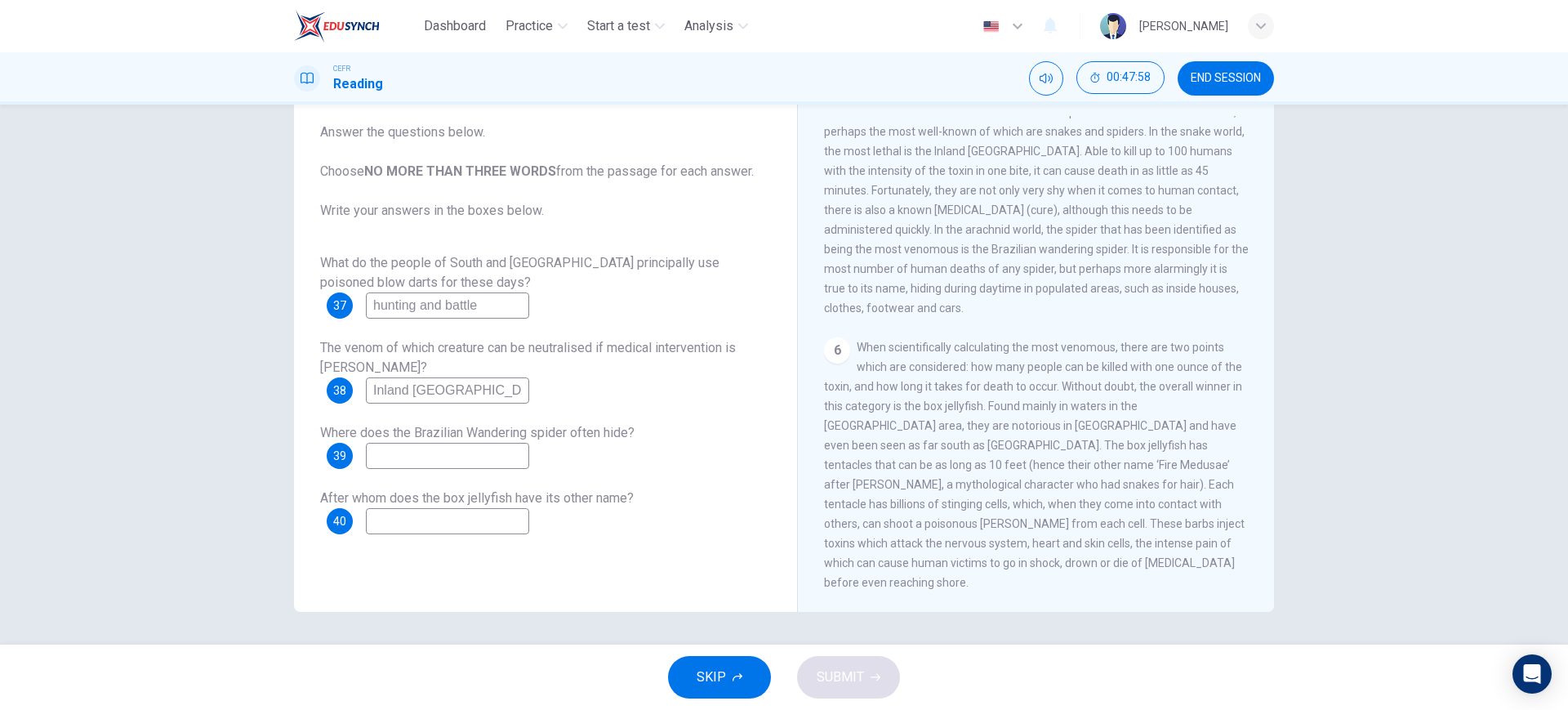 type on "Inland [GEOGRAPHIC_DATA]" 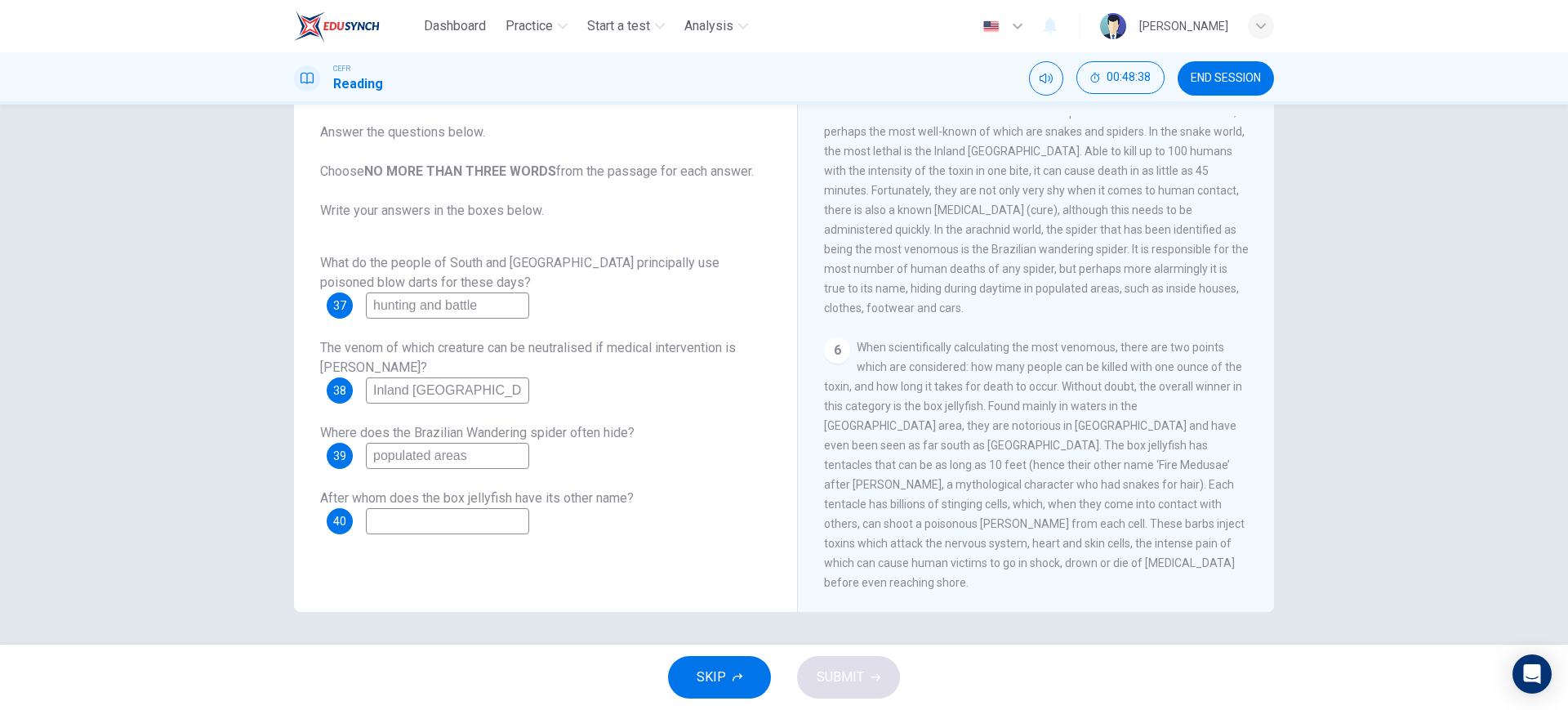 type on "populated areas" 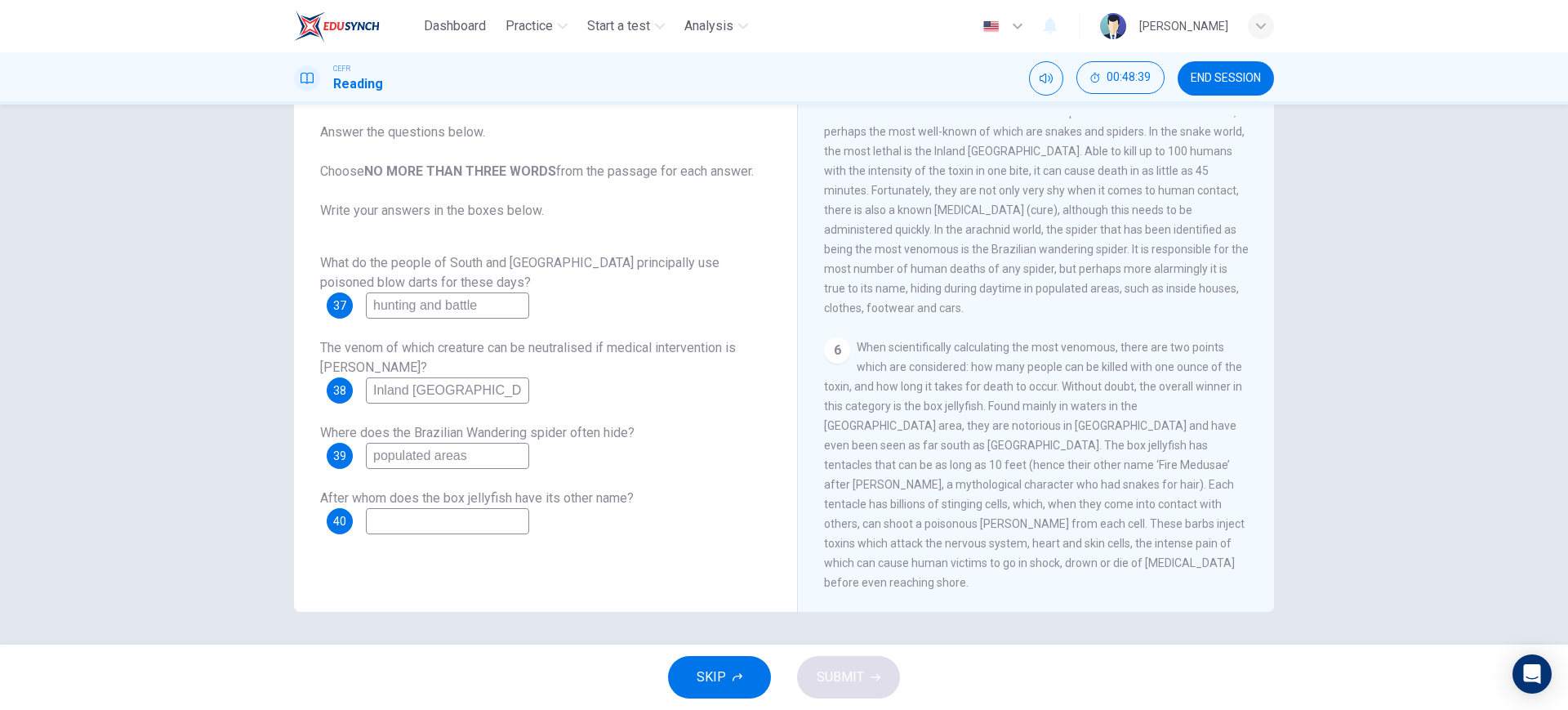 click at bounding box center (448, 521) 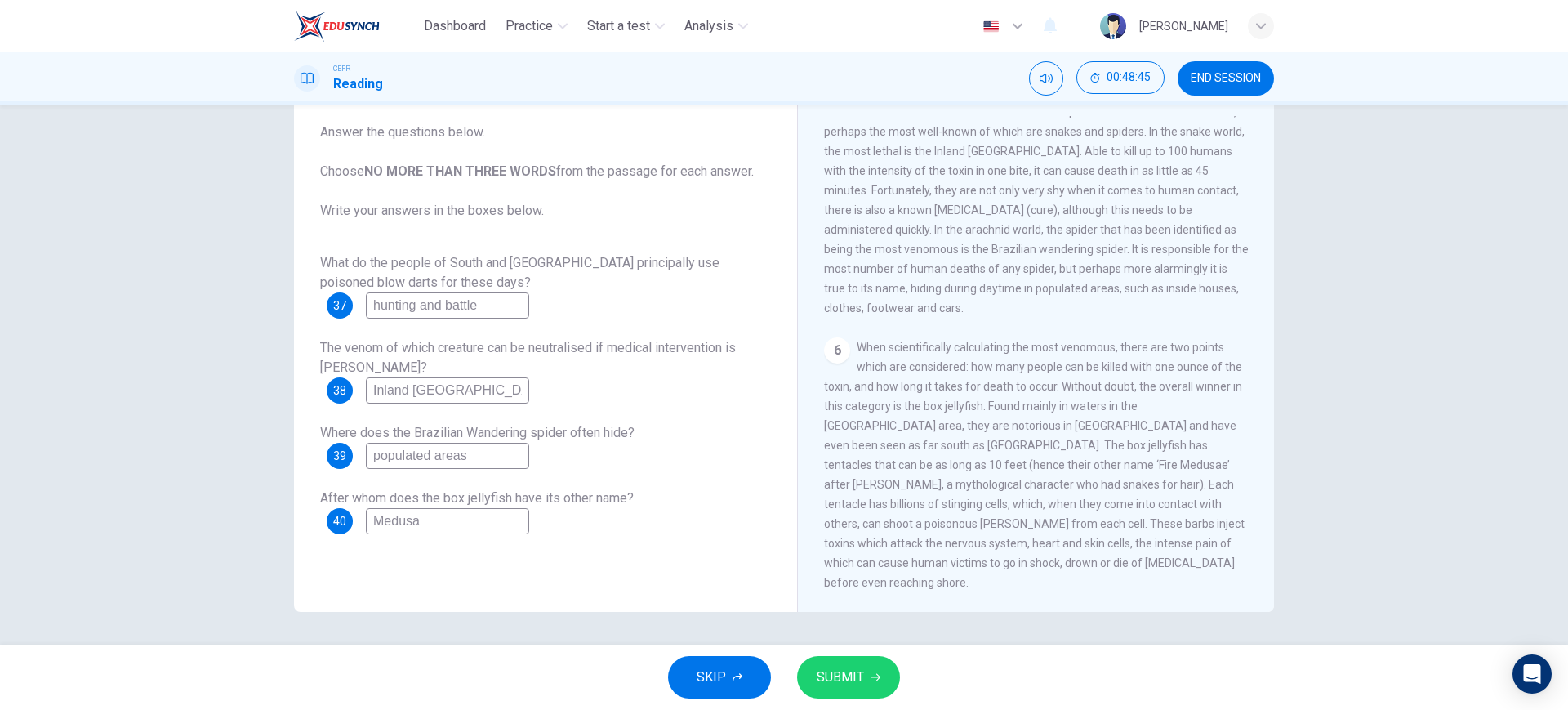 type on "Medusa" 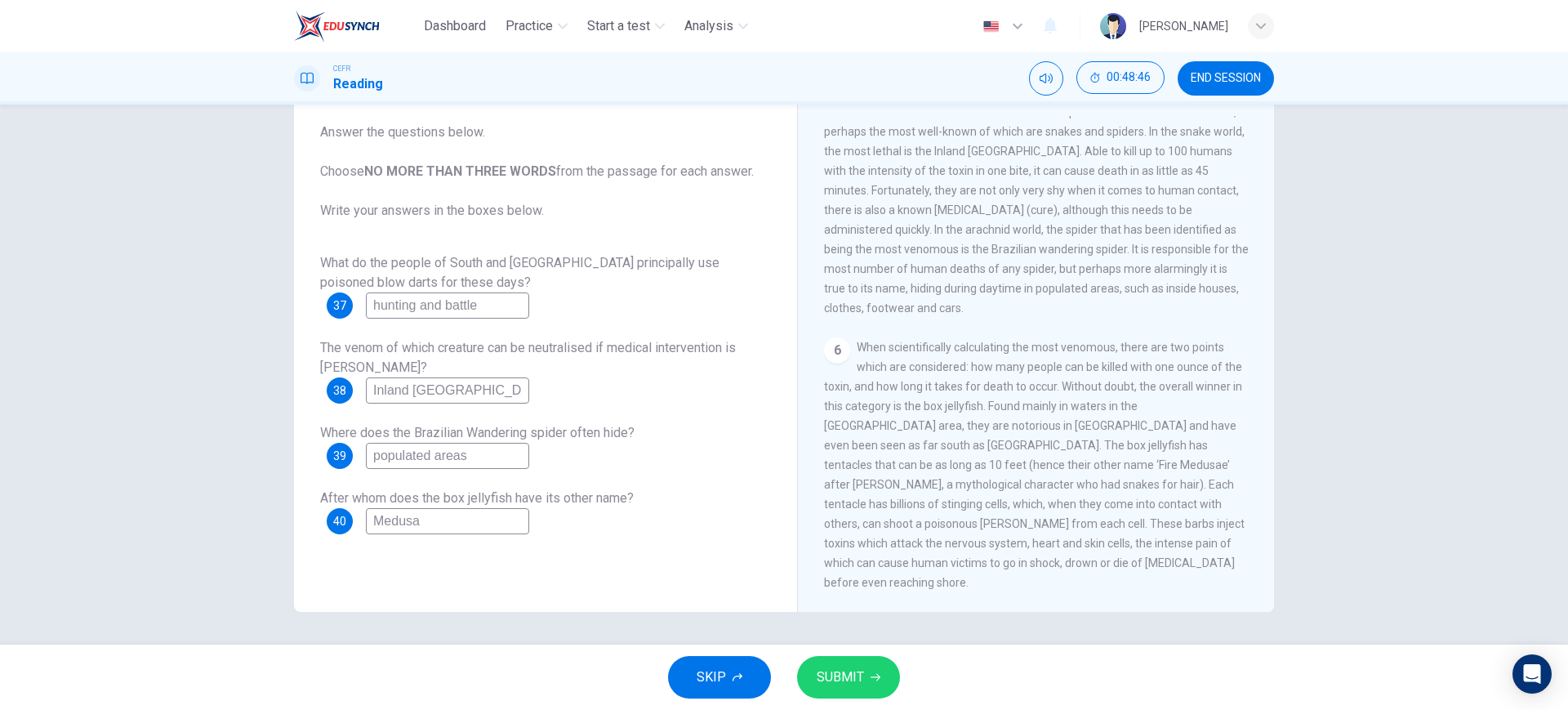 drag, startPoint x: 480, startPoint y: 312, endPoint x: 412, endPoint y: 308, distance: 68.11755 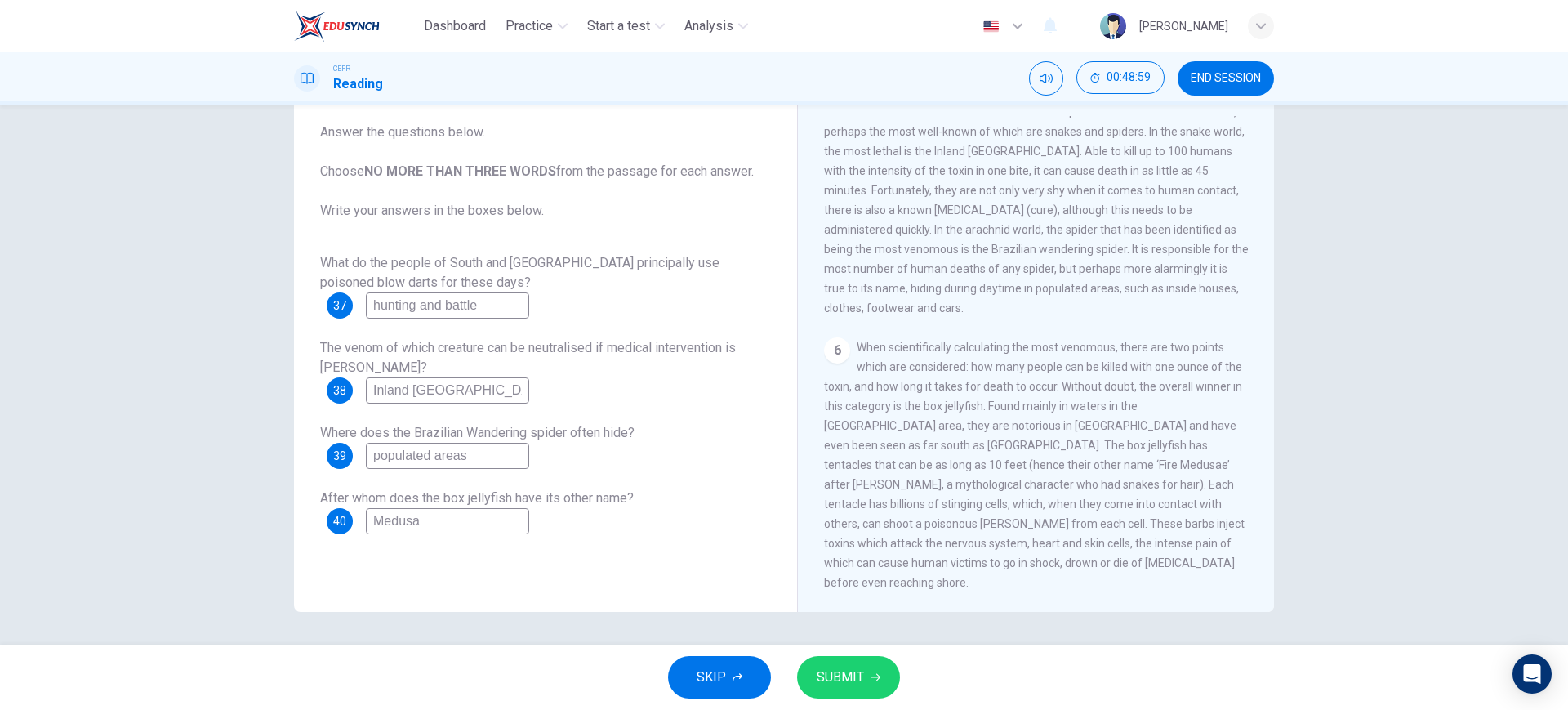 click on "What do the people of South and [GEOGRAPHIC_DATA] principally use poisoned blow
darts for these days? 37 hunting and battle The venom of which creature can be neutralised if medical intervention is
swift?  38 Inland [GEOGRAPHIC_DATA] Where does the Brazilian Wandering spider often hide?  39 populated areas After whom does the box jellyfish have its other name? 40 Medusa" at bounding box center (546, 394) 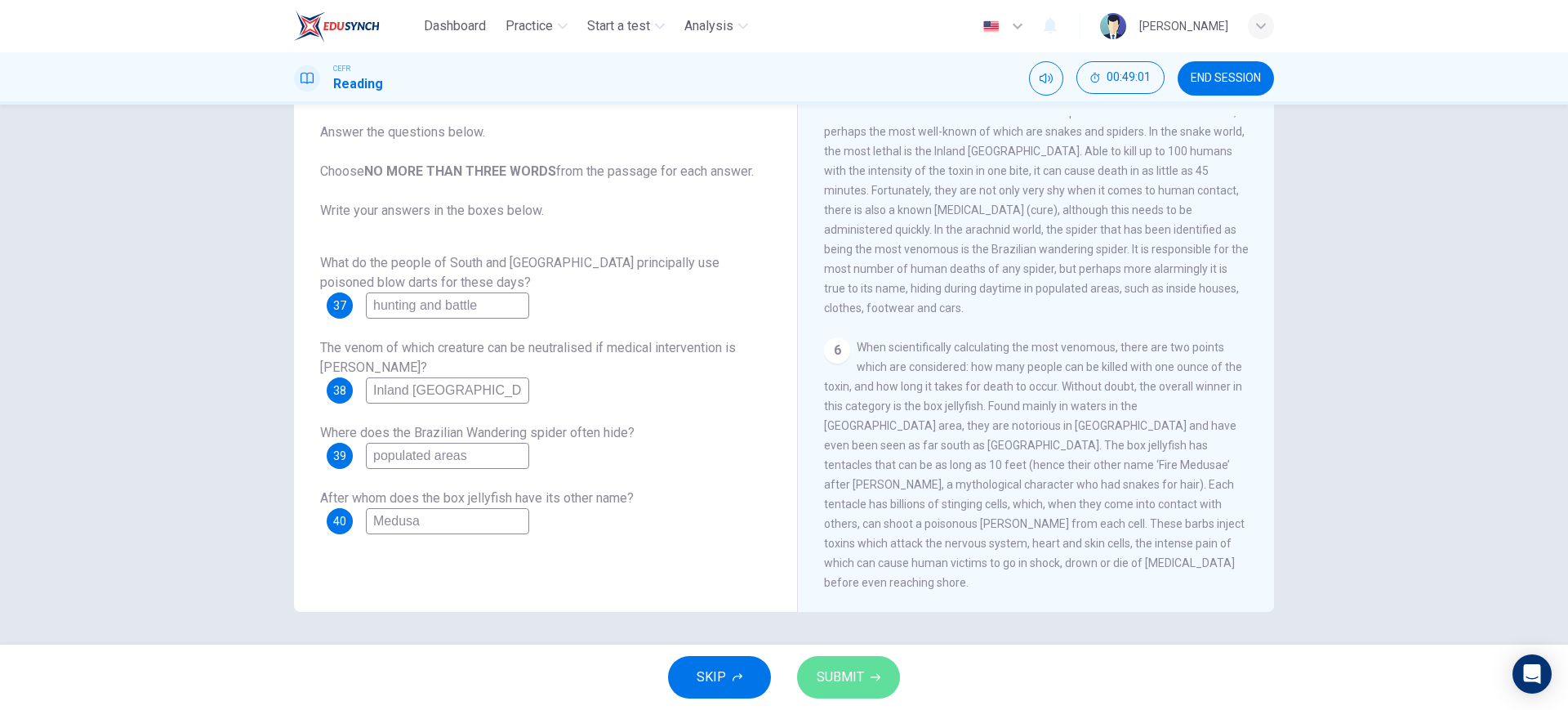 click on "SUBMIT" at bounding box center [840, 677] 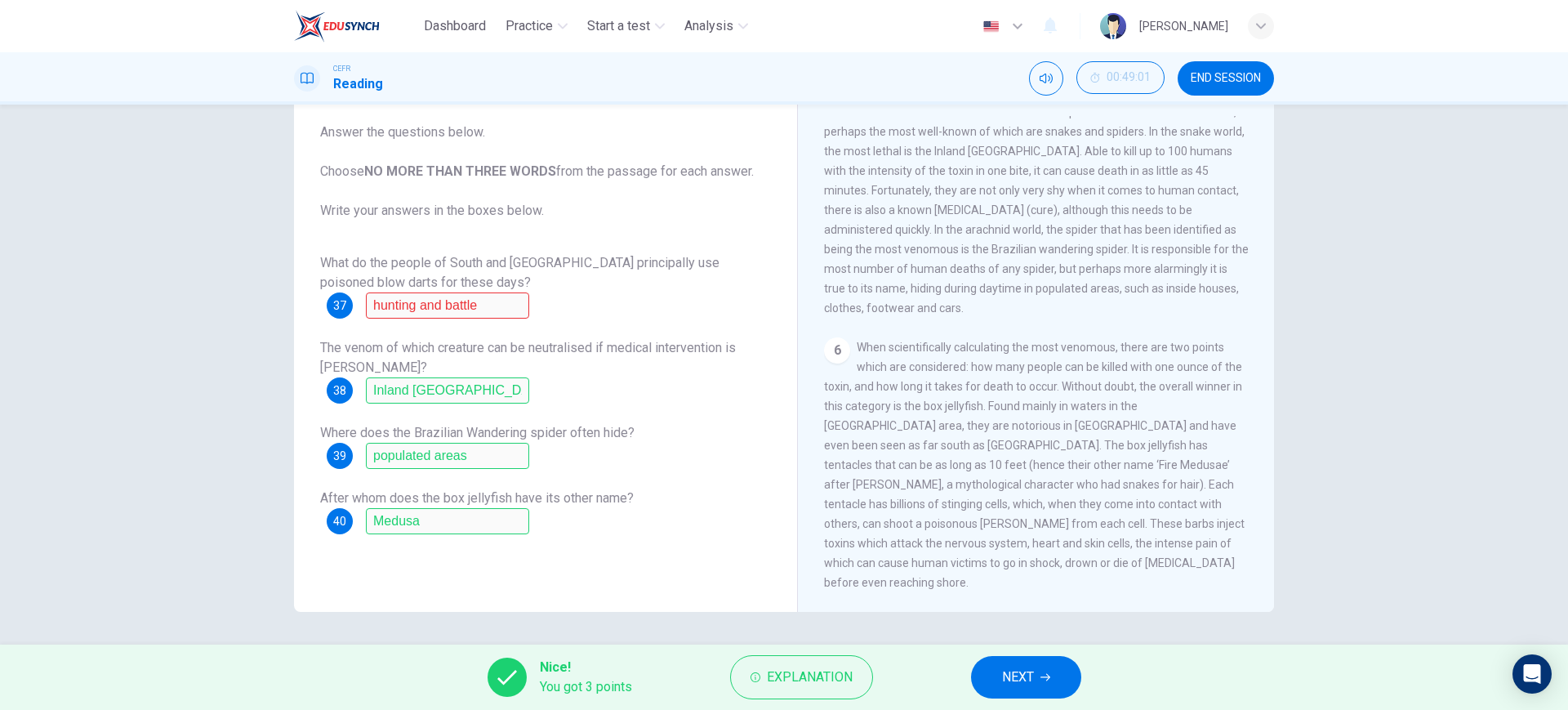 click on "What do the people of South and [GEOGRAPHIC_DATA] principally use poisoned blow
darts for these days? 37 hunting and battle The venom of which creature can be neutralised if medical intervention is
swift?  38 Inland [GEOGRAPHIC_DATA] Where does the Brazilian Wandering spider often hide?  39 populated areas After whom does the box jellyfish have its other name? 40 Medusa" at bounding box center [546, 394] 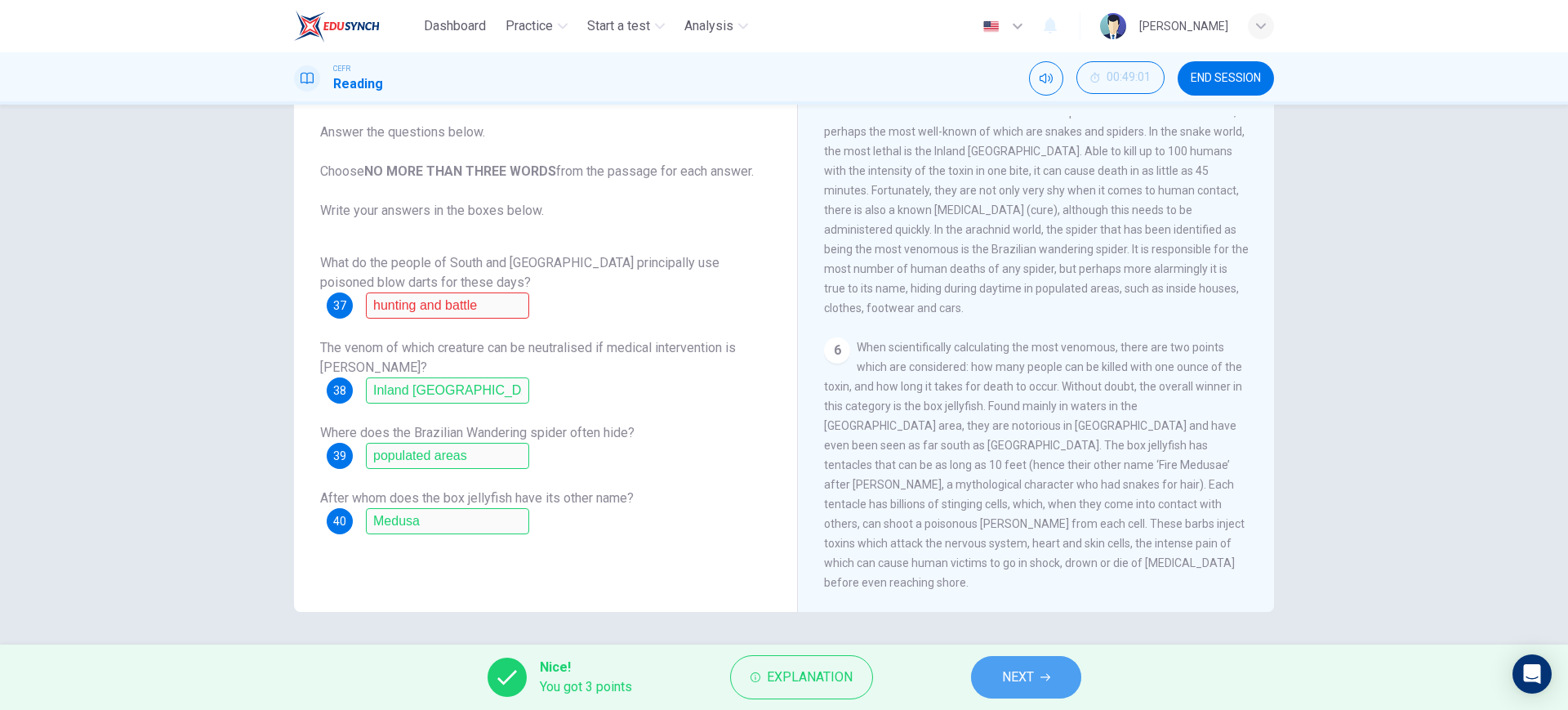 click on "NEXT" at bounding box center [1018, 677] 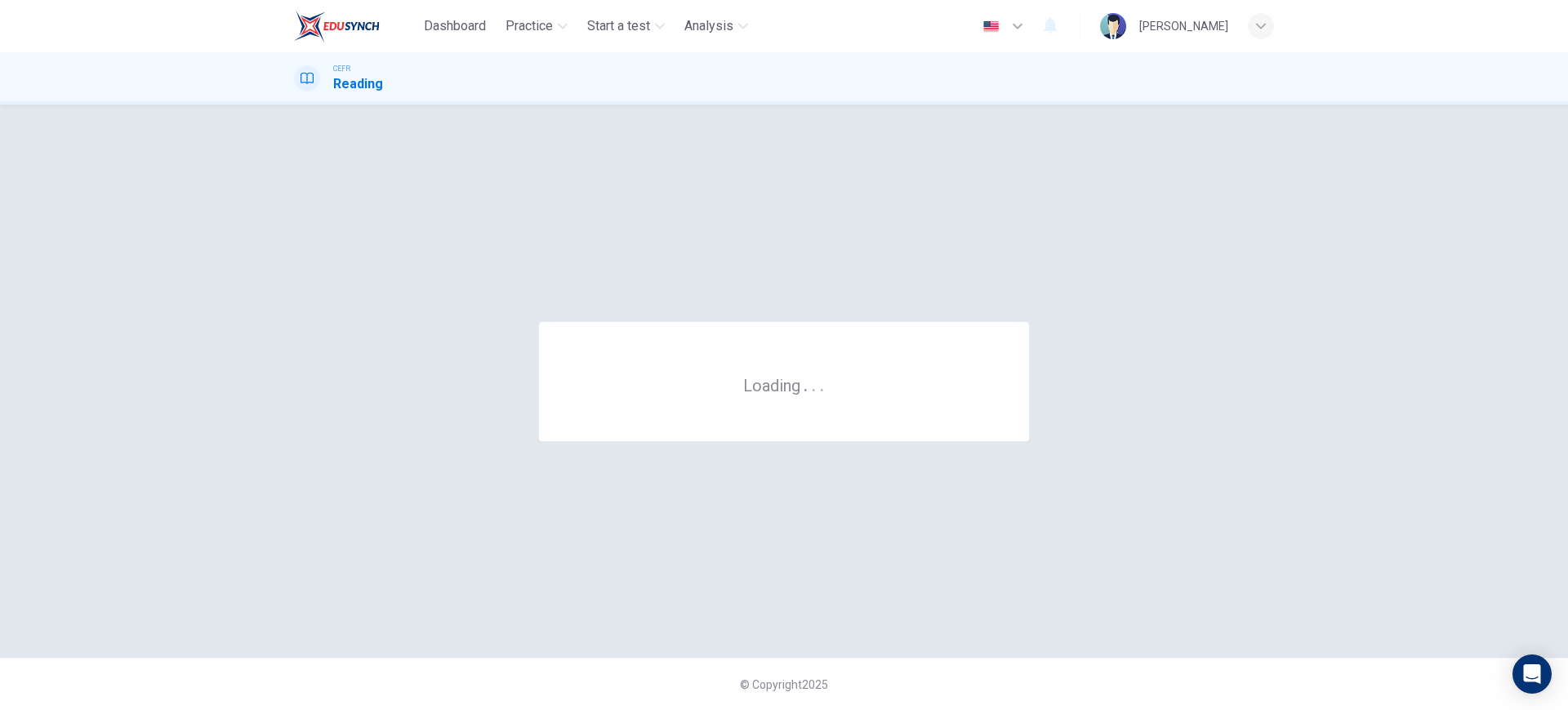 scroll, scrollTop: 0, scrollLeft: 0, axis: both 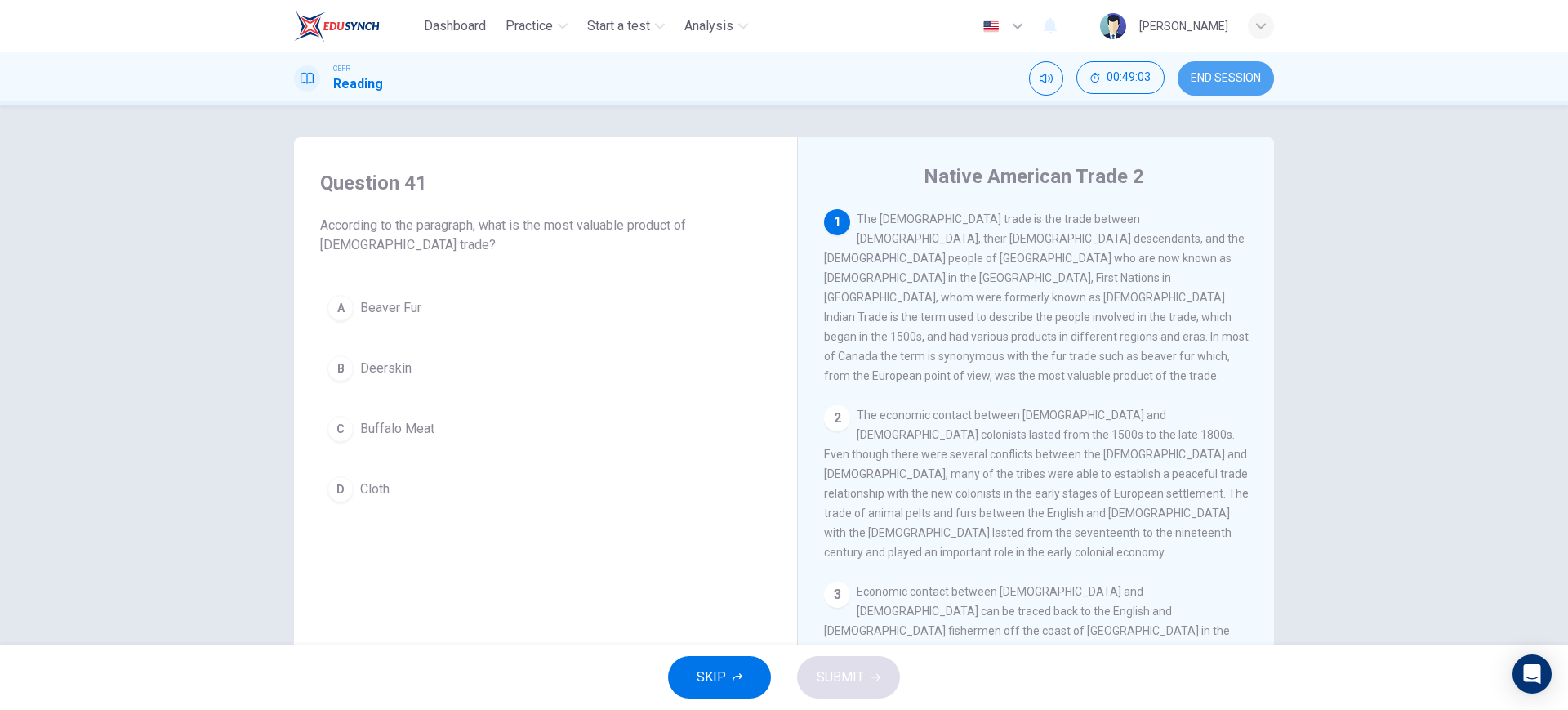 click on "END SESSION" at bounding box center [1226, 78] 